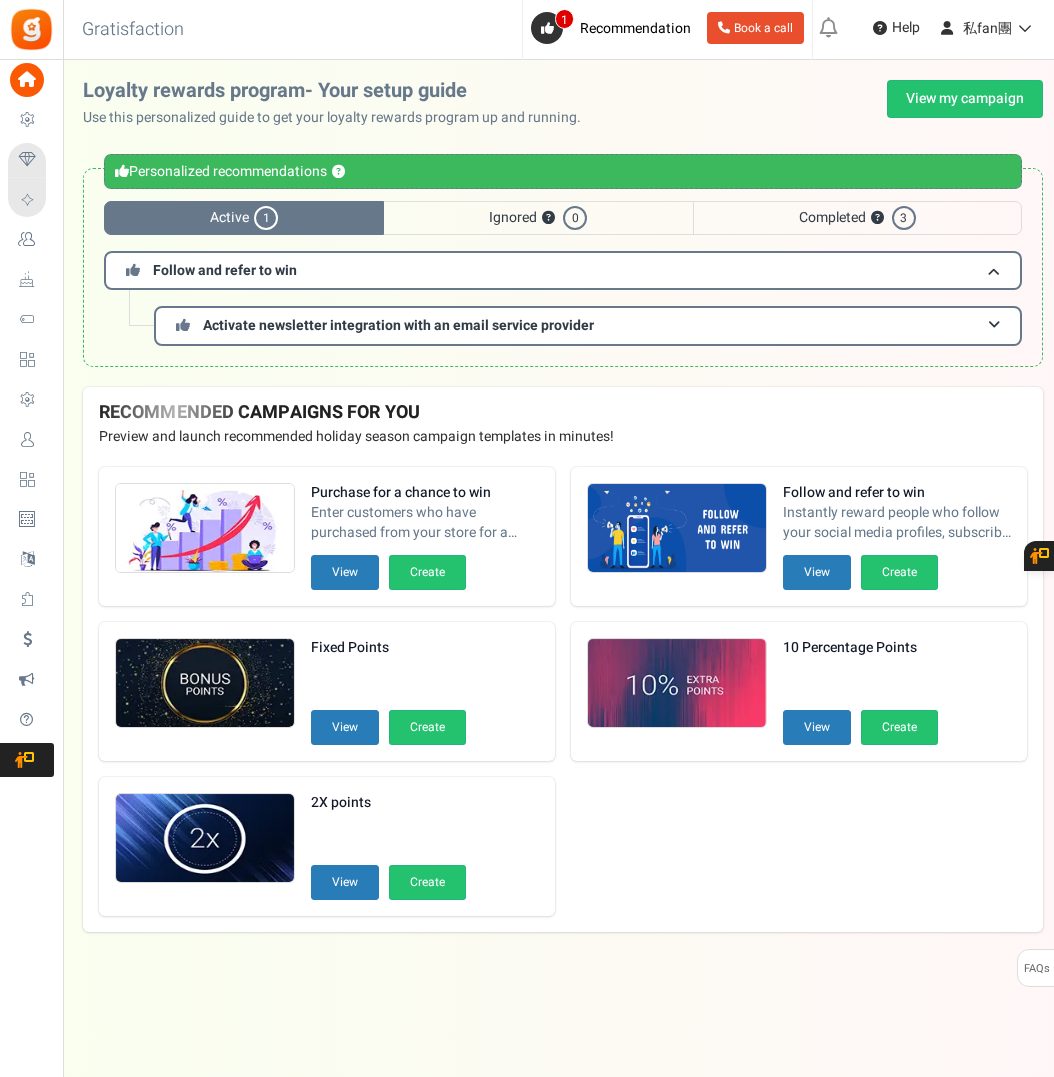 scroll, scrollTop: 0, scrollLeft: 0, axis: both 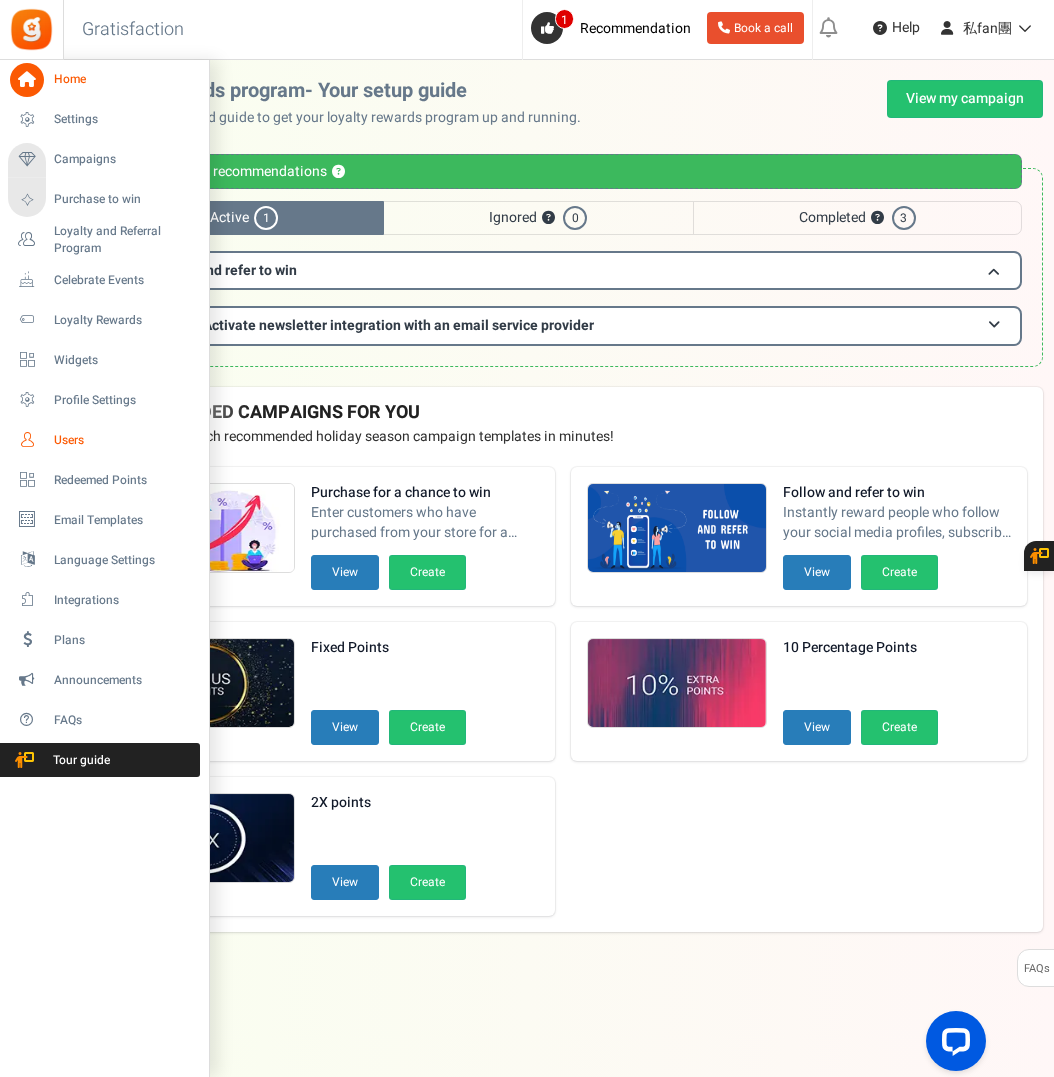 click on "Users" at bounding box center [124, 440] 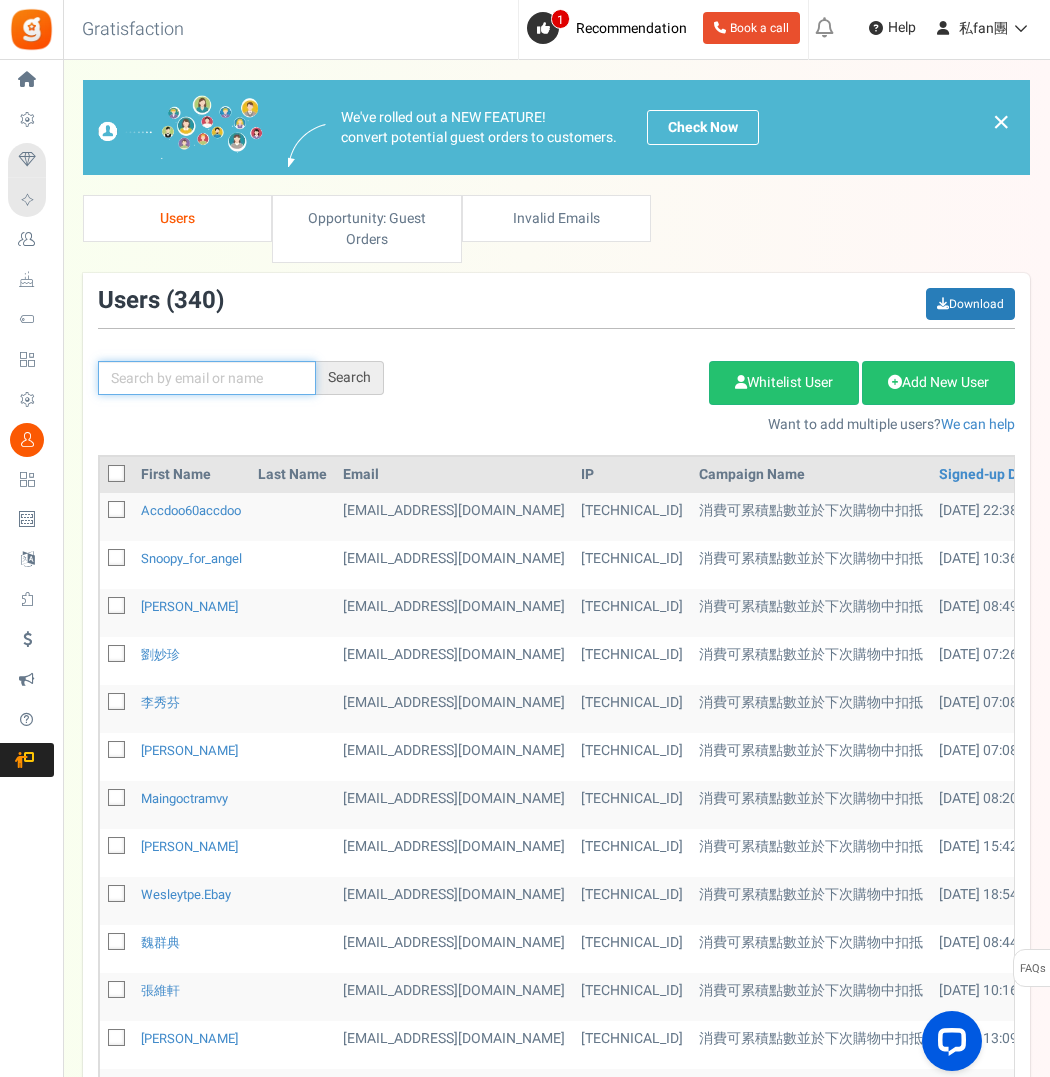 click at bounding box center [207, 378] 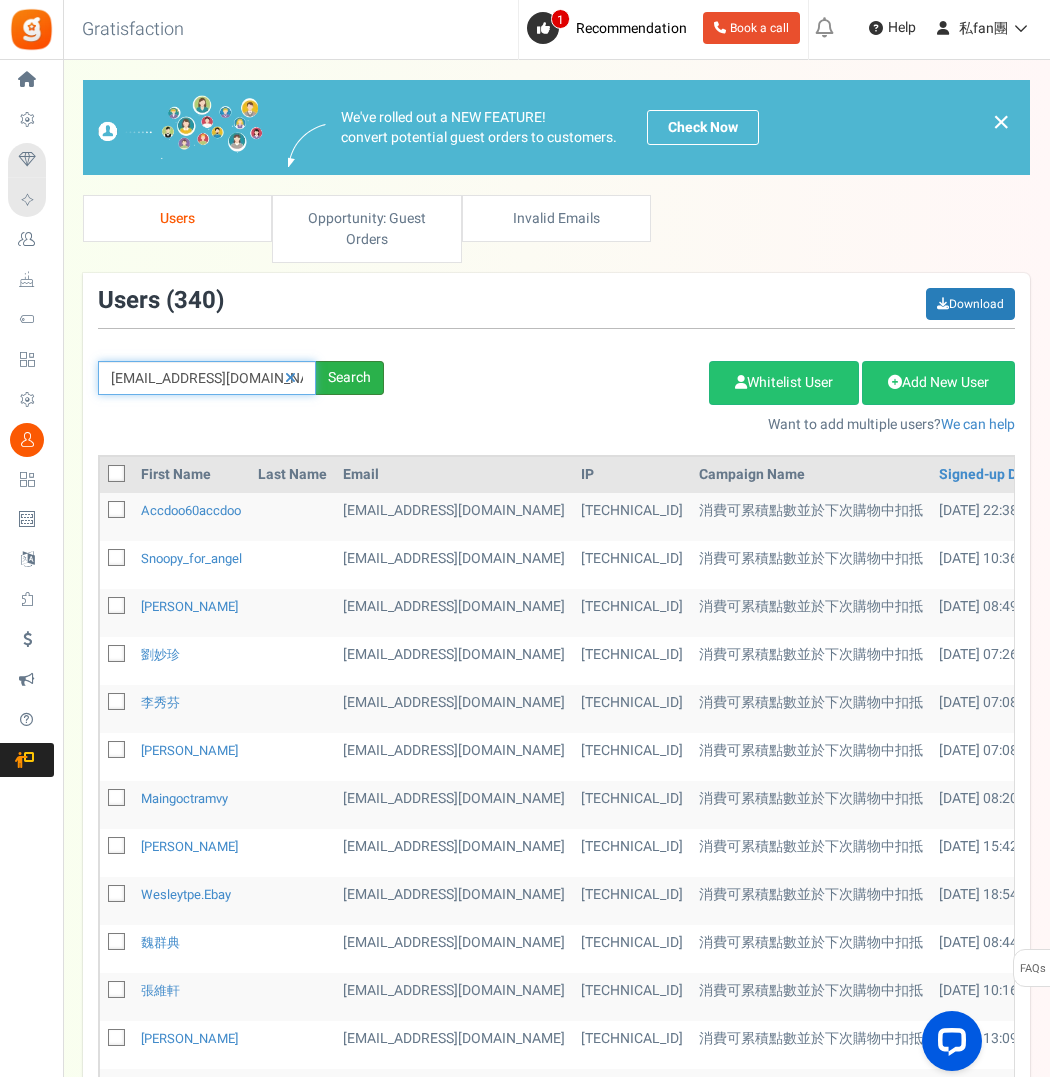 type on "[EMAIL_ADDRESS][DOMAIN_NAME]" 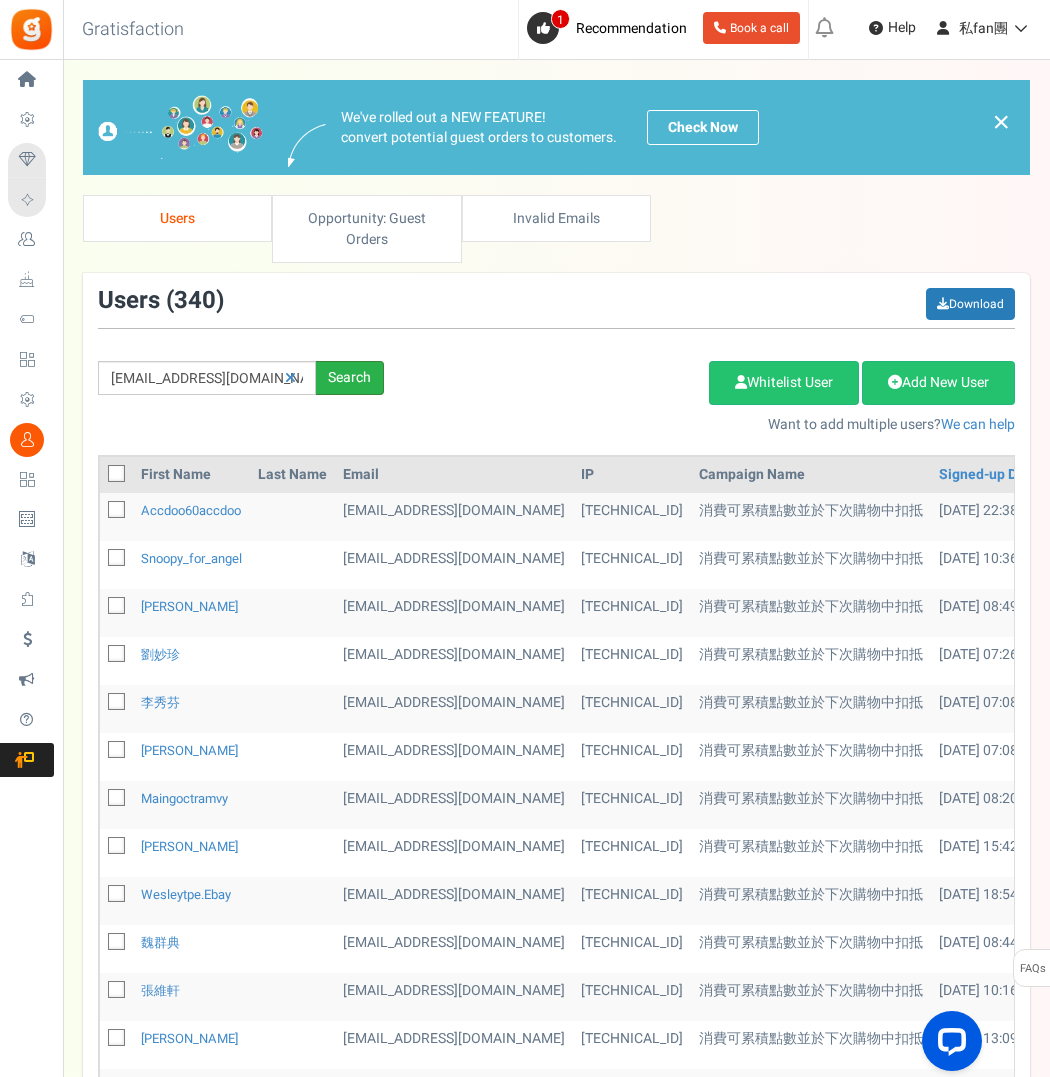 click on "Search" at bounding box center (350, 378) 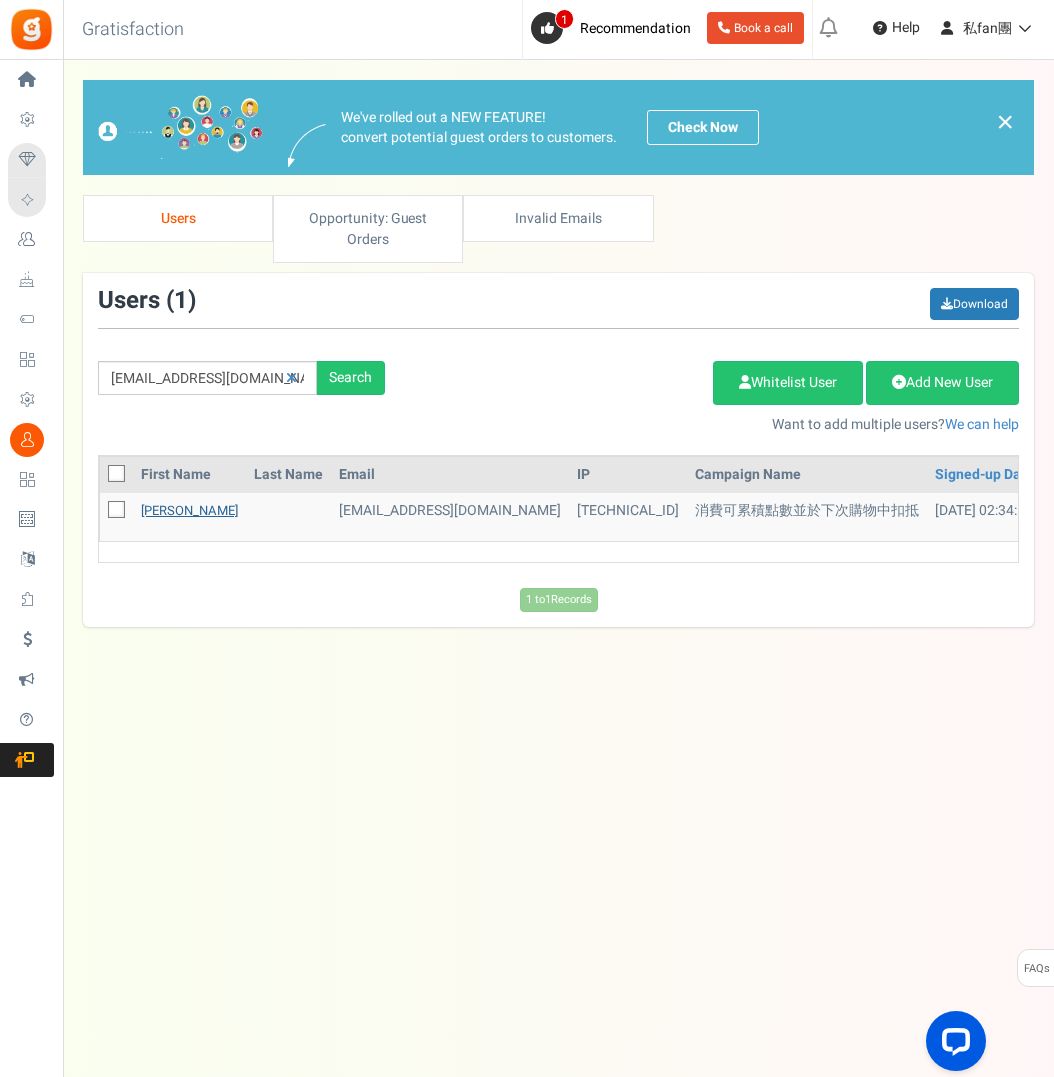 click on "[PERSON_NAME]" at bounding box center [189, 510] 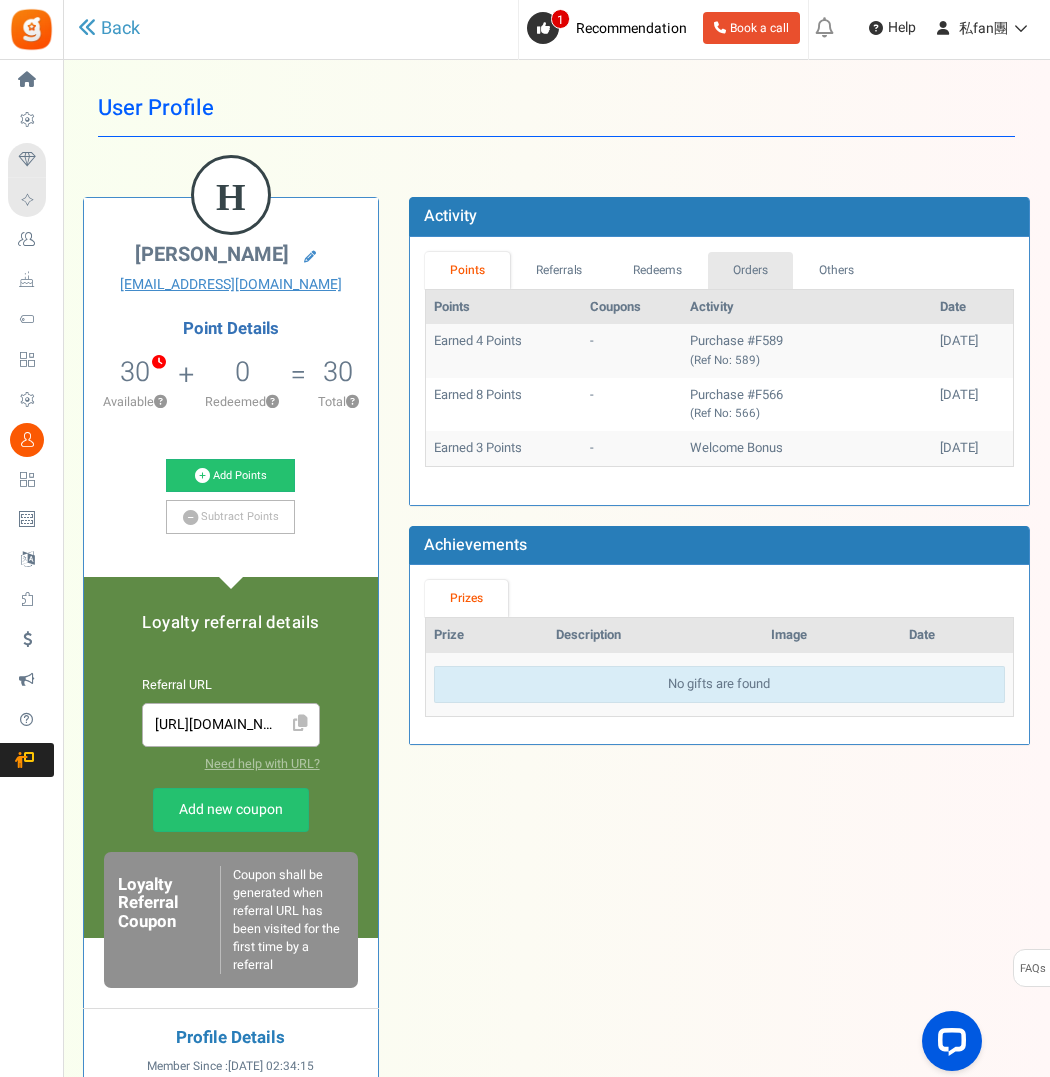 click on "Orders" at bounding box center [751, 270] 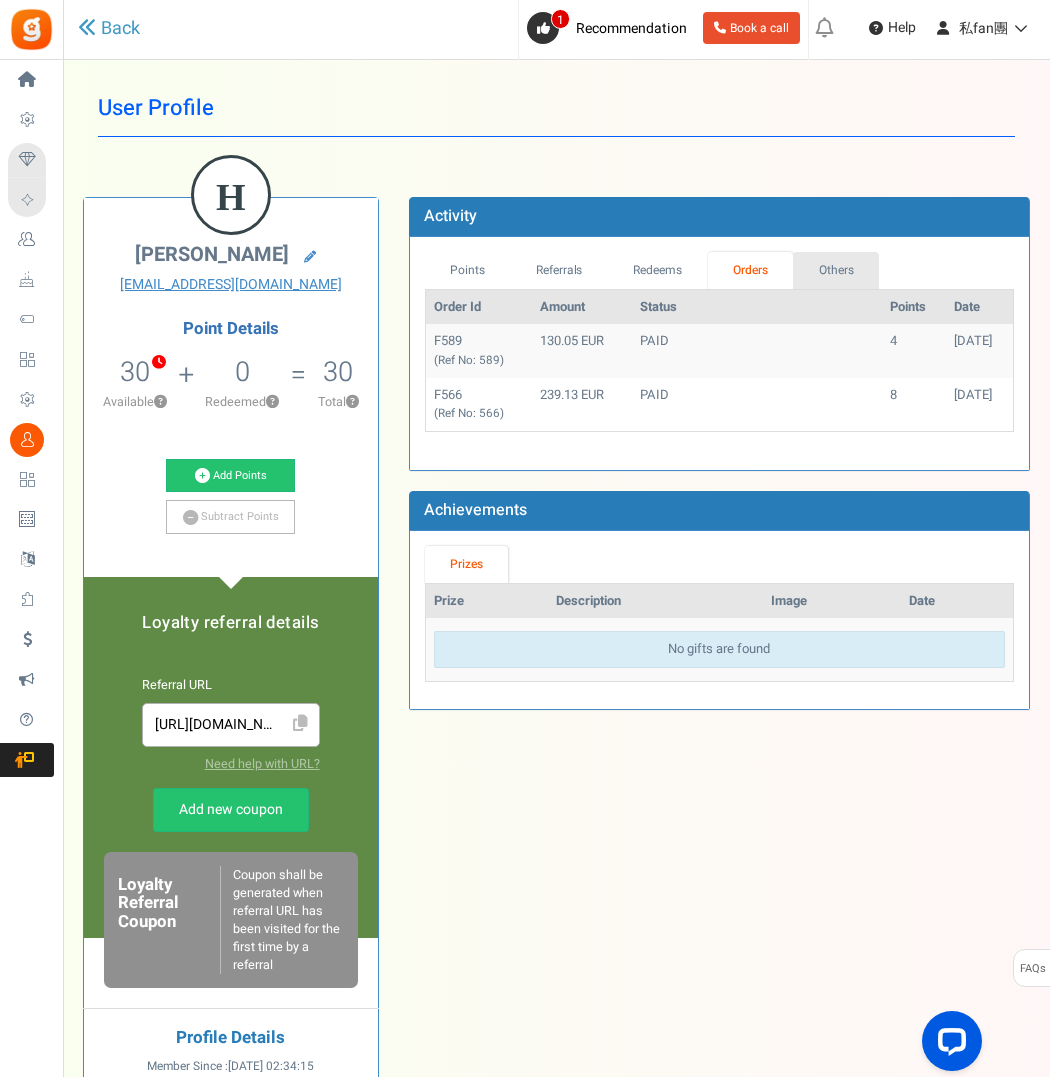 click on "Others" at bounding box center [836, 270] 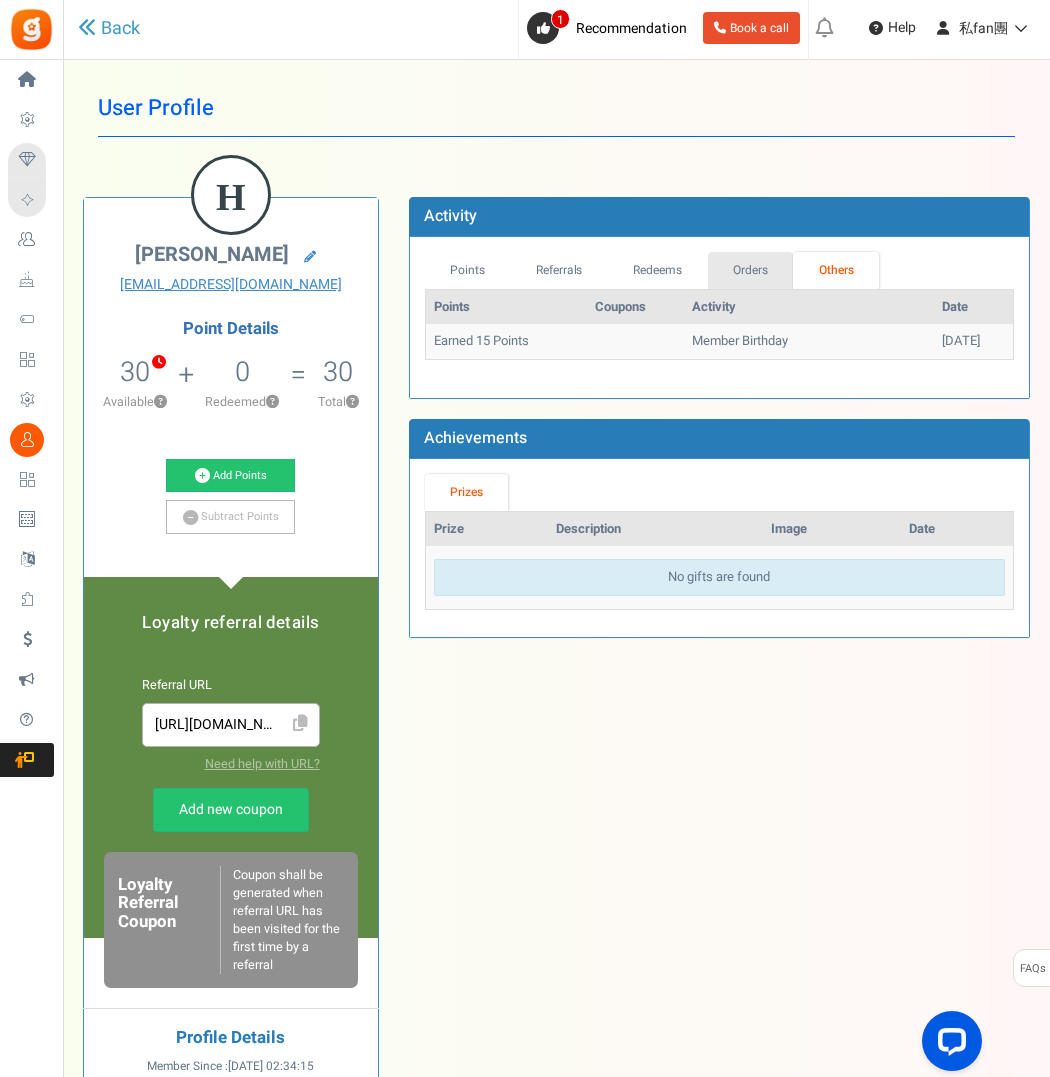 click on "Orders" at bounding box center [751, 270] 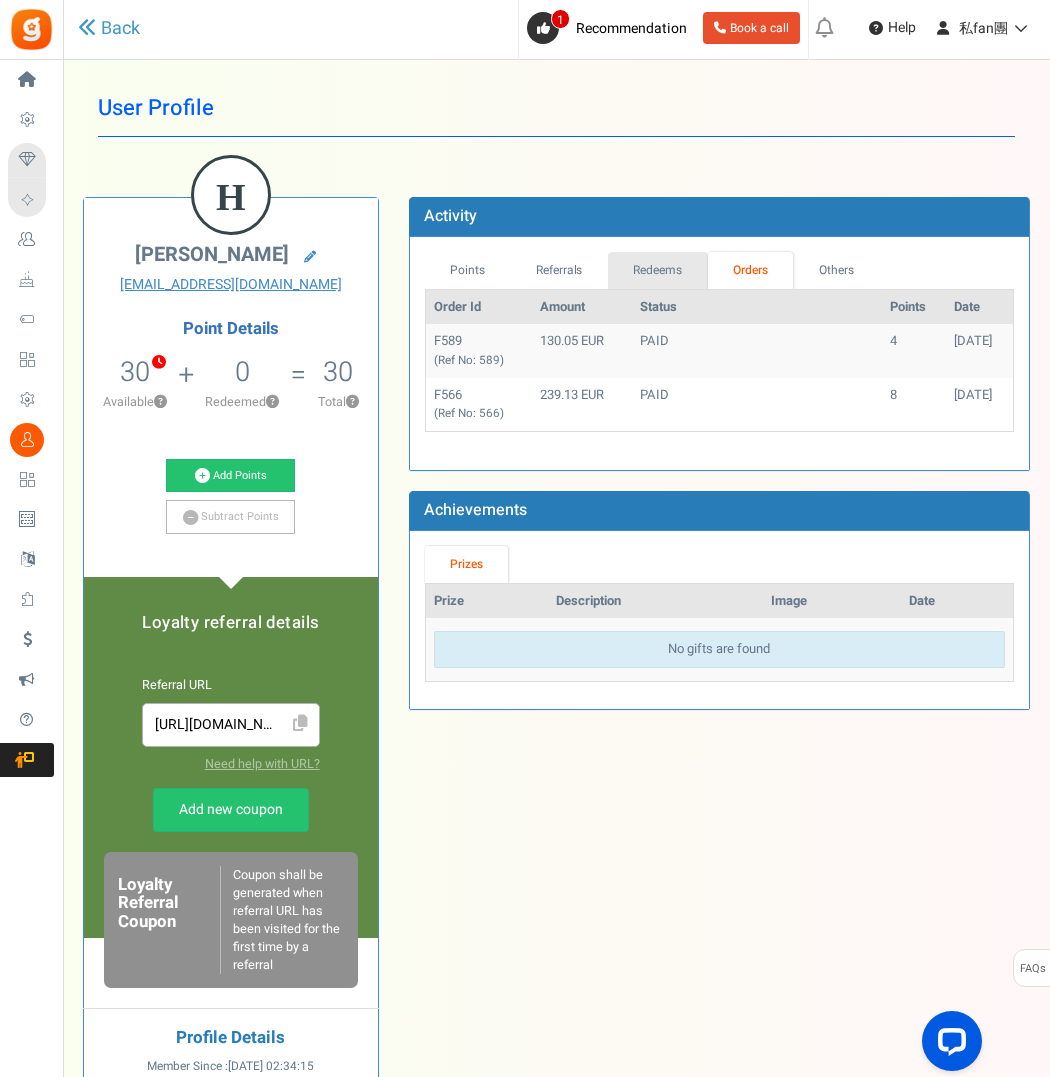 click on "Redeems" at bounding box center [658, 270] 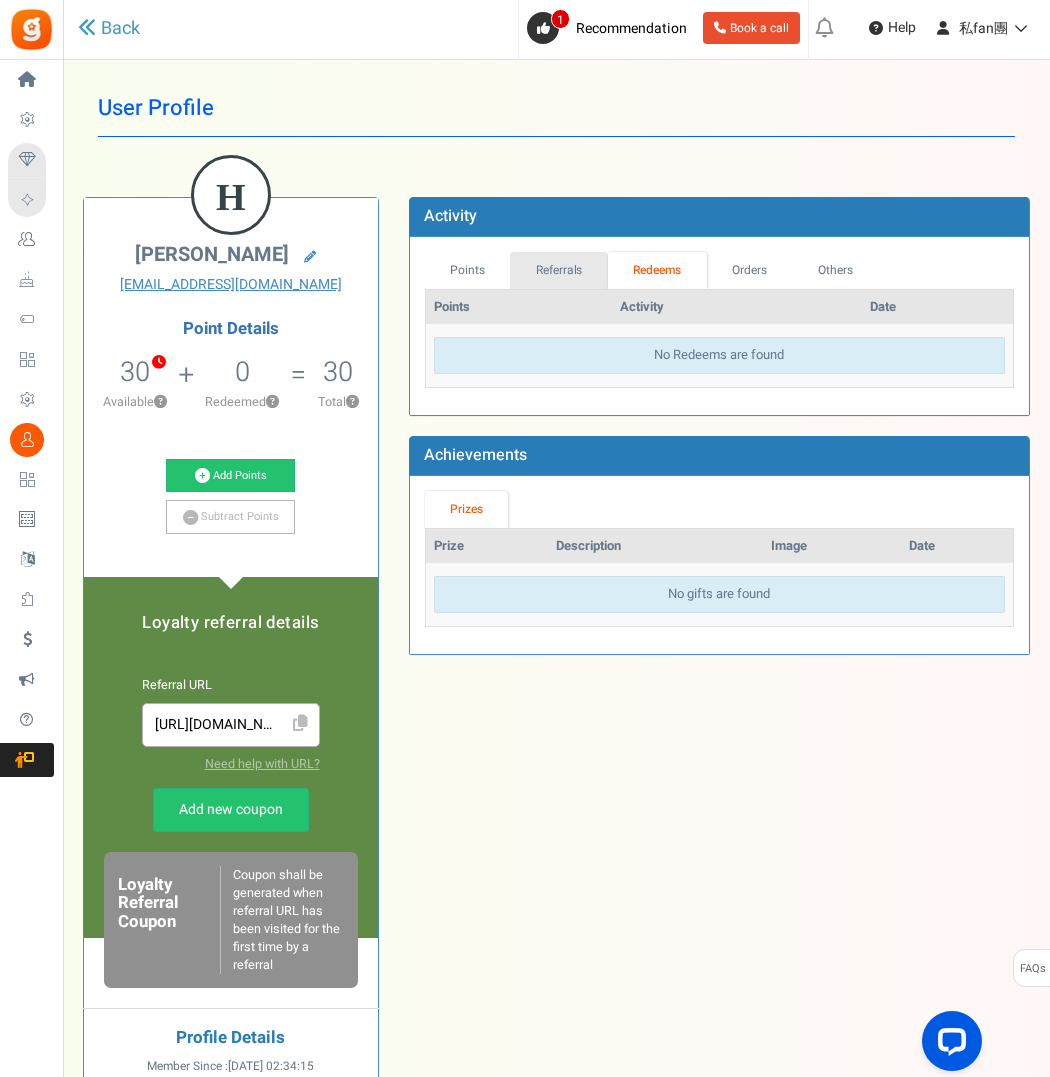 click on "Referrals" at bounding box center (559, 270) 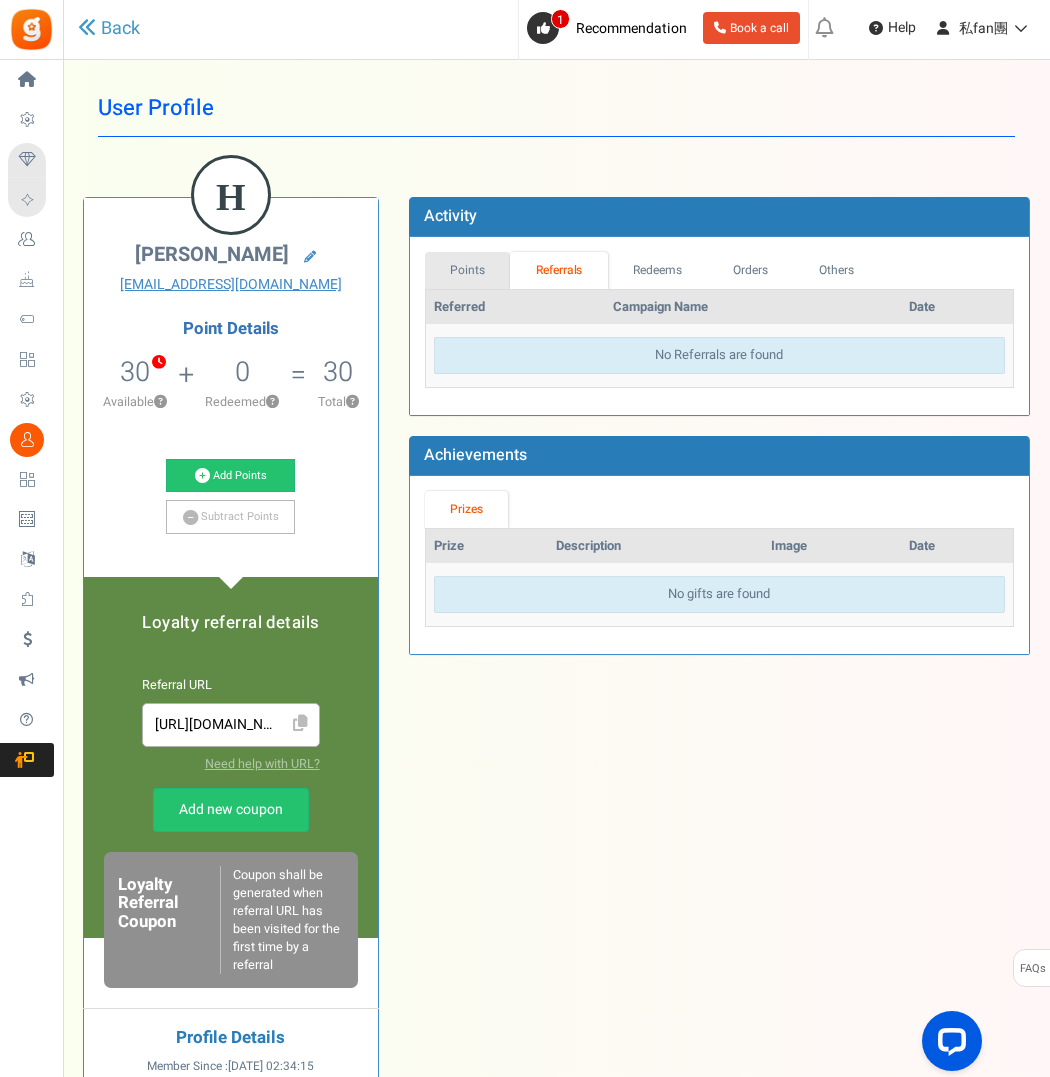 click on "Points" at bounding box center (468, 270) 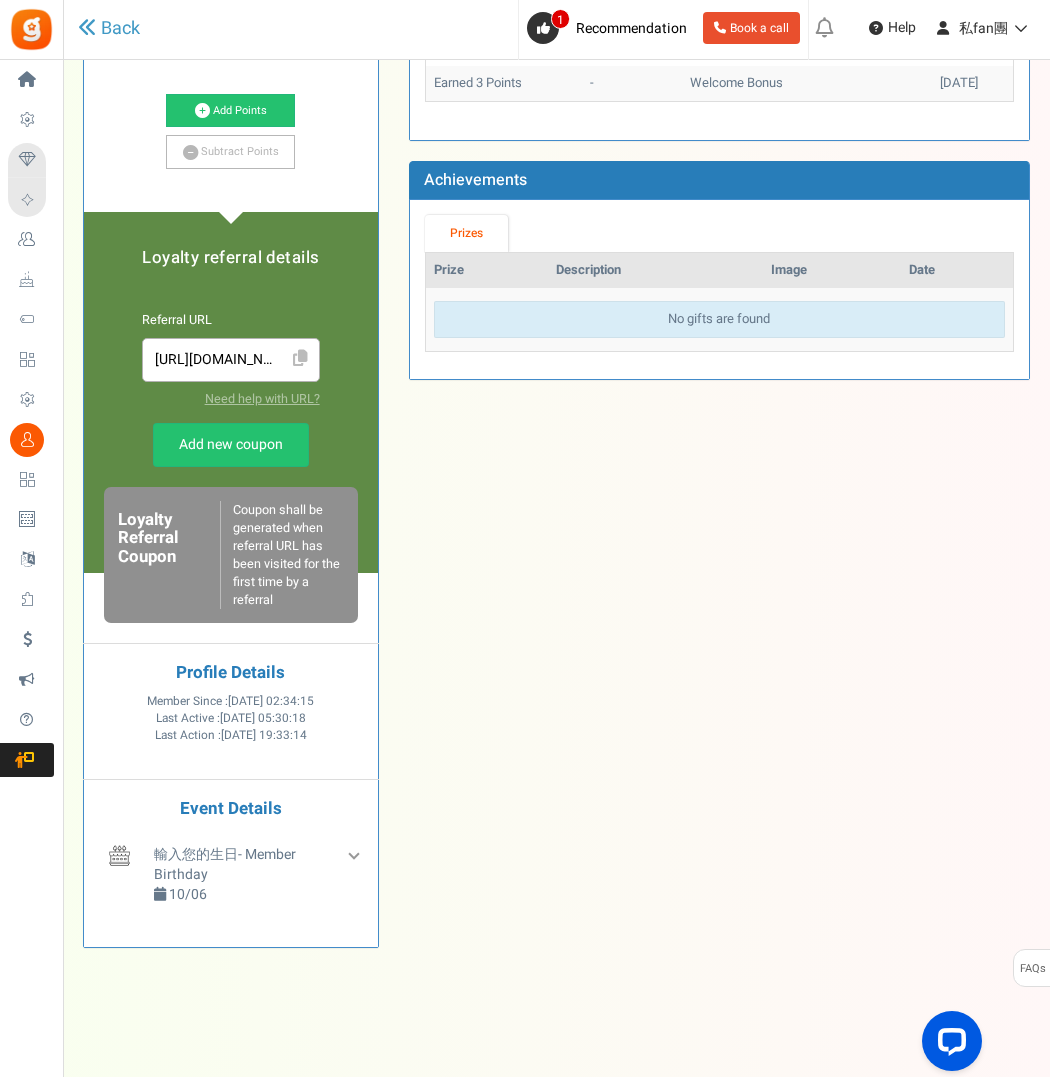 scroll, scrollTop: 0, scrollLeft: 0, axis: both 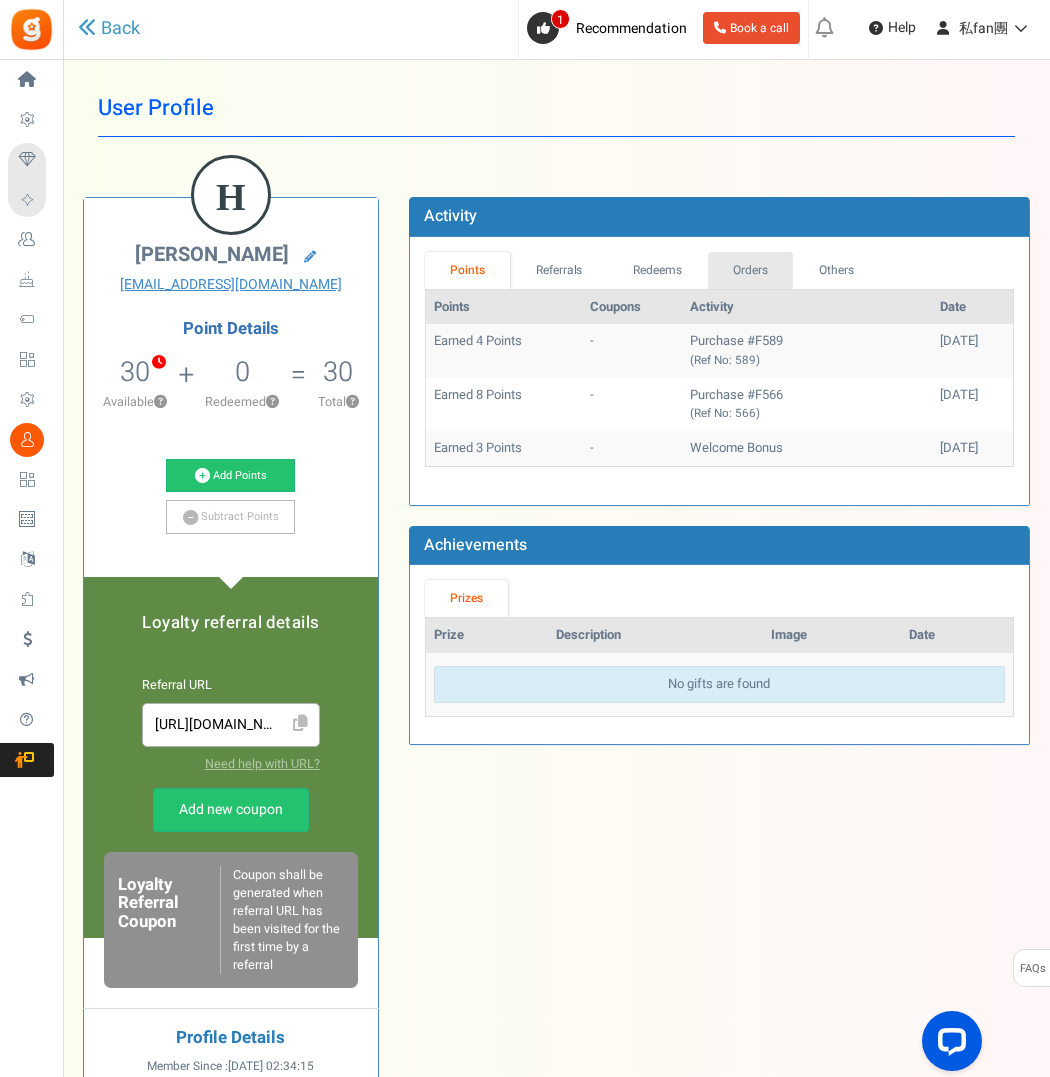 click on "Orders" at bounding box center (751, 270) 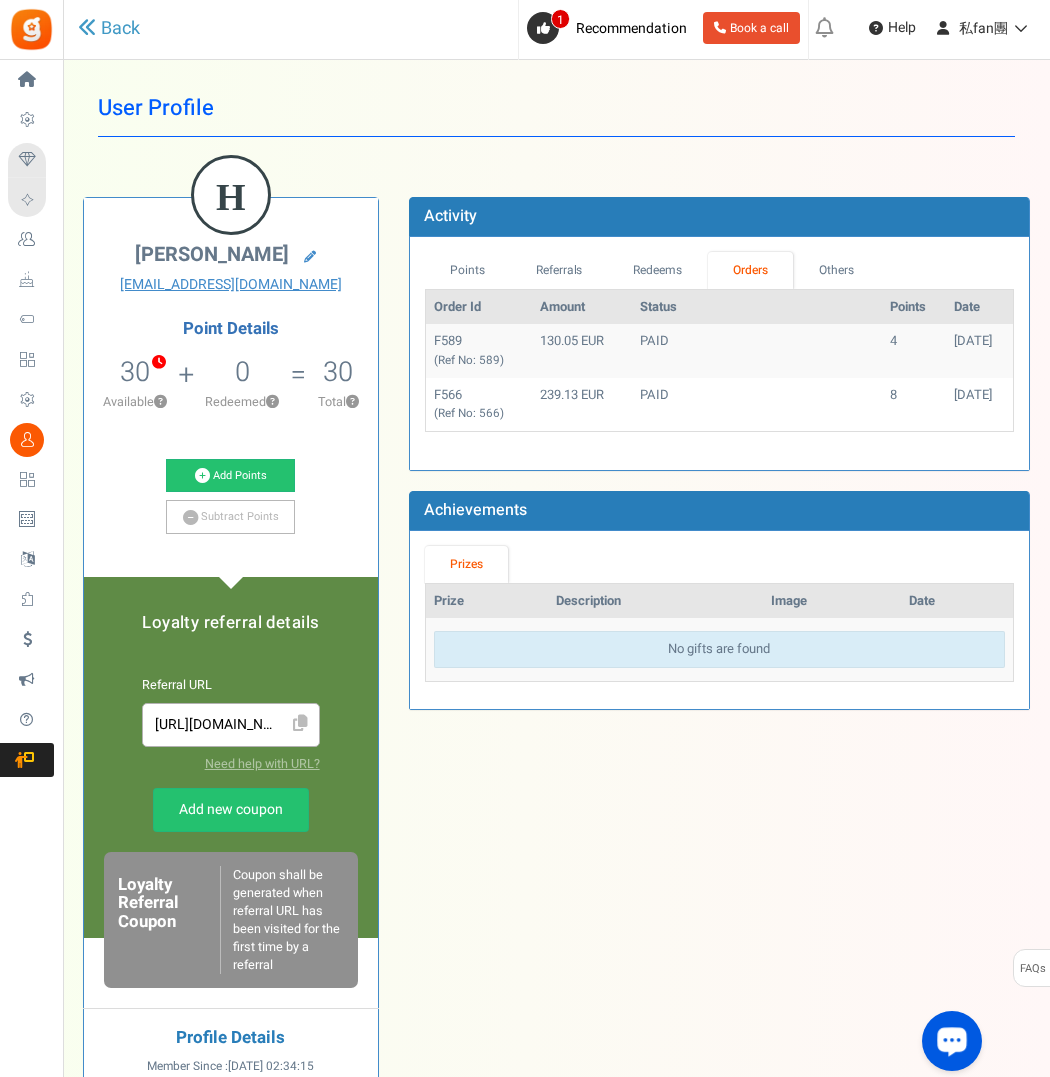 click at bounding box center [952, 1040] 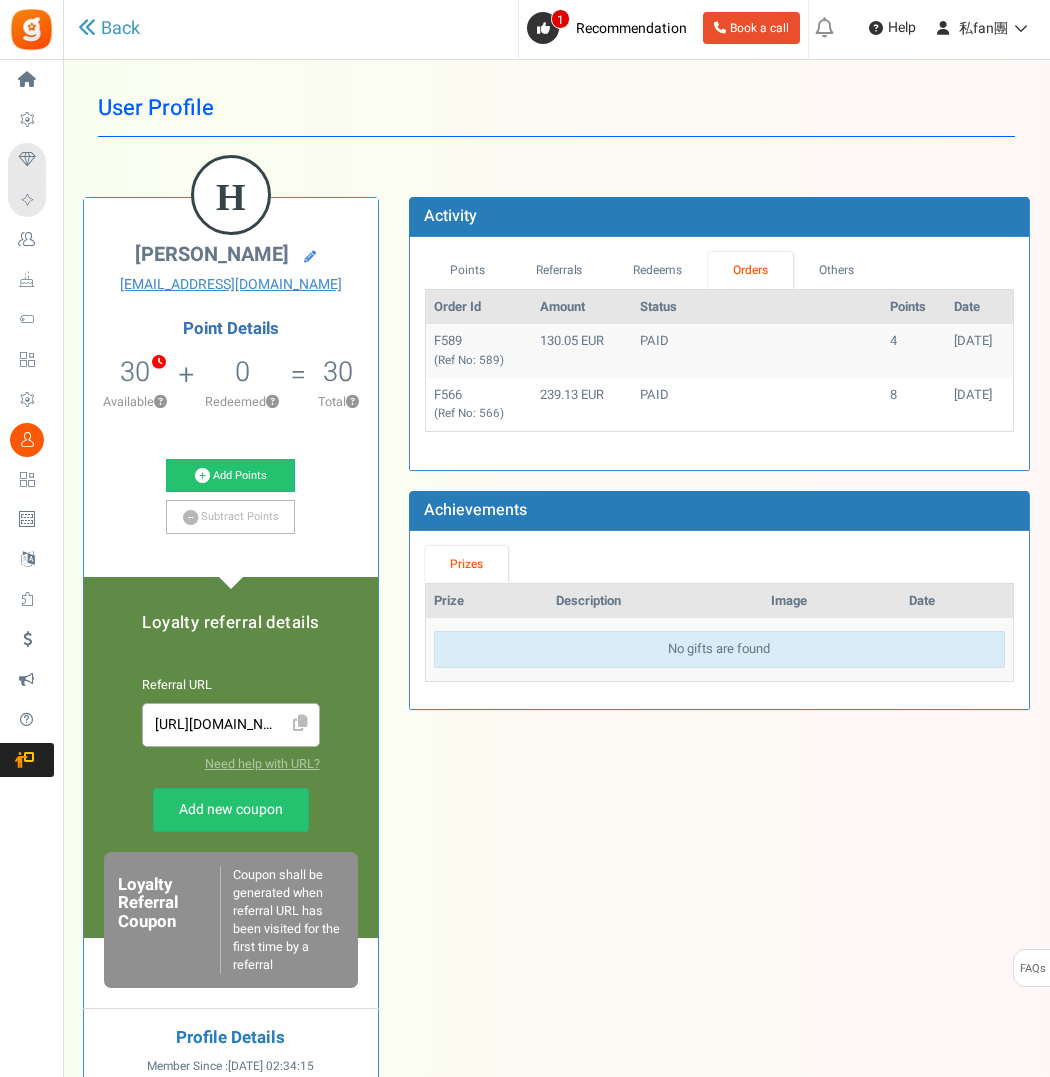 click on "H
[PERSON_NAME]
[EMAIL_ADDRESS][DOMAIN_NAME]
Point Details
30
18 Redeemable
12
Exclusion
? 0 ? 30 ?  Add Points" at bounding box center [556, 750] 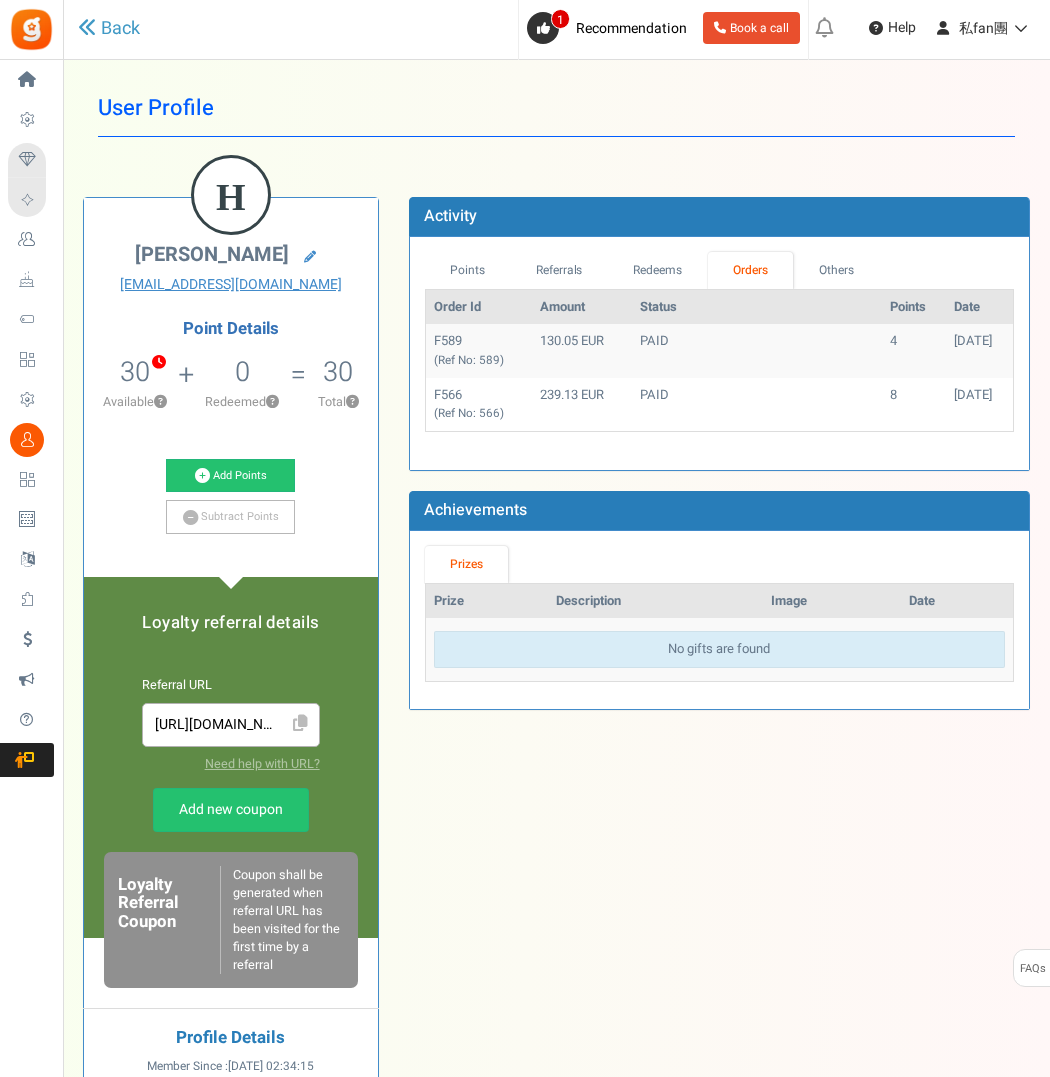 drag, startPoint x: 648, startPoint y: 121, endPoint x: 193, endPoint y: 117, distance: 455.01758 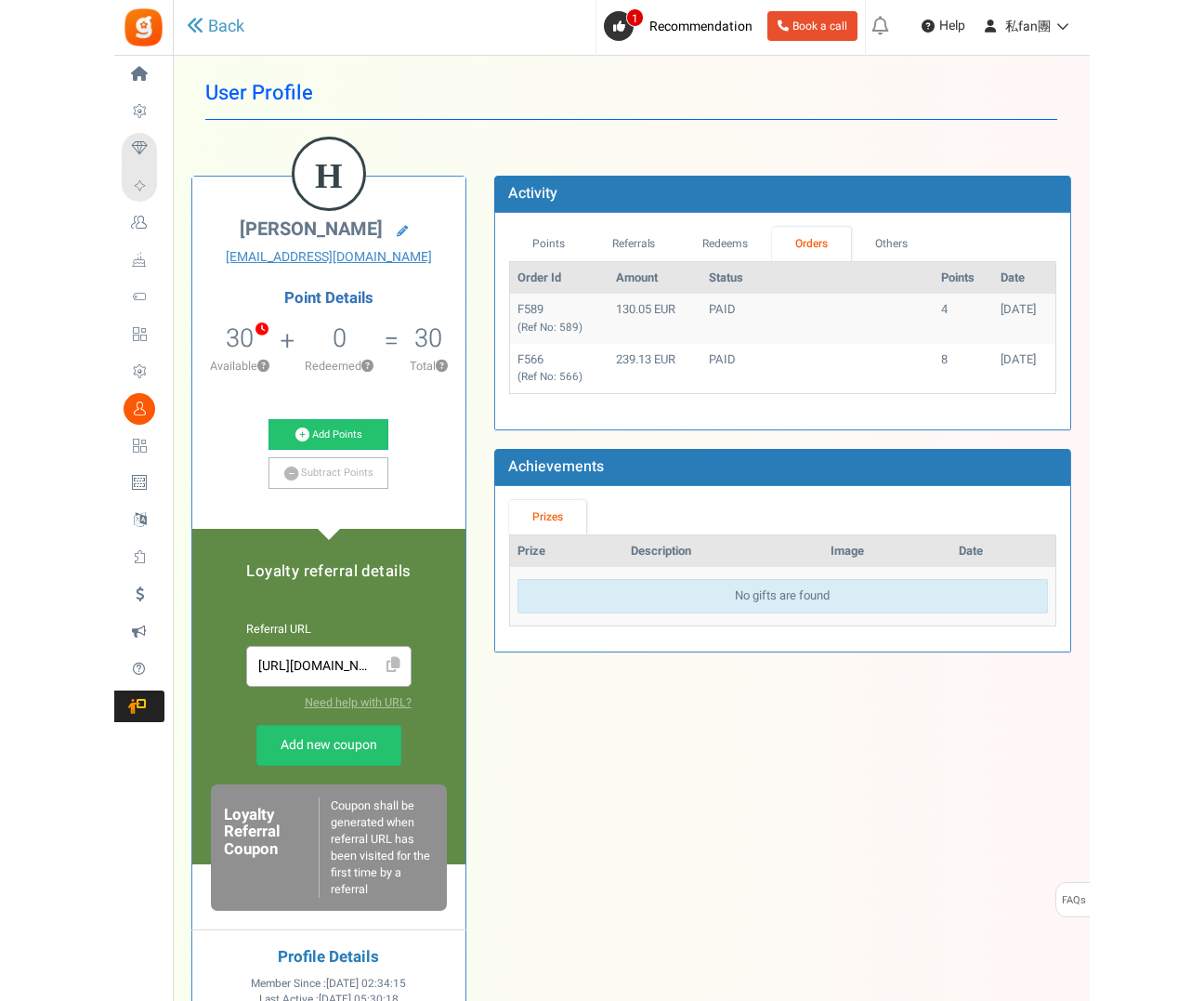 scroll, scrollTop: 4, scrollLeft: 0, axis: vertical 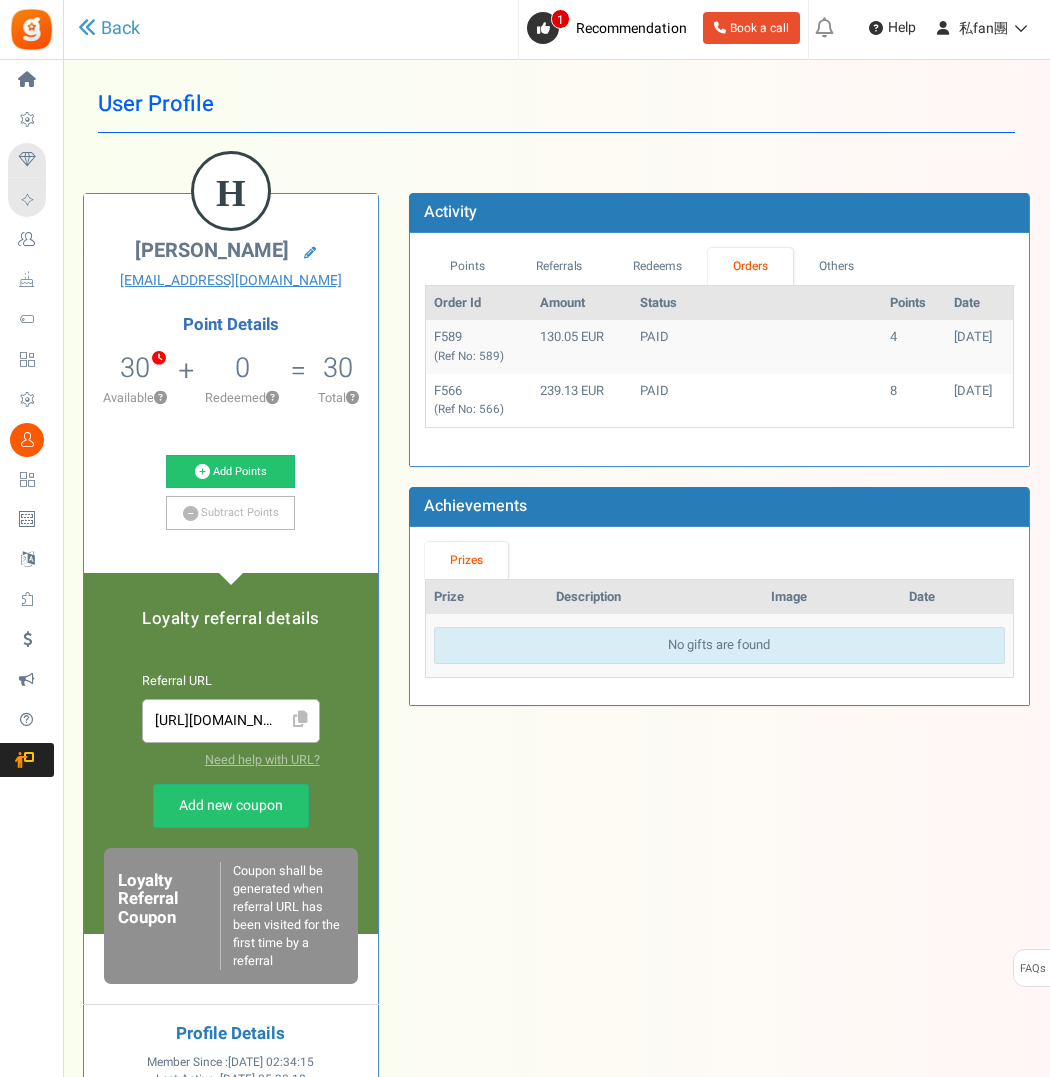 click on "User Profile" at bounding box center (556, 104) 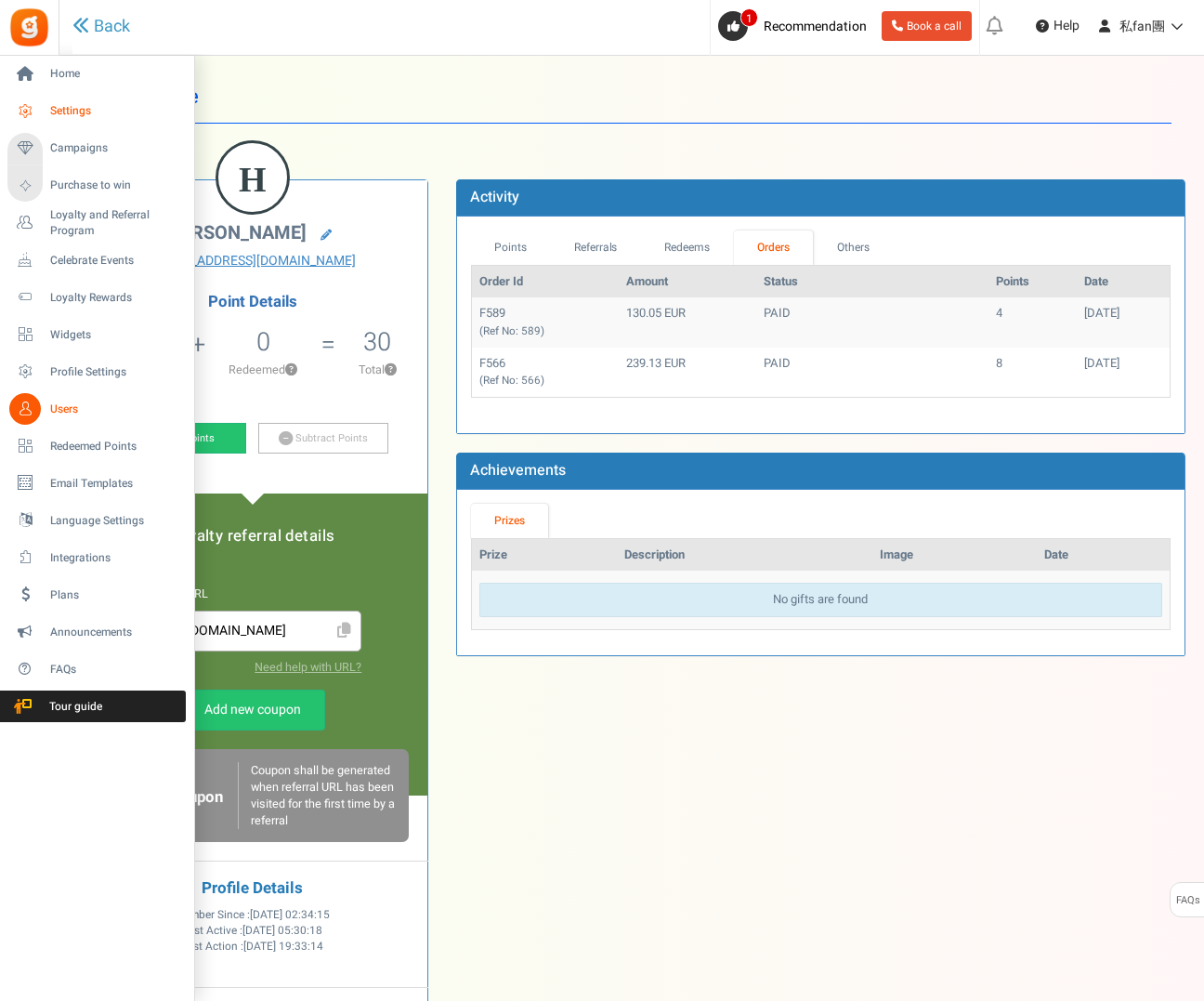 click on "Settings" at bounding box center (115, 111) 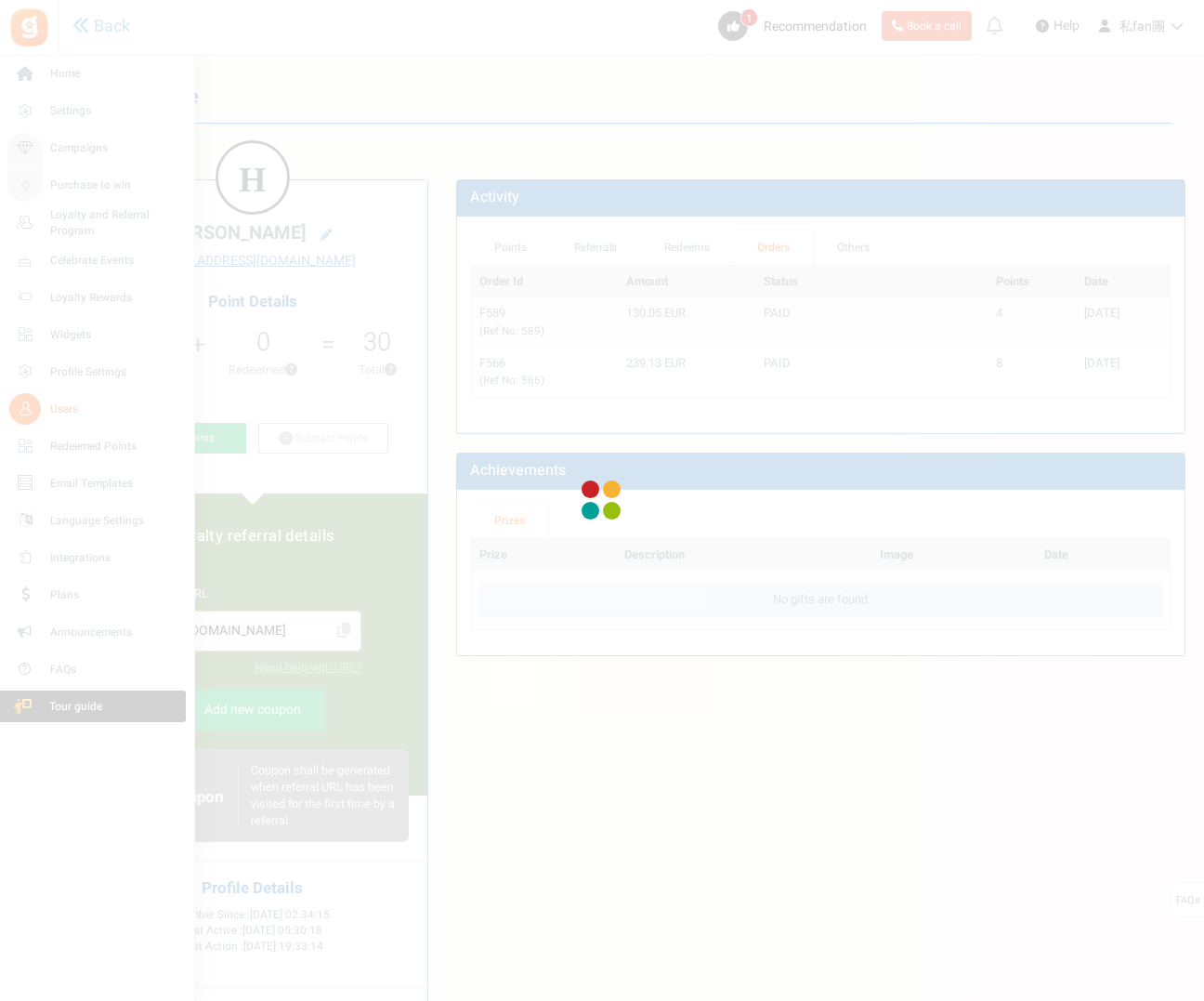 scroll, scrollTop: 0, scrollLeft: 0, axis: both 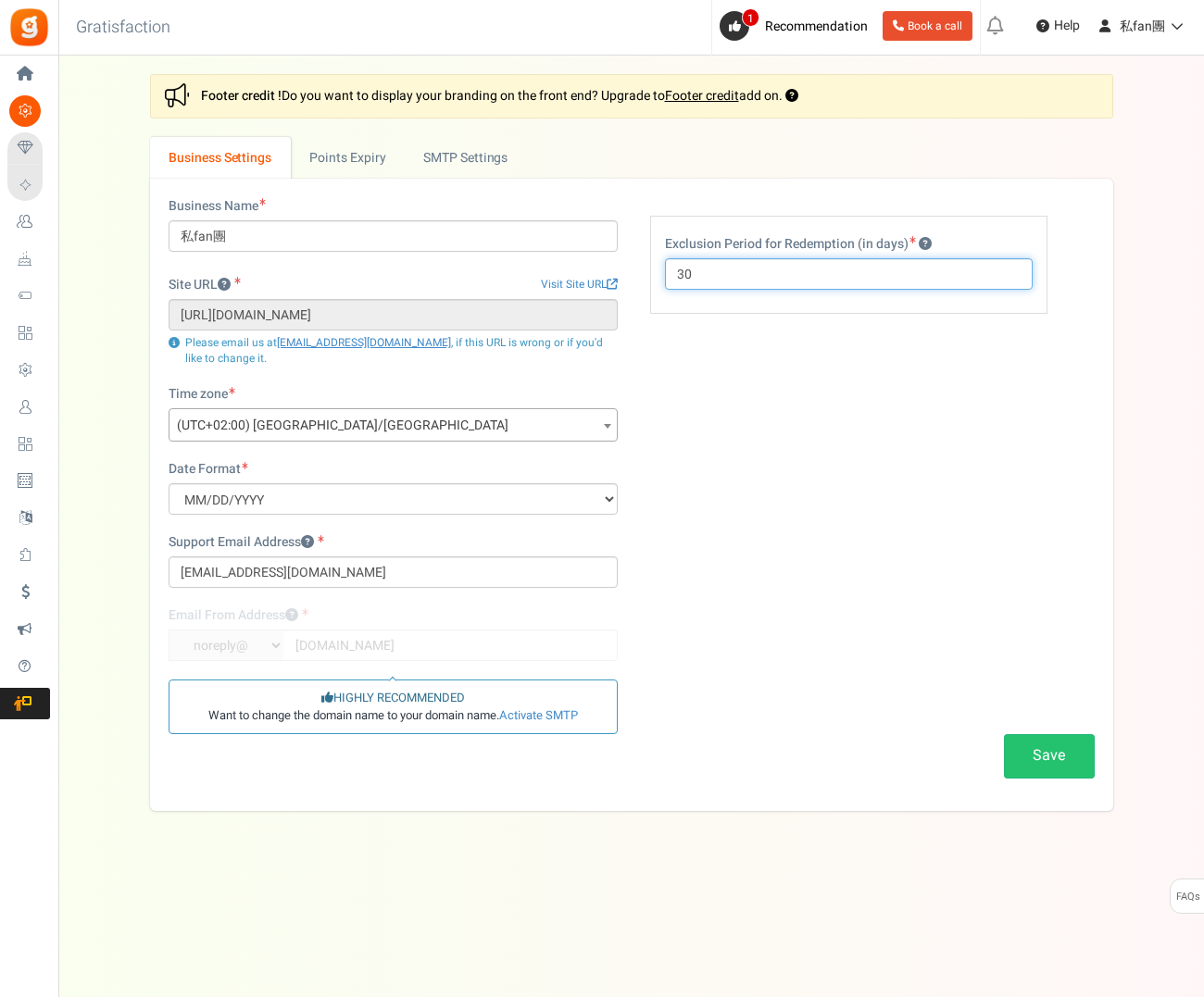 click on "30" at bounding box center [848, 274] 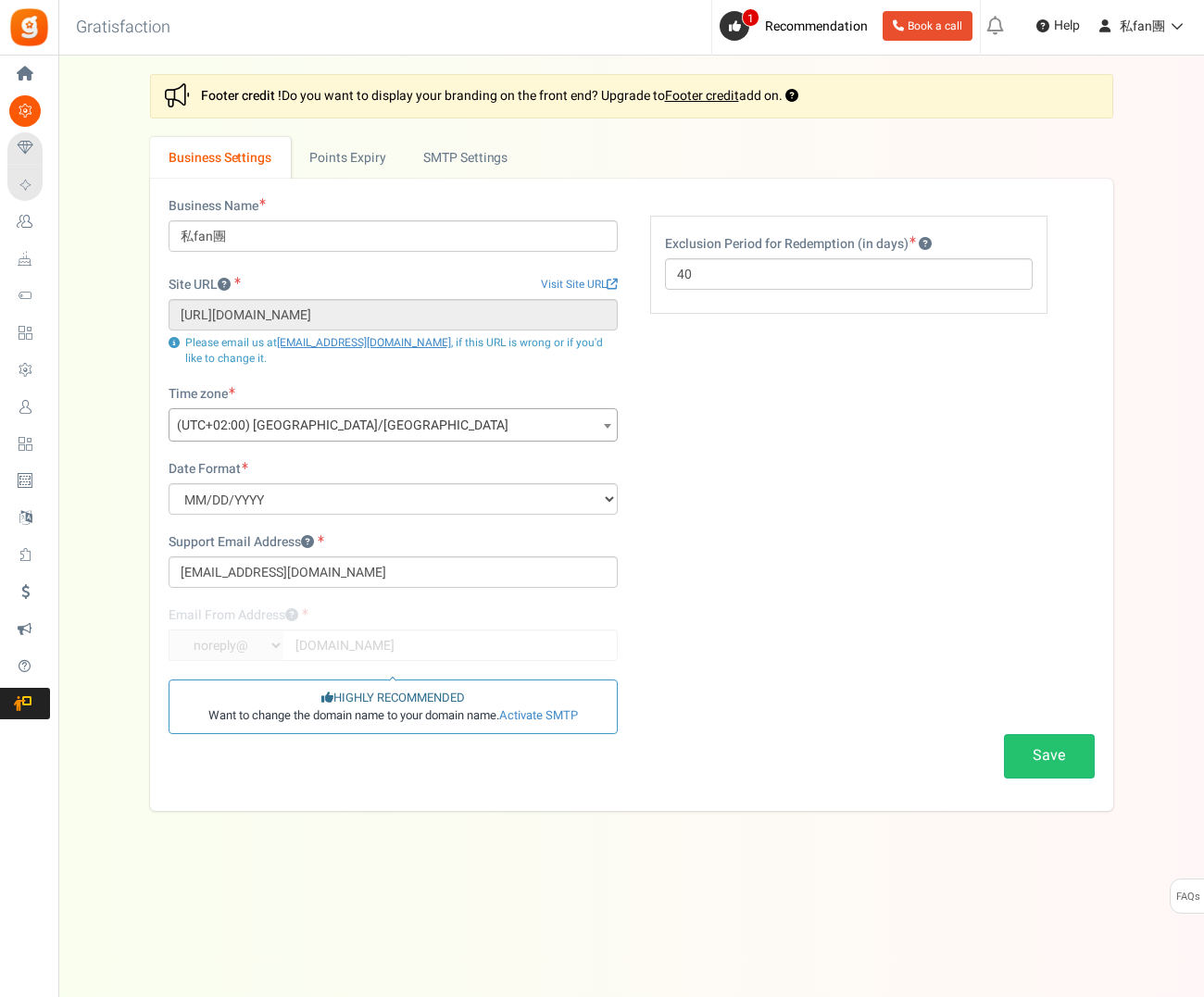 click on "Under
maintenance
we will be back soon
We apologize for any inconvenience. The app will be back up and operational soon.
Please do not refresh or close this page.
Maintenance process completed, Please proceed
Close
X
Settings
In this section you will setup your business details and points expiry
Footer credit !  Do you want to display your branding on the front end? Upgrade to
Footer credit  add on." at bounding box center (631, 461) 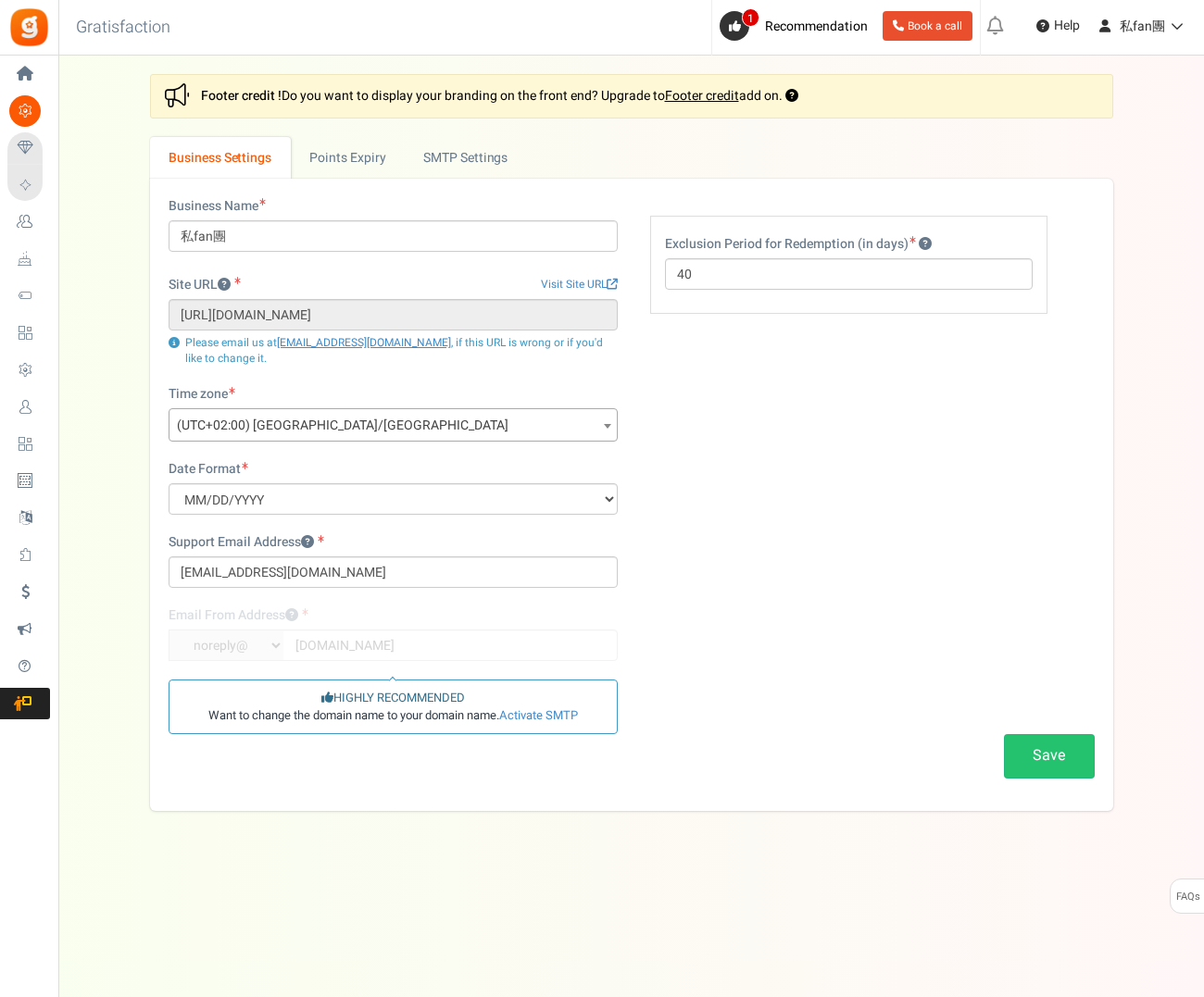 click on "Business Name
私fan團
Site URL
Visit Site URL
[URL][DOMAIN_NAME]
Update site URL
Please email us at  [EMAIL_ADDRESS][DOMAIN_NAME] , if this URL is wrong or if you'd like to change it.    * 40" at bounding box center (632, 494) 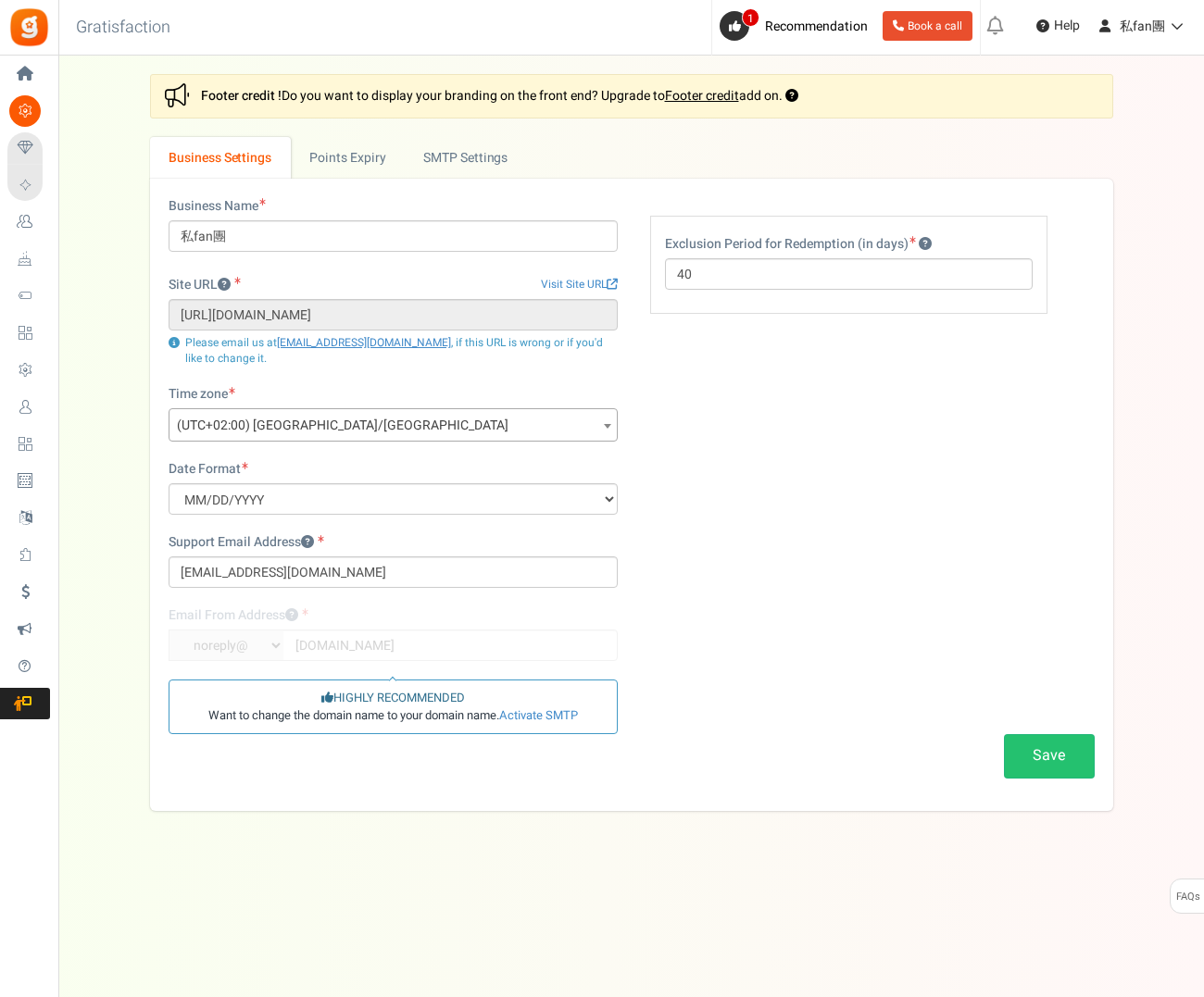 click on "Save" at bounding box center [632, 763] 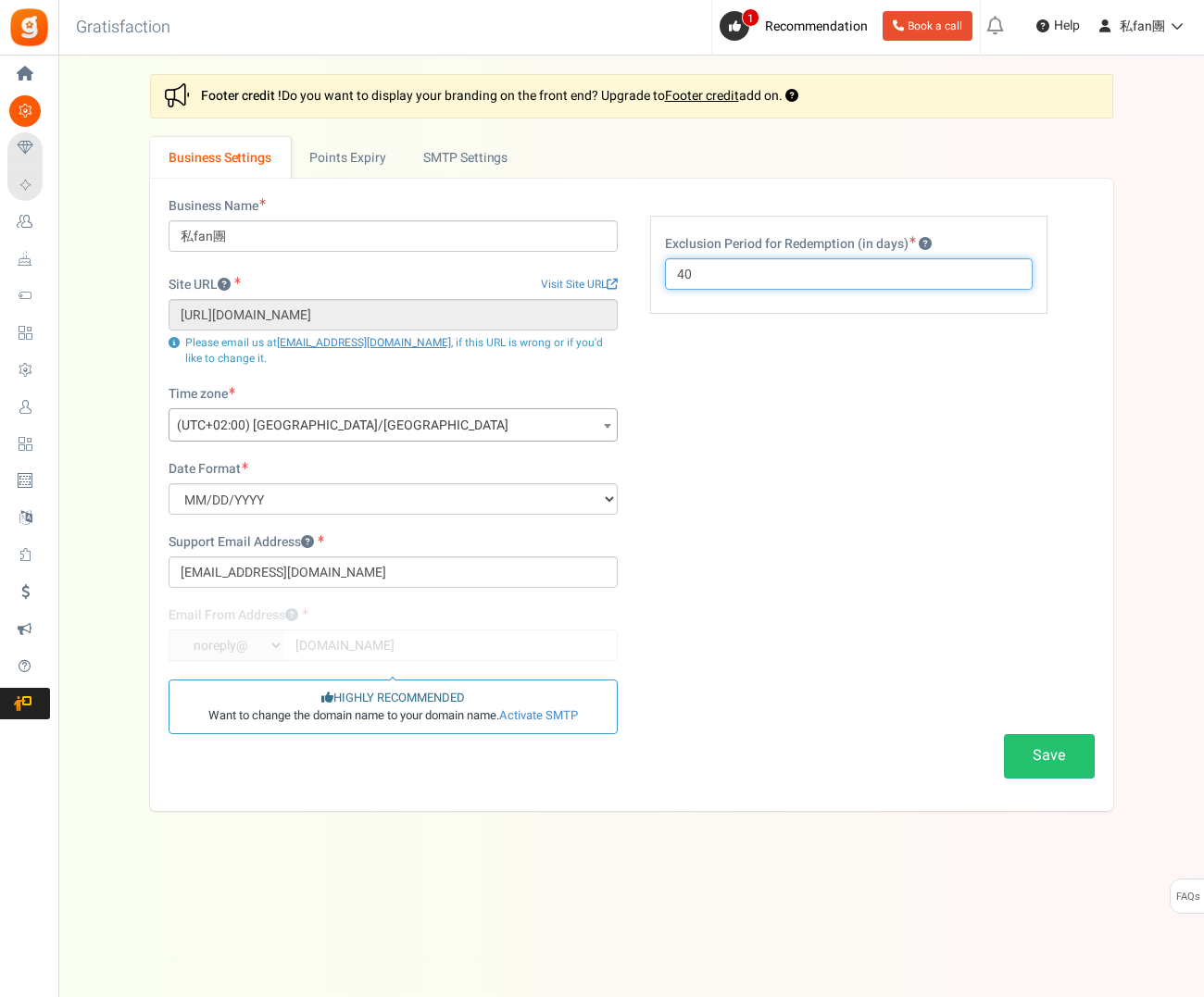 click on "40" at bounding box center (848, 274) 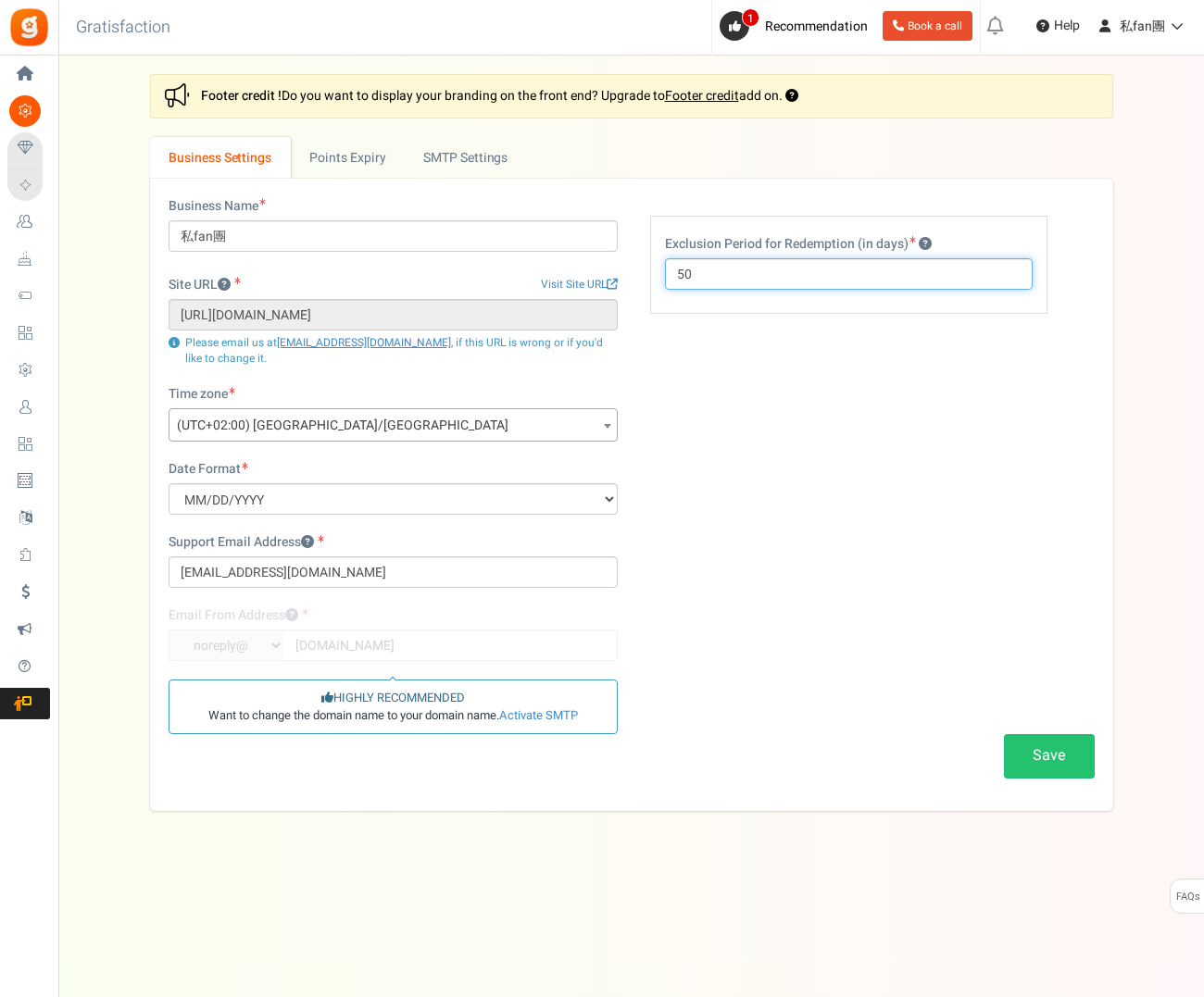 type on "50" 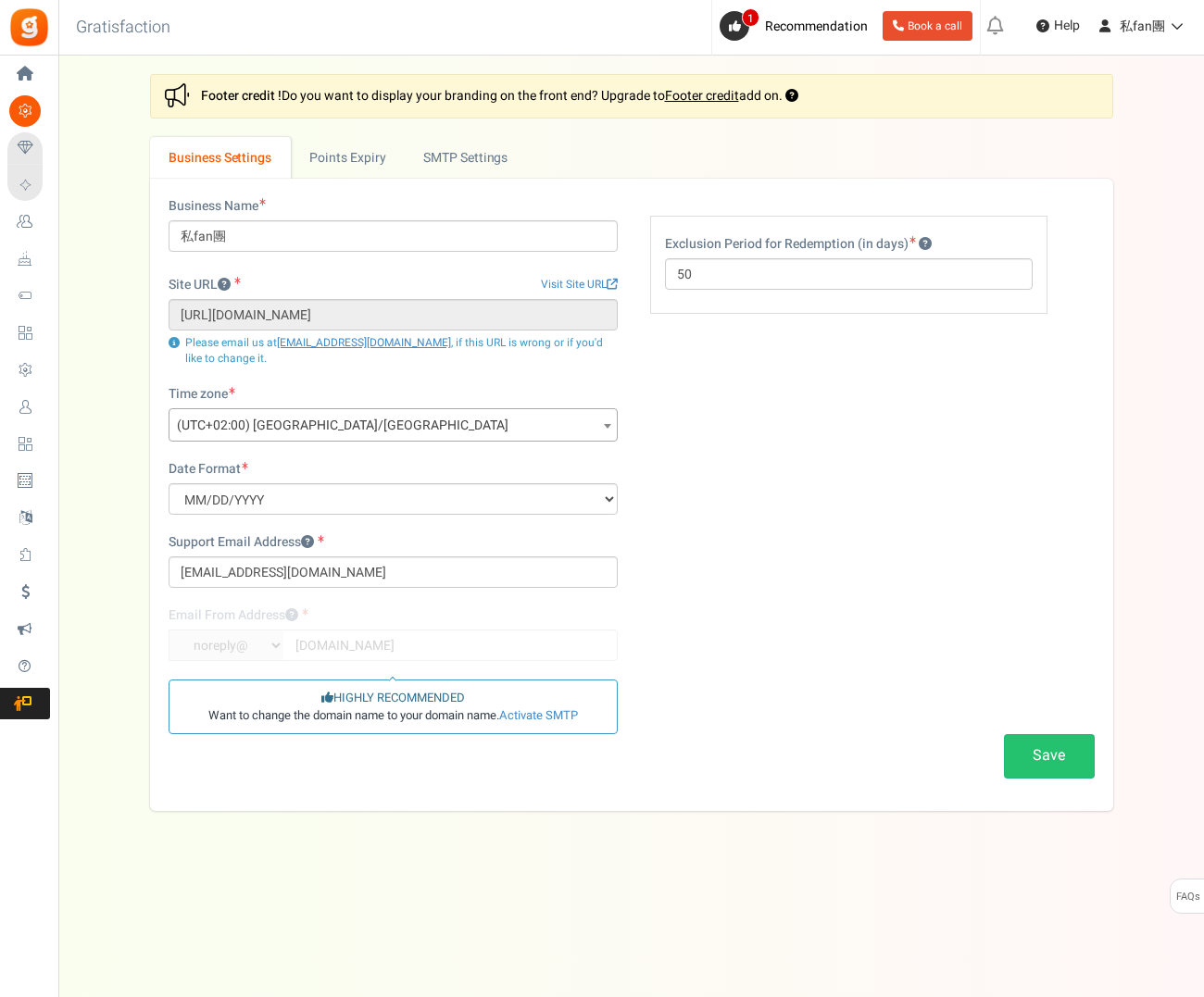 click on "Business Settings
Points Expiry
Admin Notifications
Active SMTP Settings" at bounding box center [632, 157] 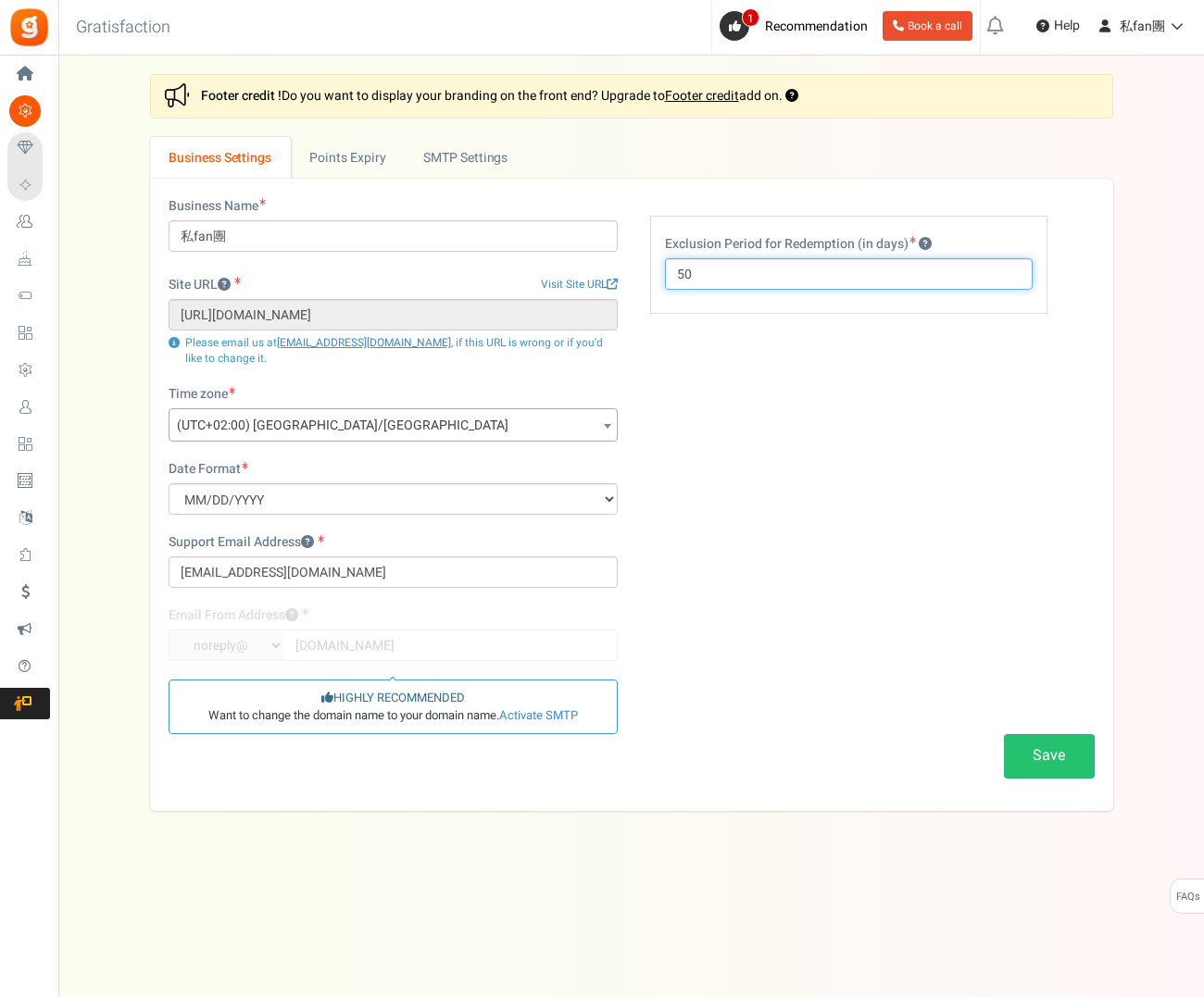 click on "50" at bounding box center (848, 274) 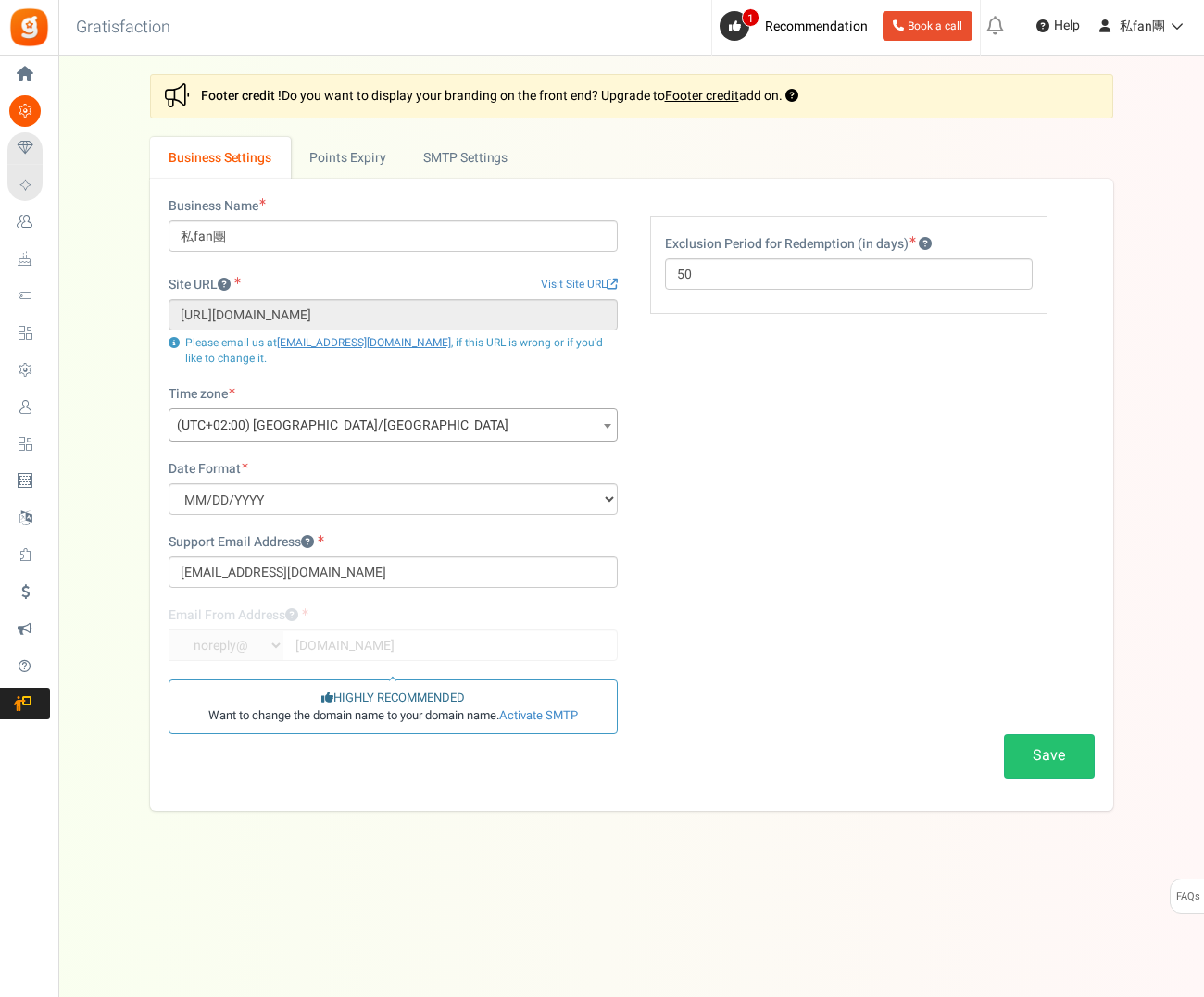 click on "Business Settings
Points Expiry
Admin Notifications
Active SMTP Settings" at bounding box center [632, 157] 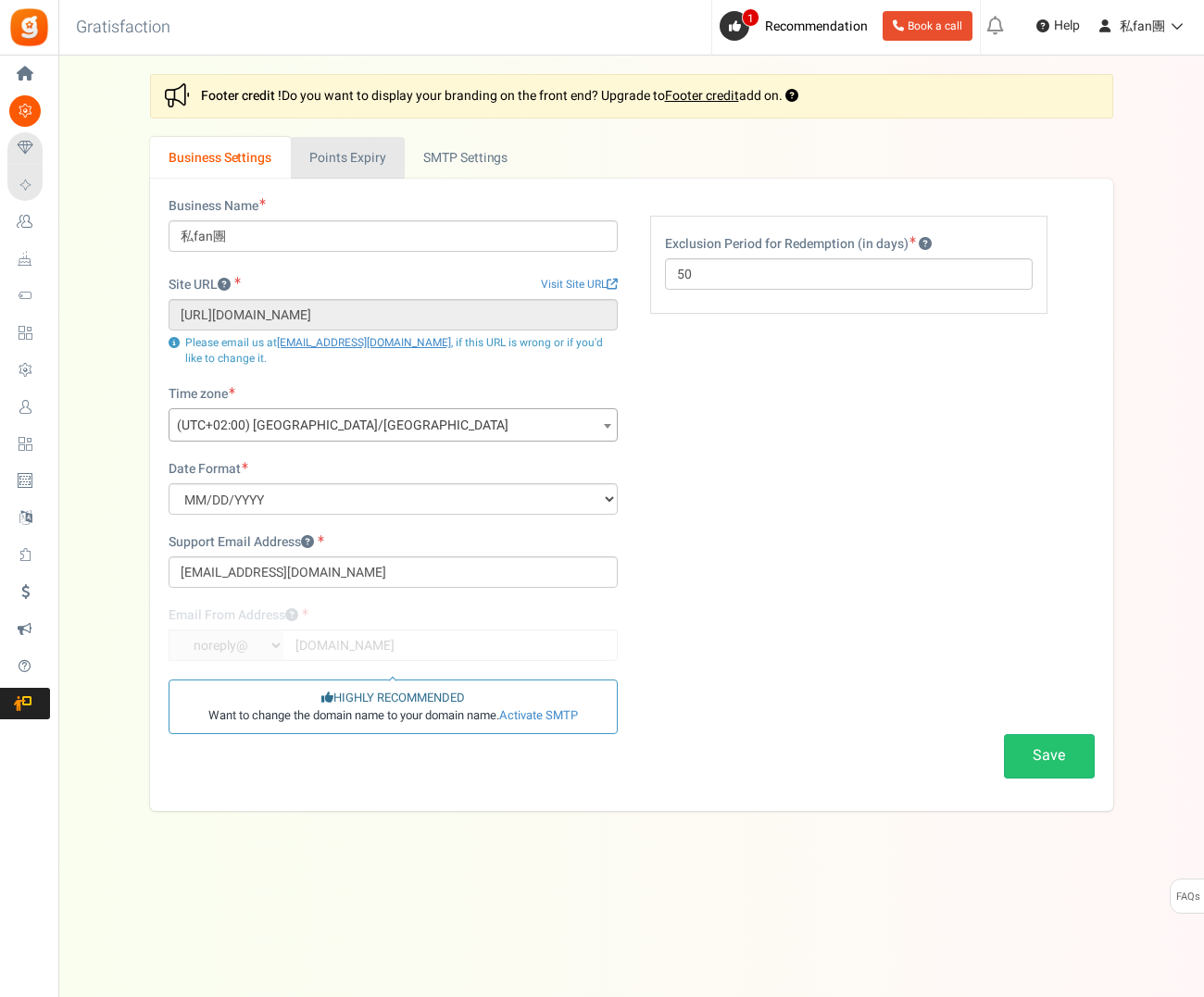click on "Points Expiry" at bounding box center (347, 157) 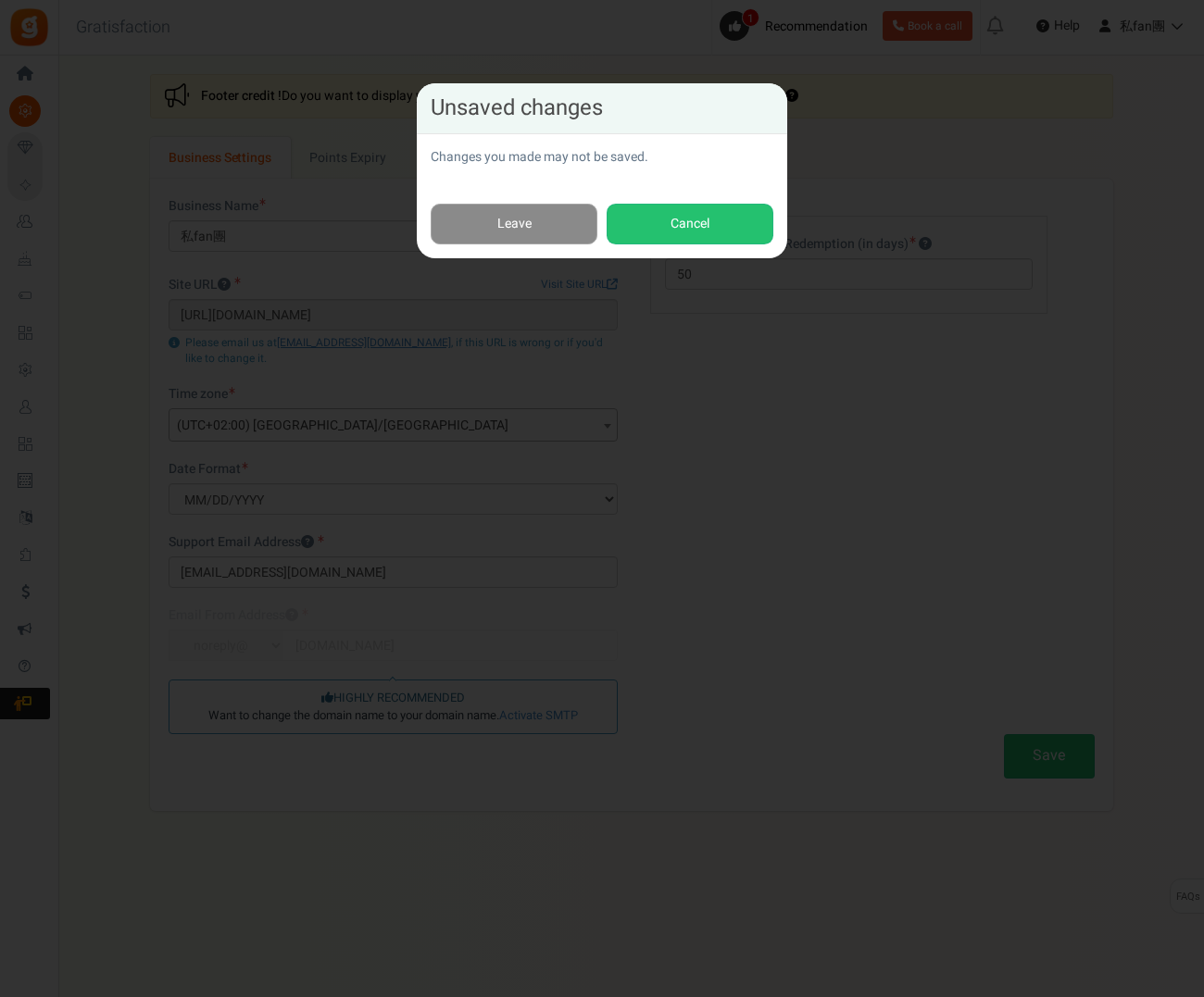 click on "Leave" at bounding box center [514, 224] 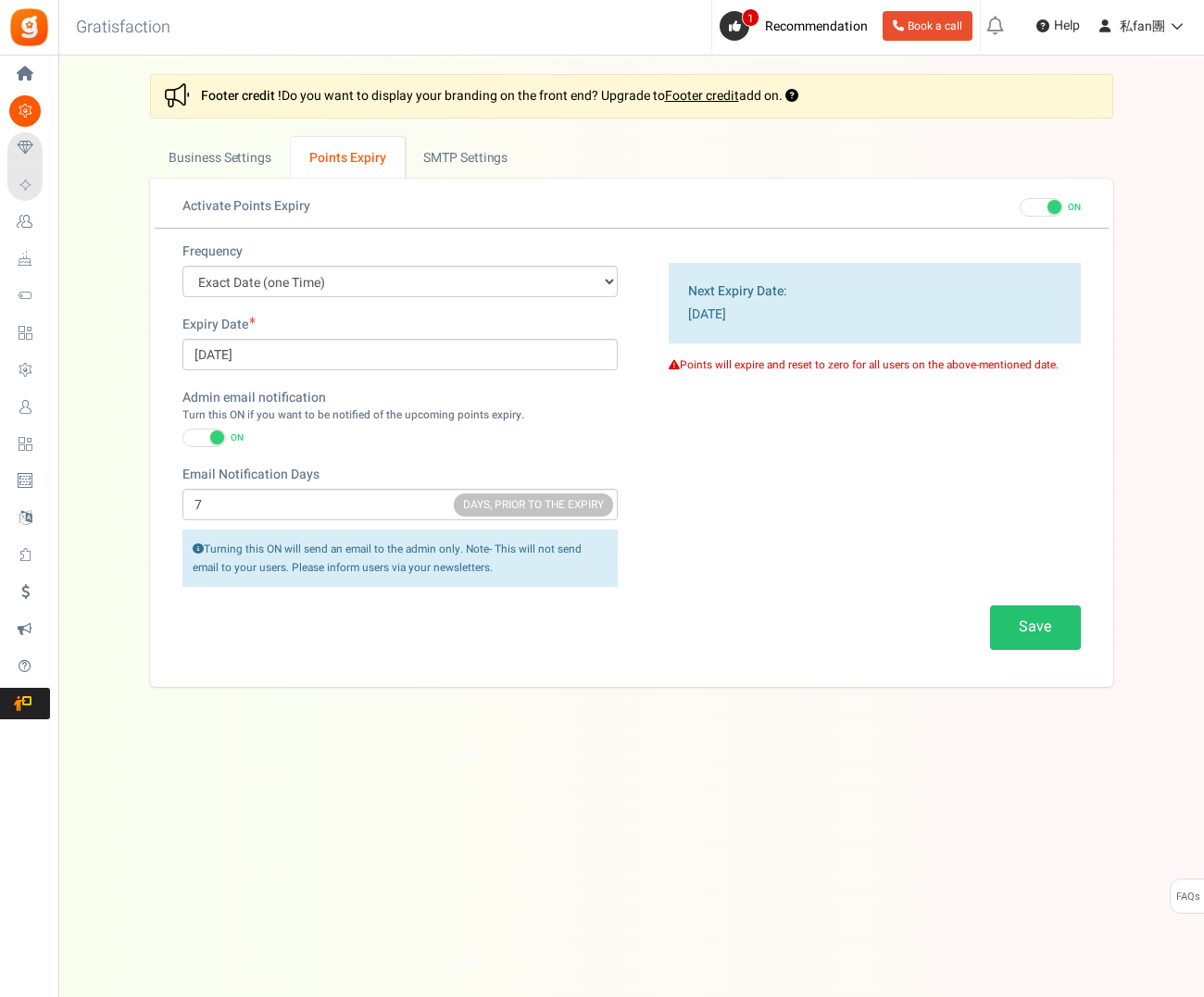click on "Business Name
私fan團
Site URL
Visit Site URL
[URL][DOMAIN_NAME]
Update site URL
Please email us at  [EMAIL_ADDRESS][DOMAIN_NAME] , if this URL is wrong or if you'd like to change it.    * 50" at bounding box center [632, 432] 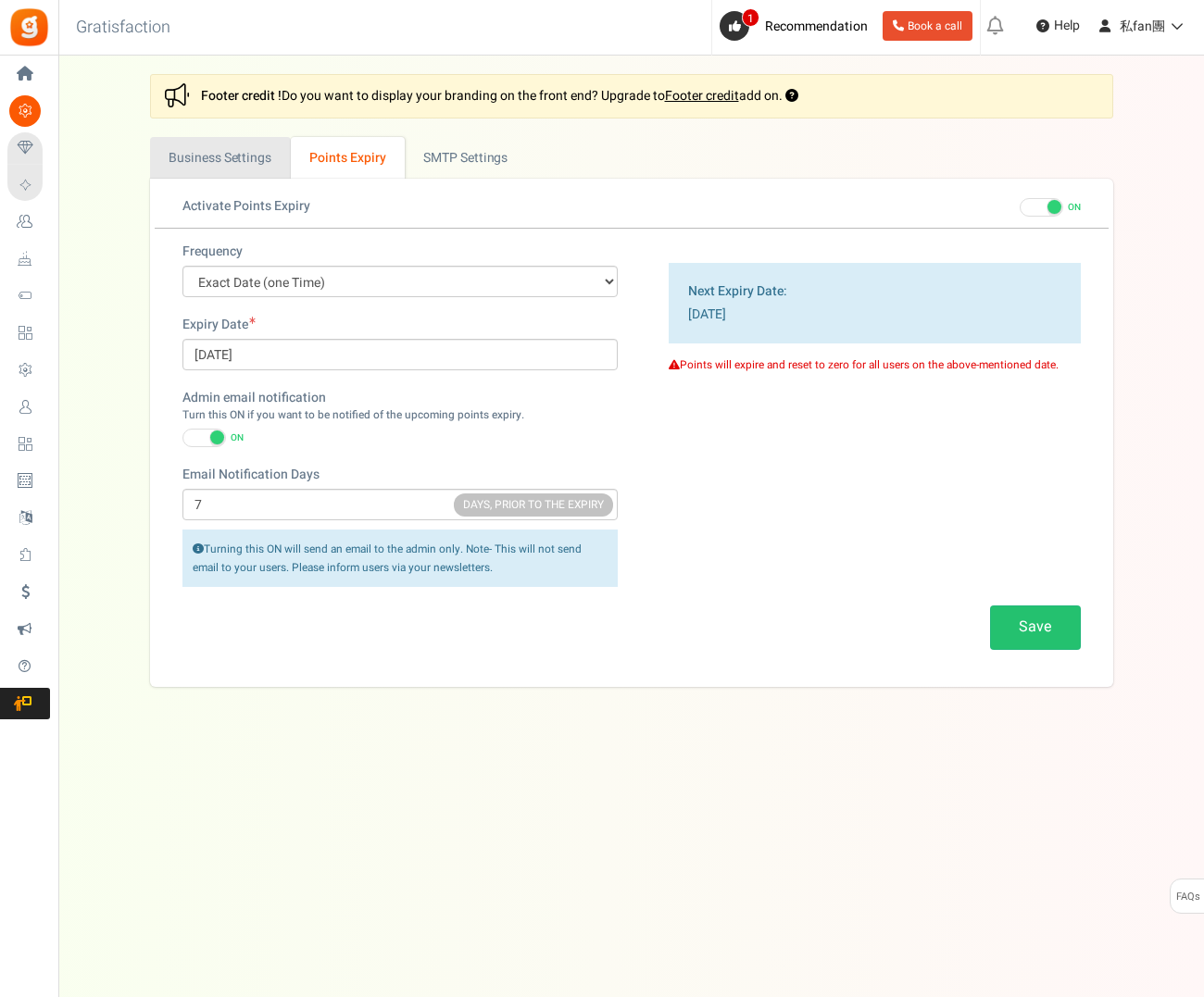 click on "Business Settings" at bounding box center (220, 157) 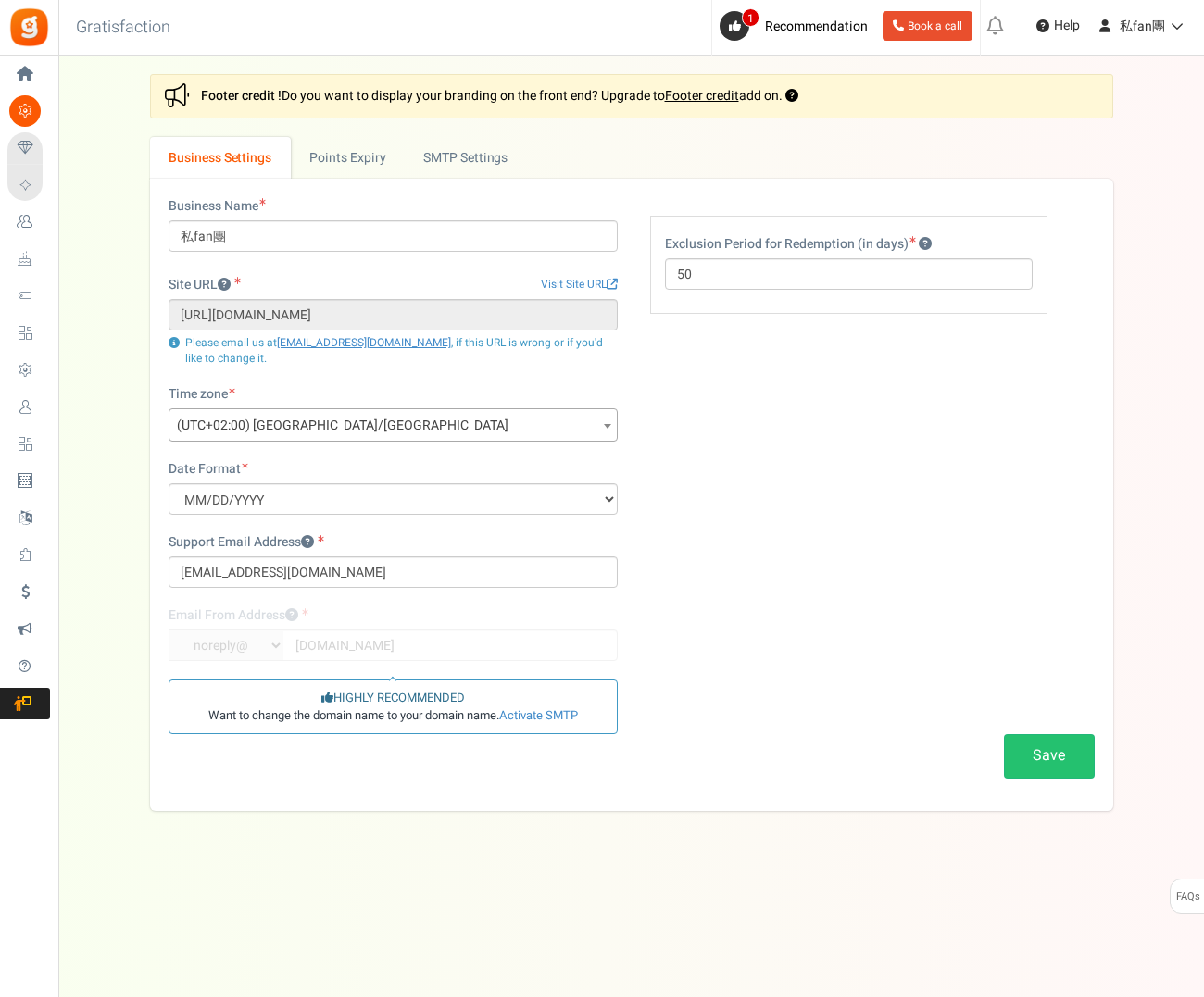 click on "Business Settings
Points Expiry
Admin Notifications
Active SMTP Settings" at bounding box center (632, 157) 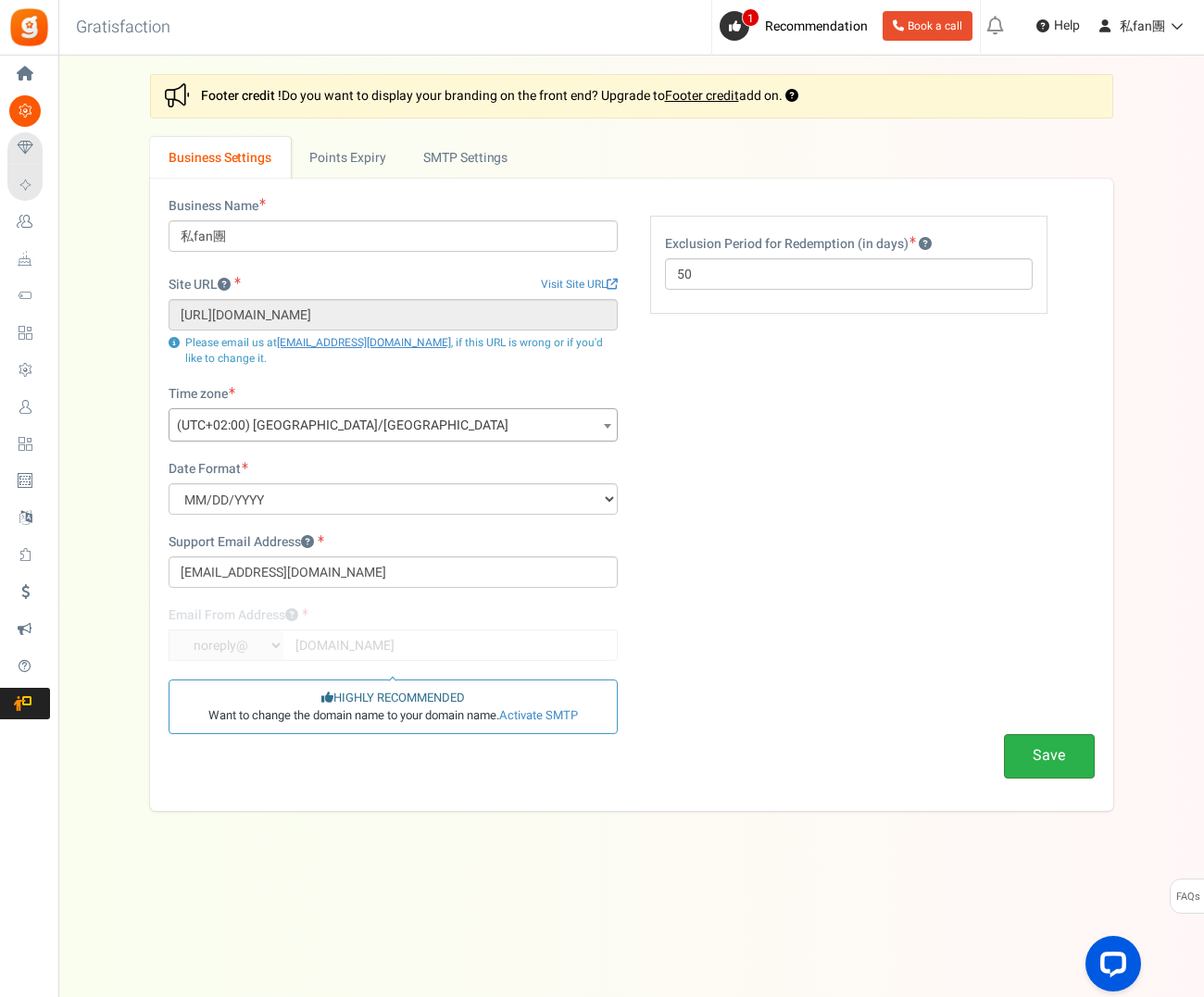 click on "Save" at bounding box center [1049, 755] 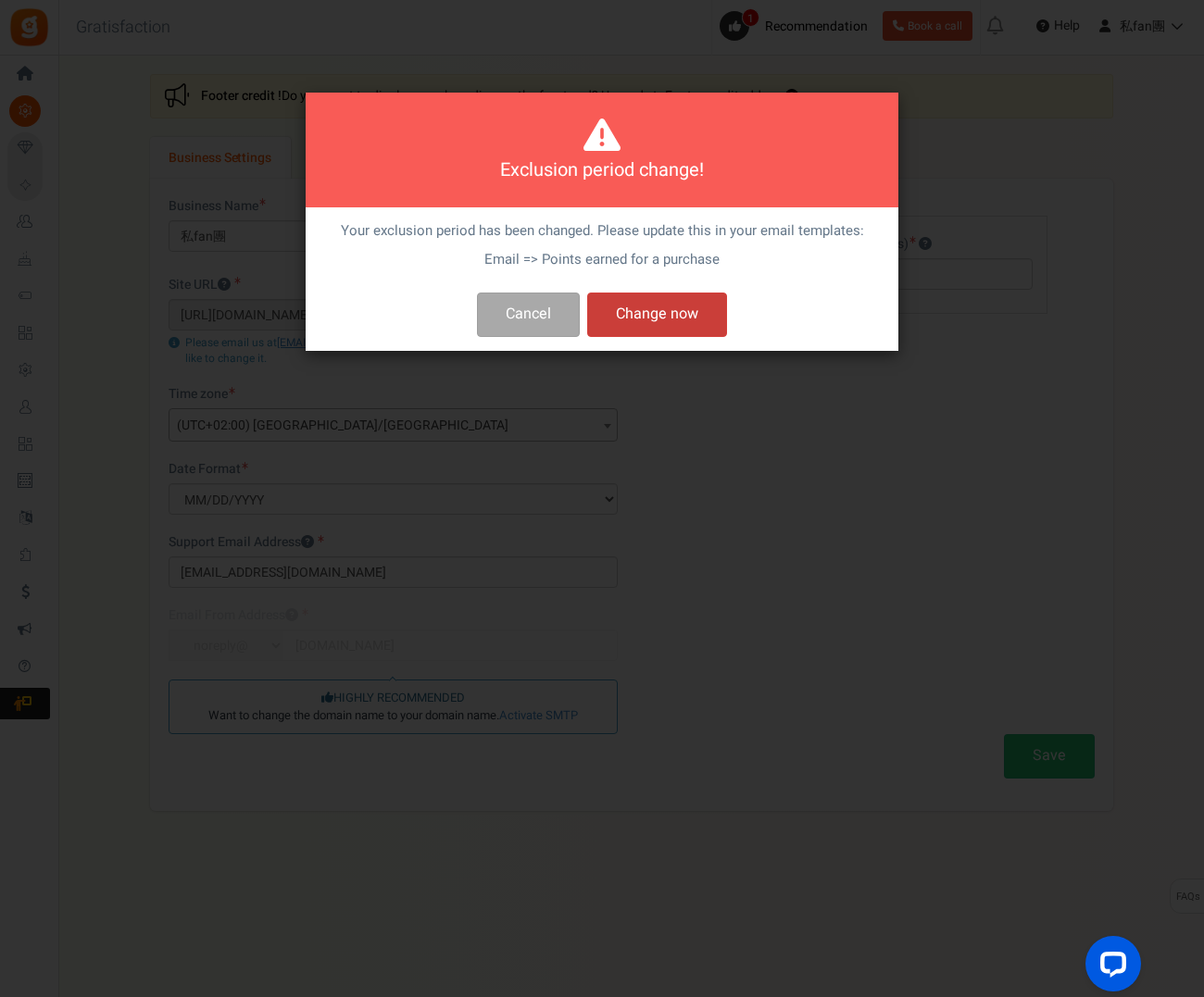 click on "Change now" at bounding box center [657, 314] 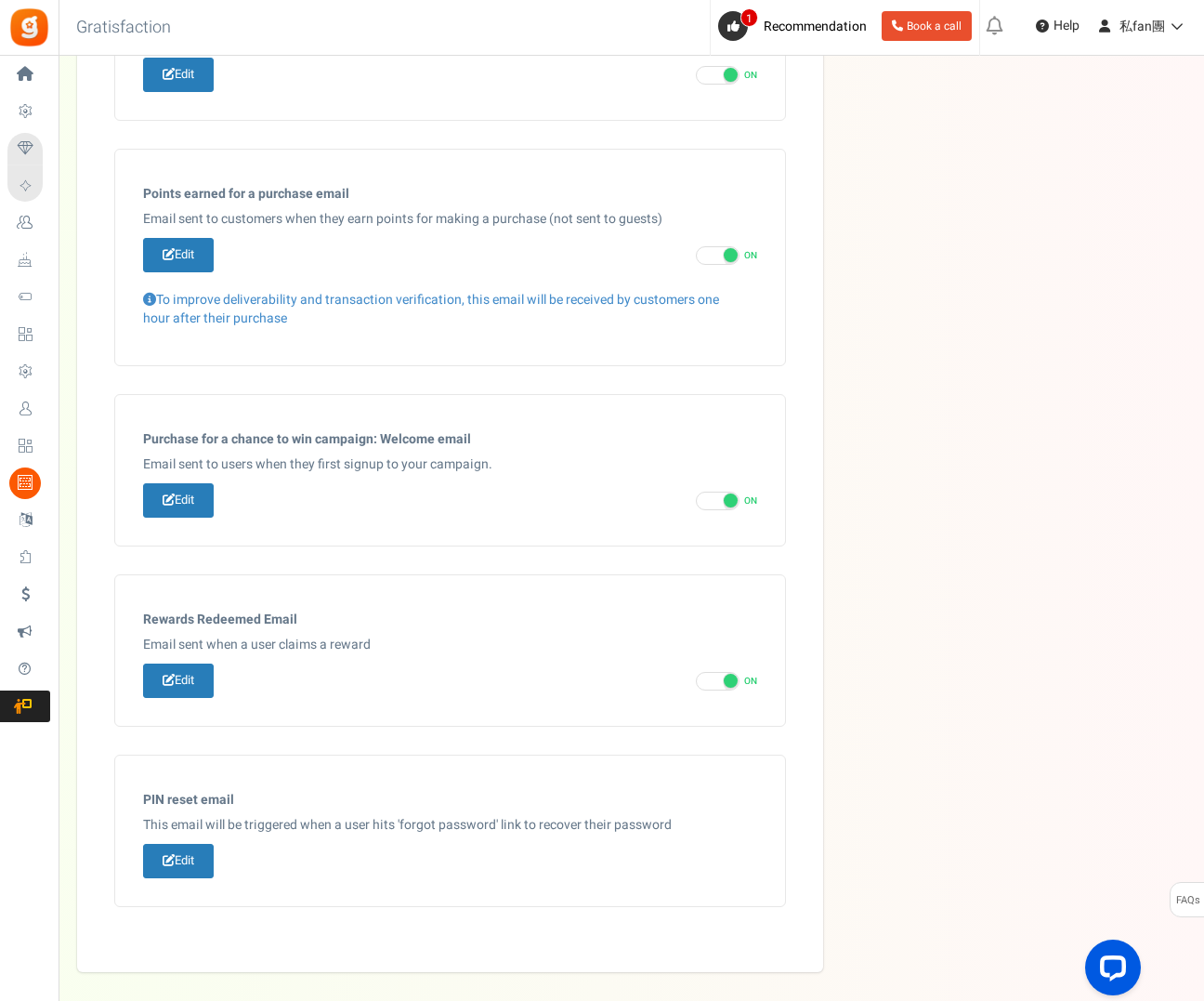 scroll, scrollTop: 671, scrollLeft: 0, axis: vertical 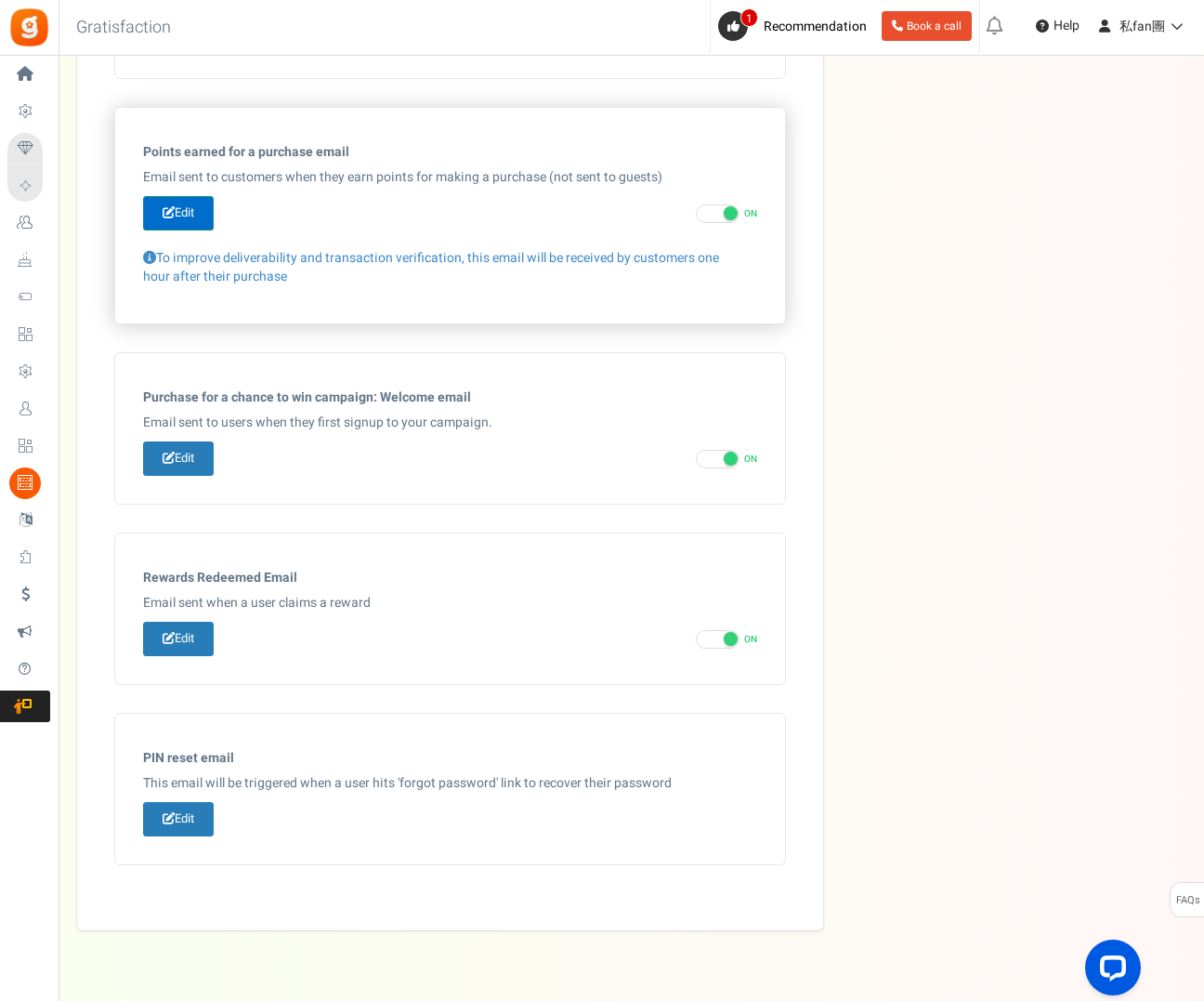 click at bounding box center [168, 212] 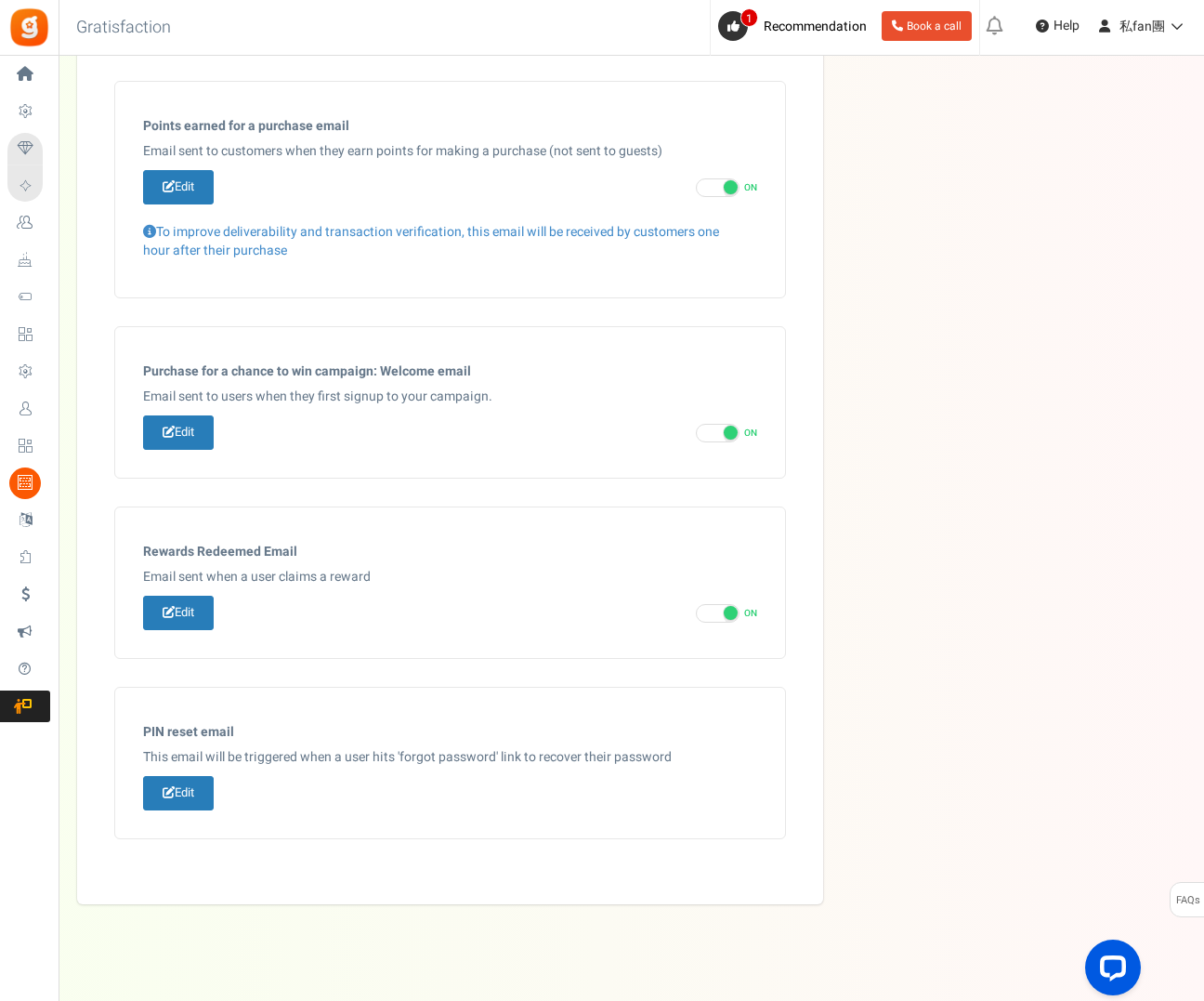 scroll, scrollTop: 713, scrollLeft: 0, axis: vertical 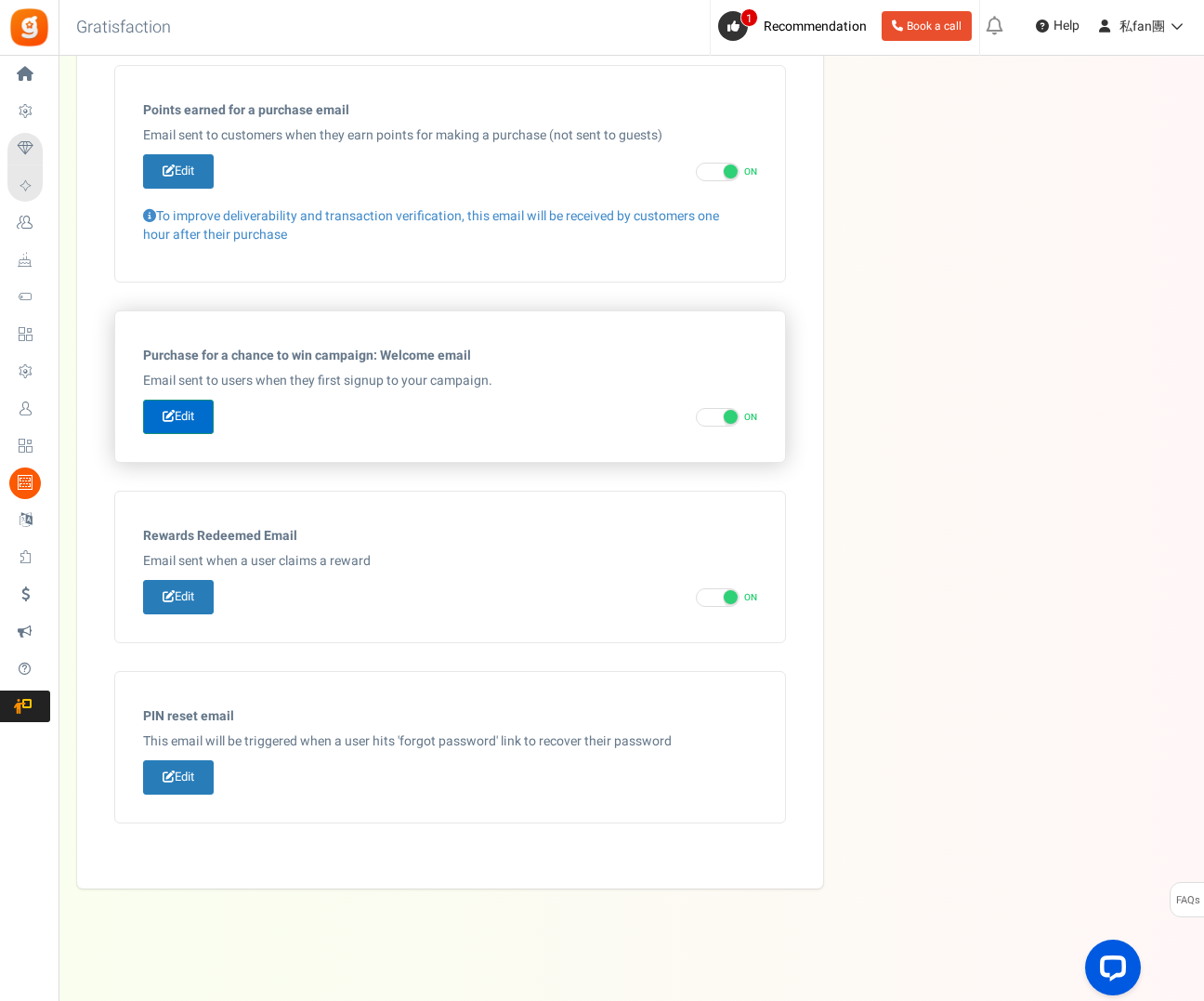 click on "Edit" at bounding box center (178, 416) 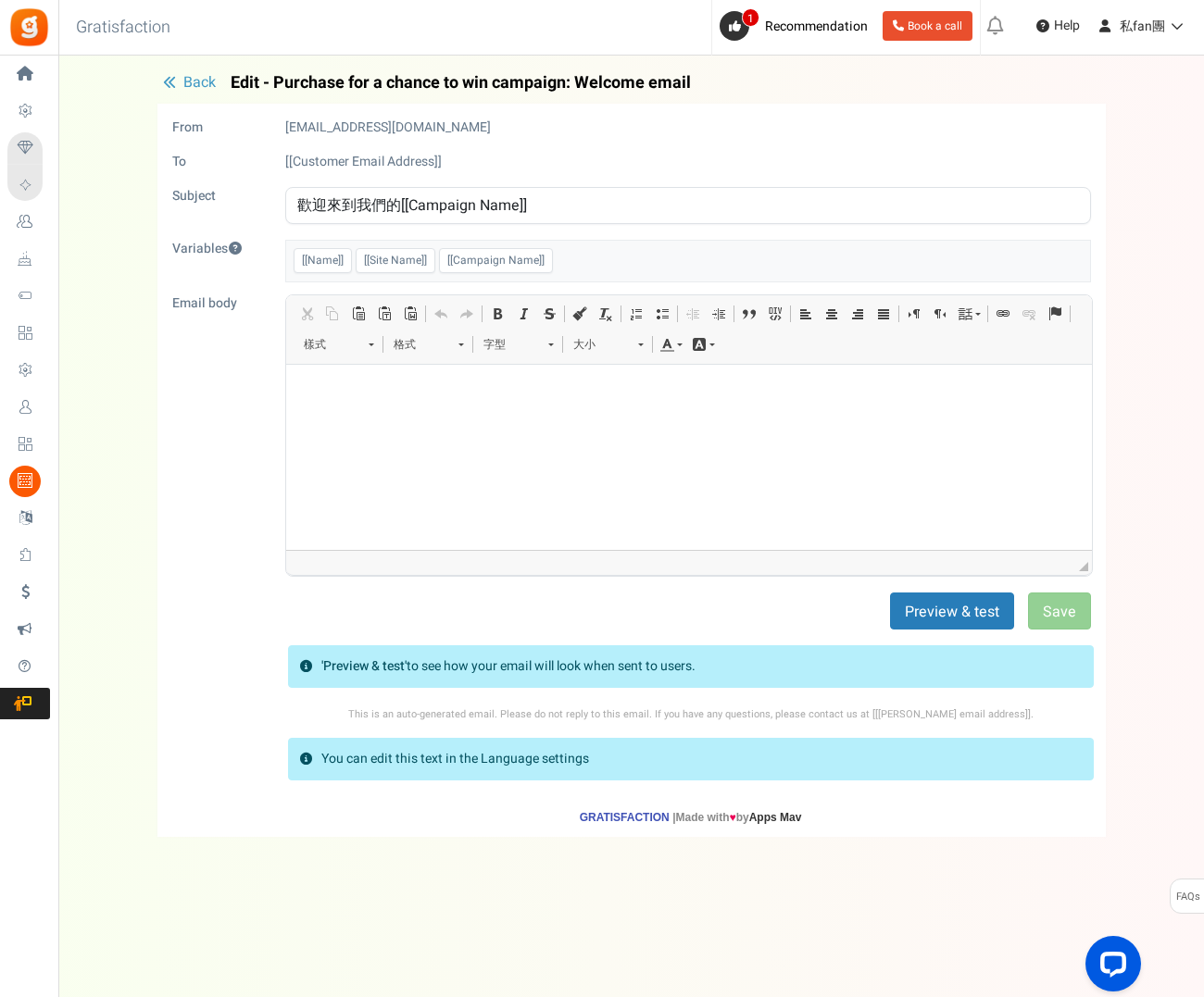 scroll, scrollTop: 0, scrollLeft: 0, axis: both 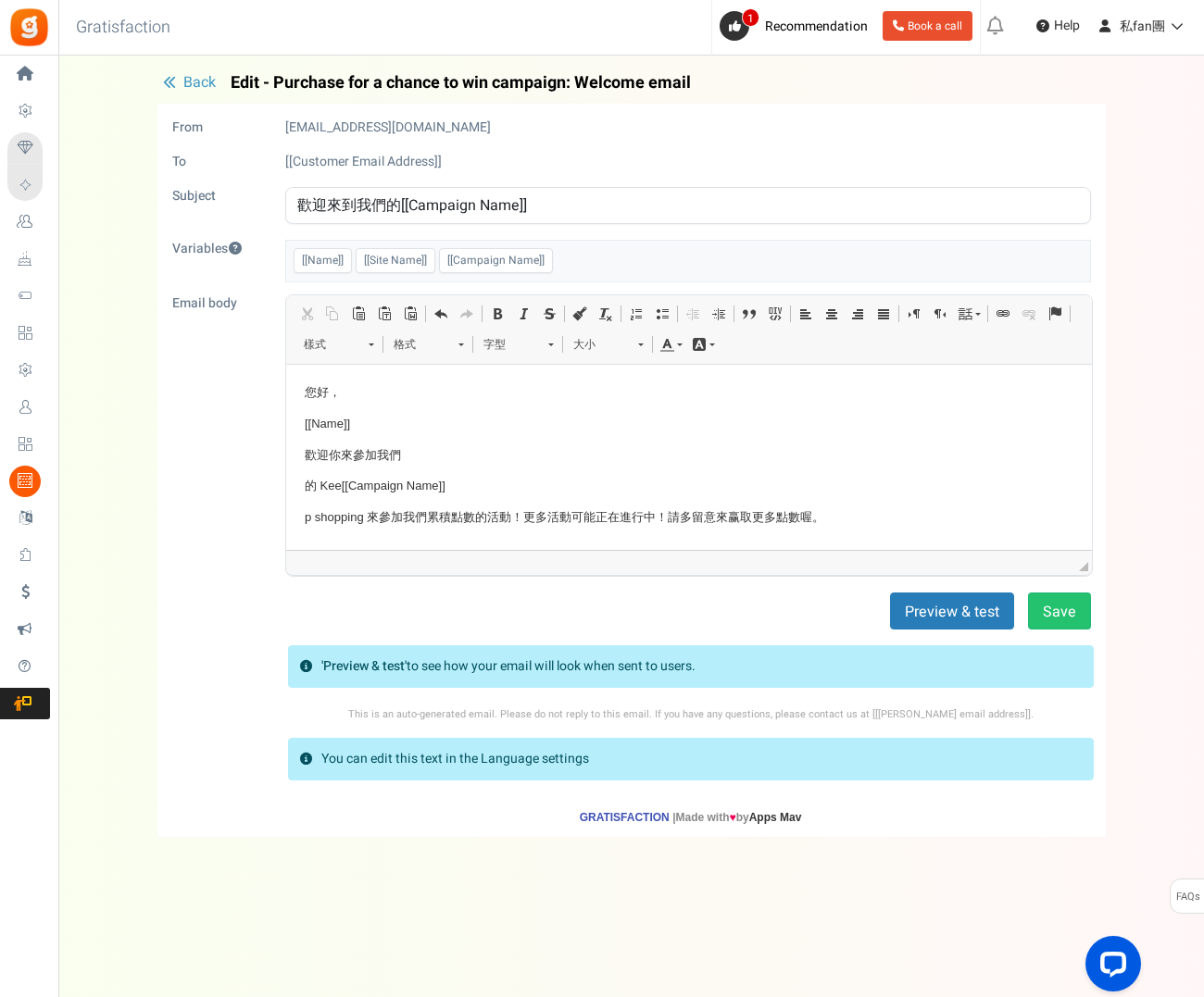 click at bounding box center [169, 82] 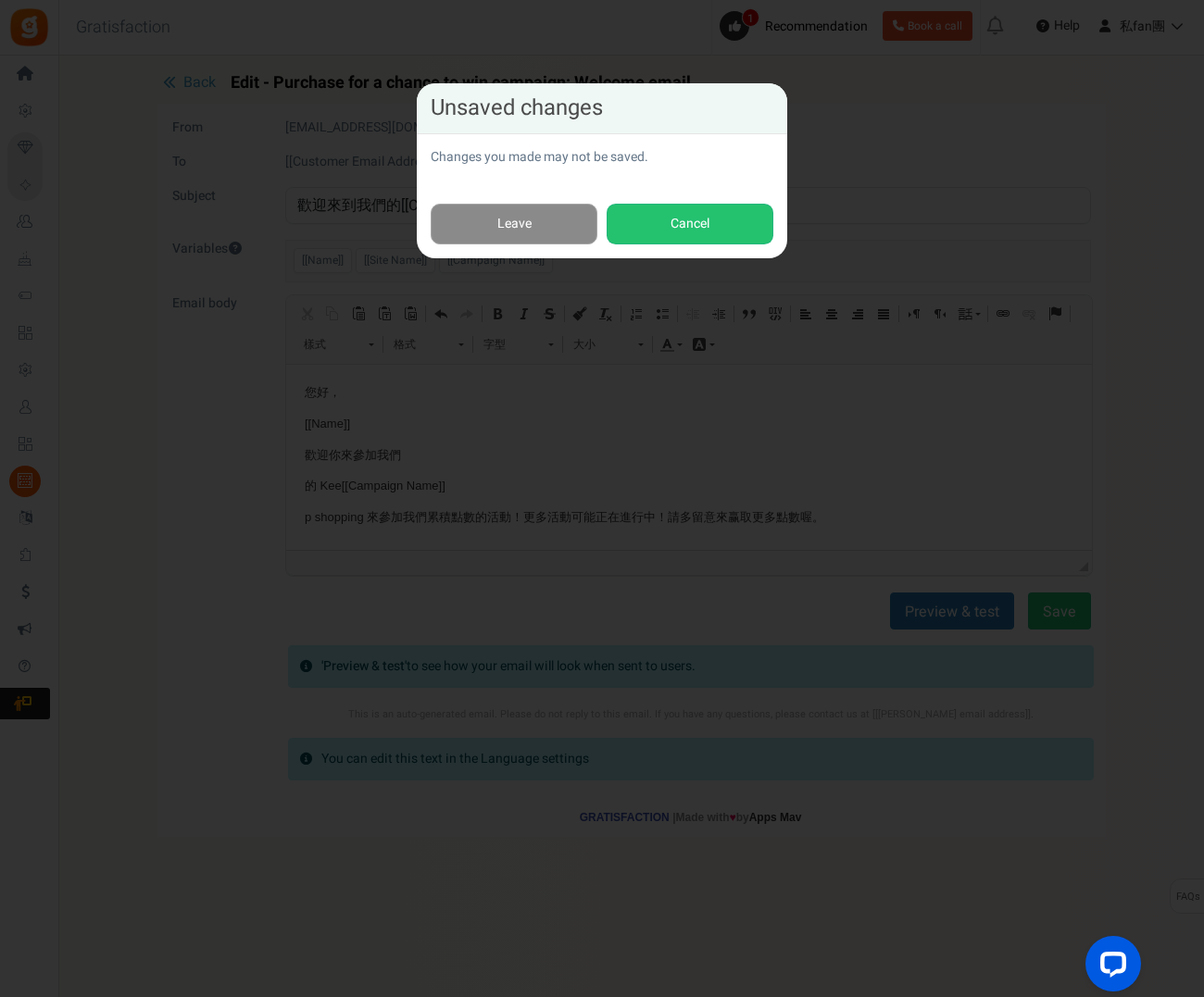 click on "Leave" at bounding box center [514, 224] 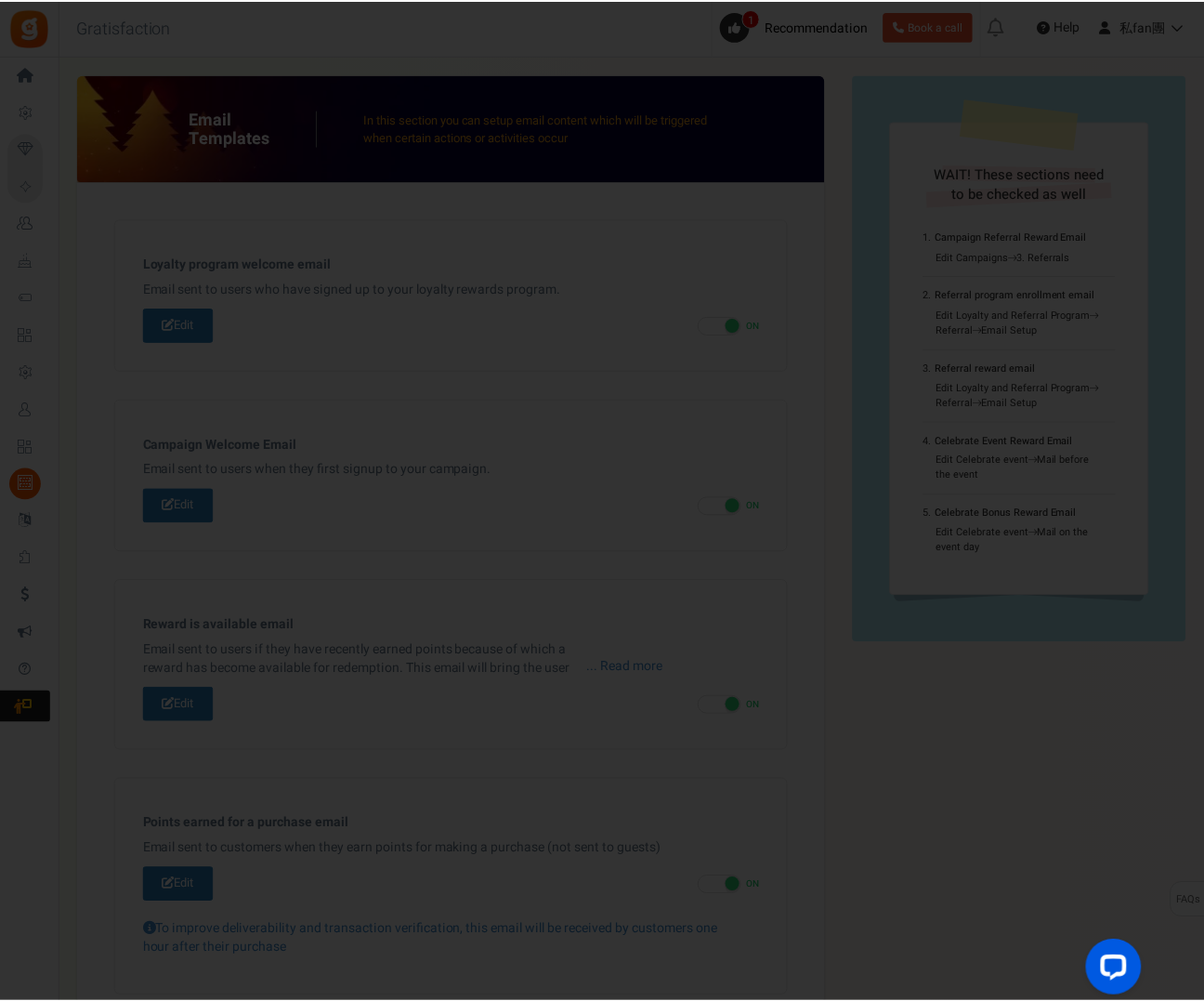scroll, scrollTop: 713, scrollLeft: 0, axis: vertical 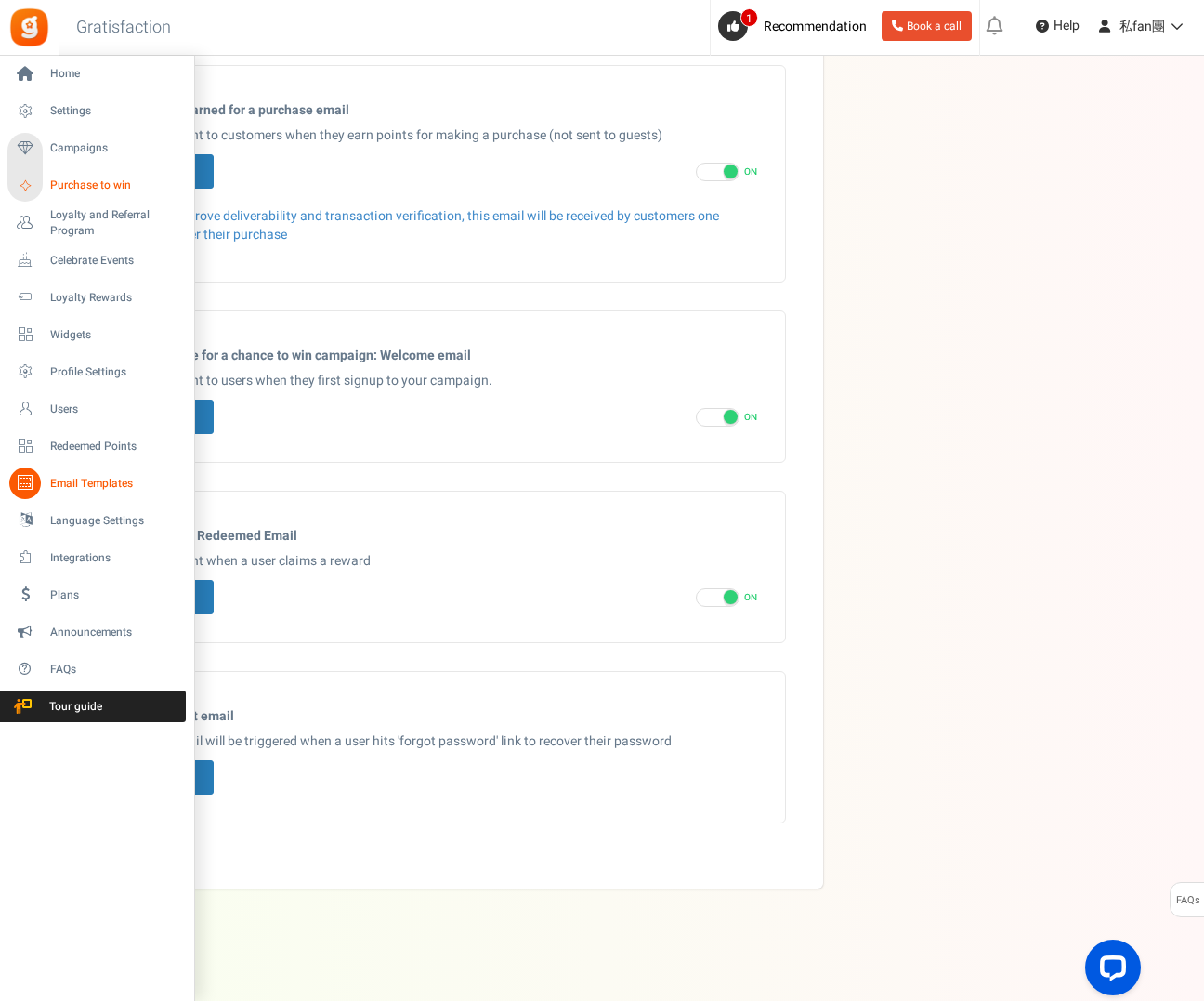 click on "Purchase to win" at bounding box center [115, 185] 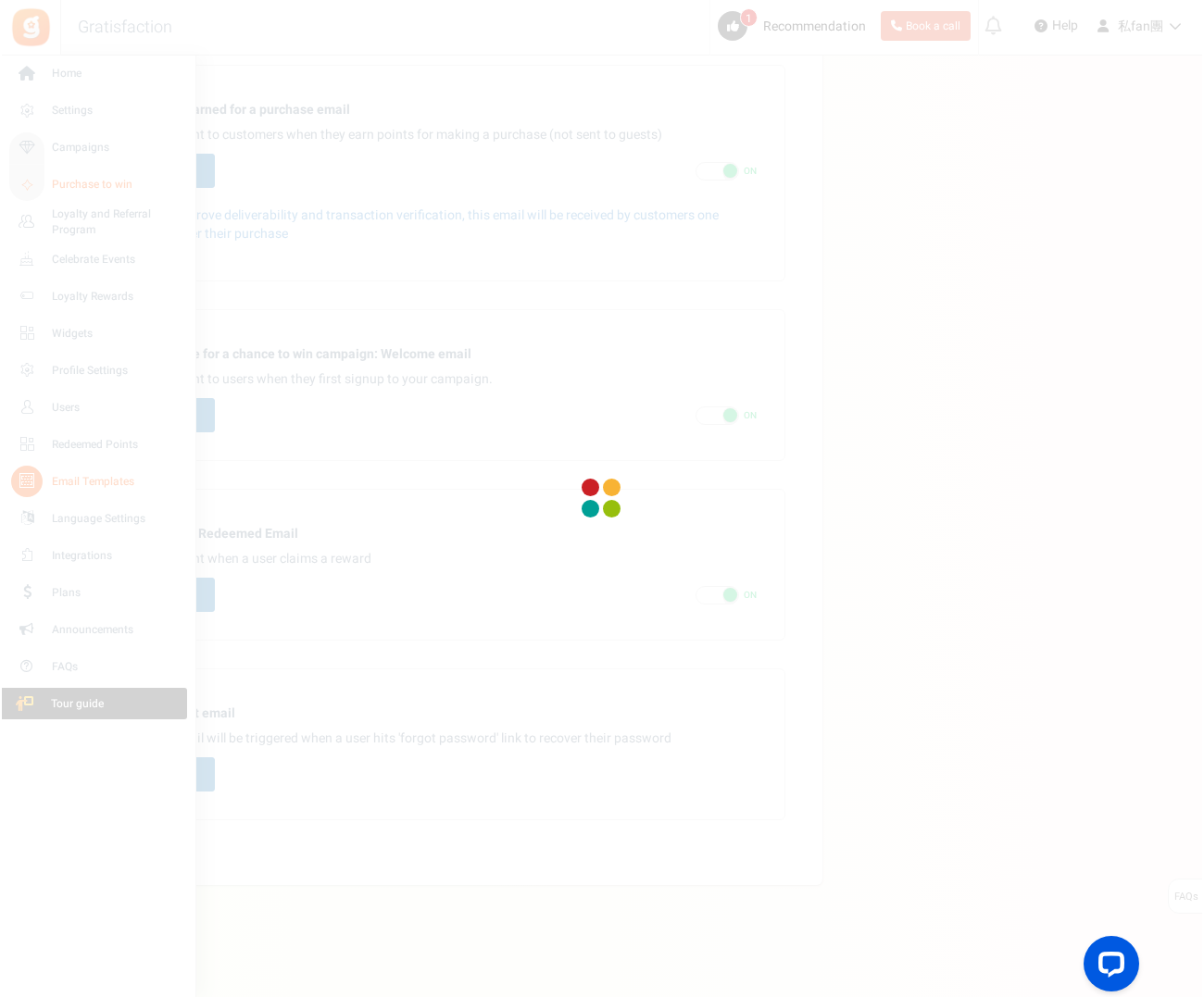 scroll, scrollTop: 0, scrollLeft: 0, axis: both 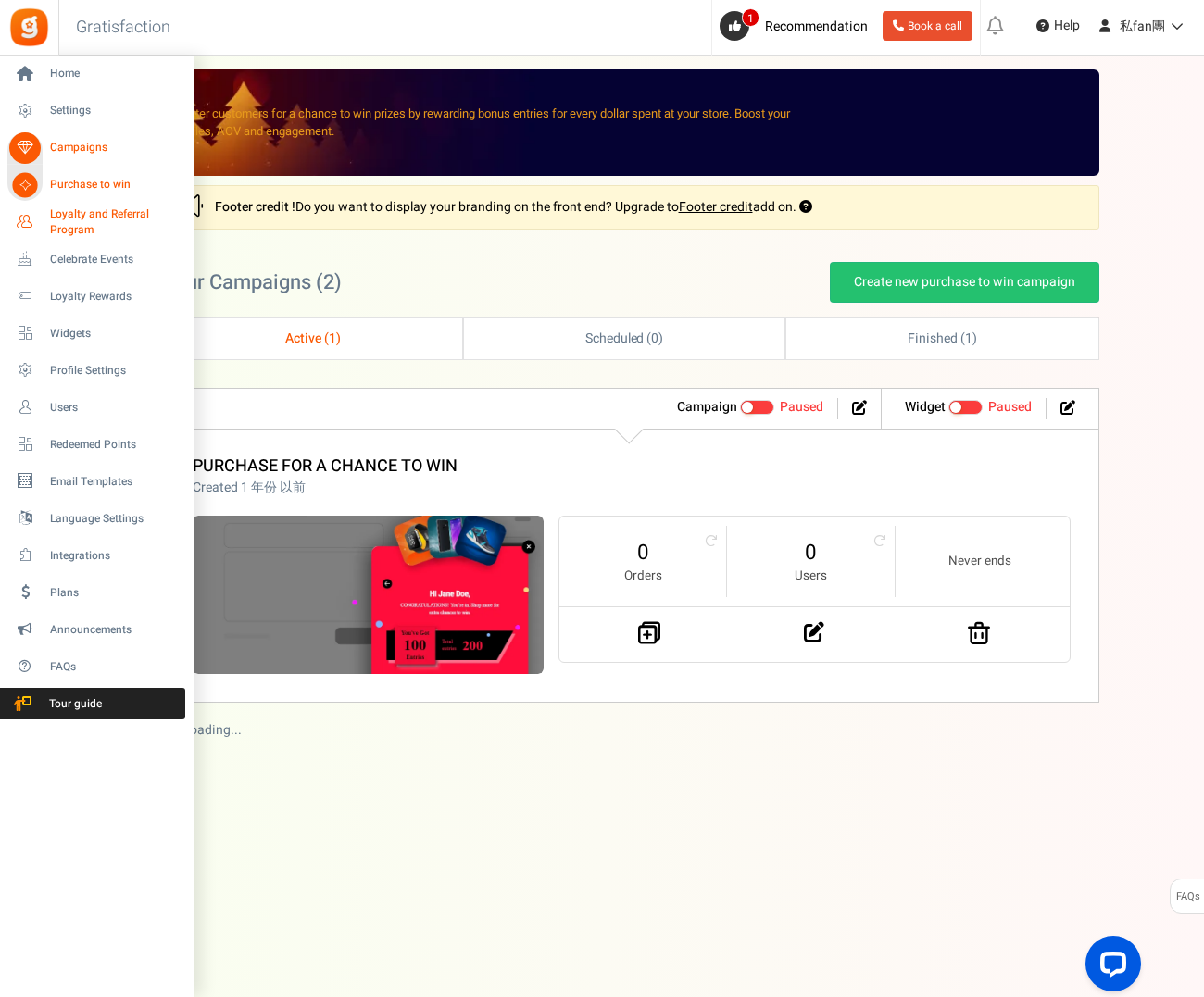 click on "Loyalty and Referral Program" at bounding box center (118, 222) 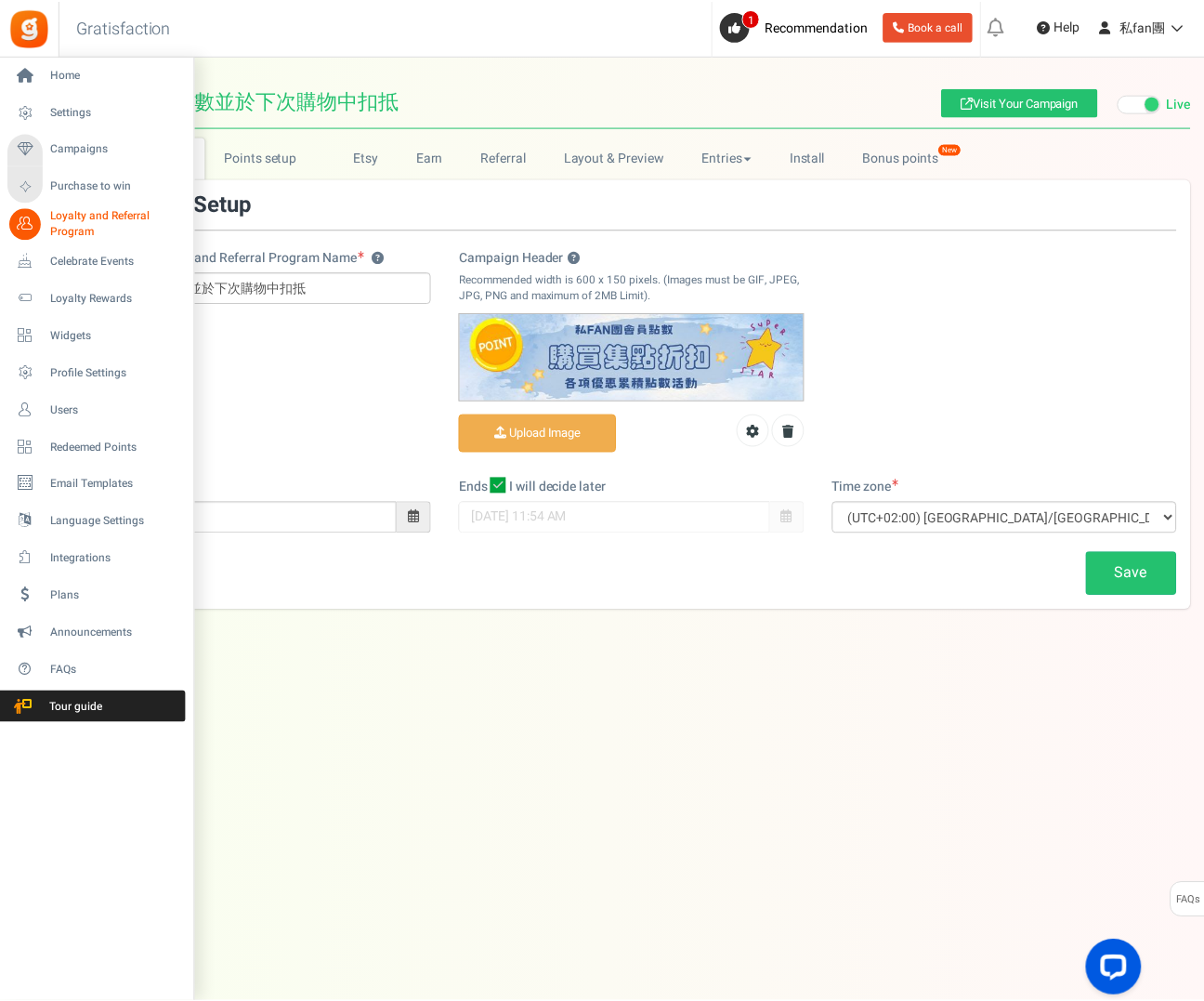 scroll, scrollTop: 0, scrollLeft: 0, axis: both 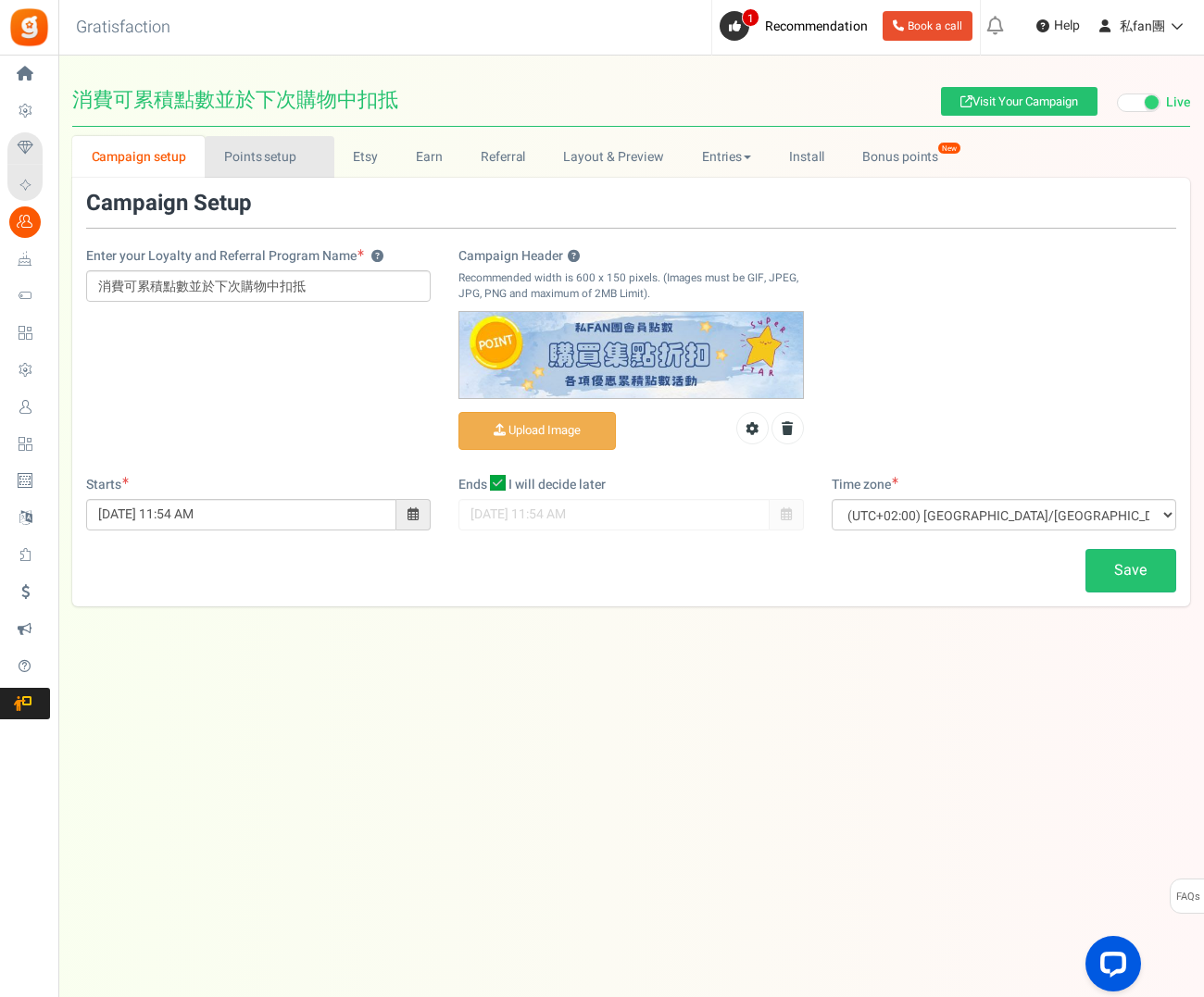 click on "Points setup
New" at bounding box center [269, 156] 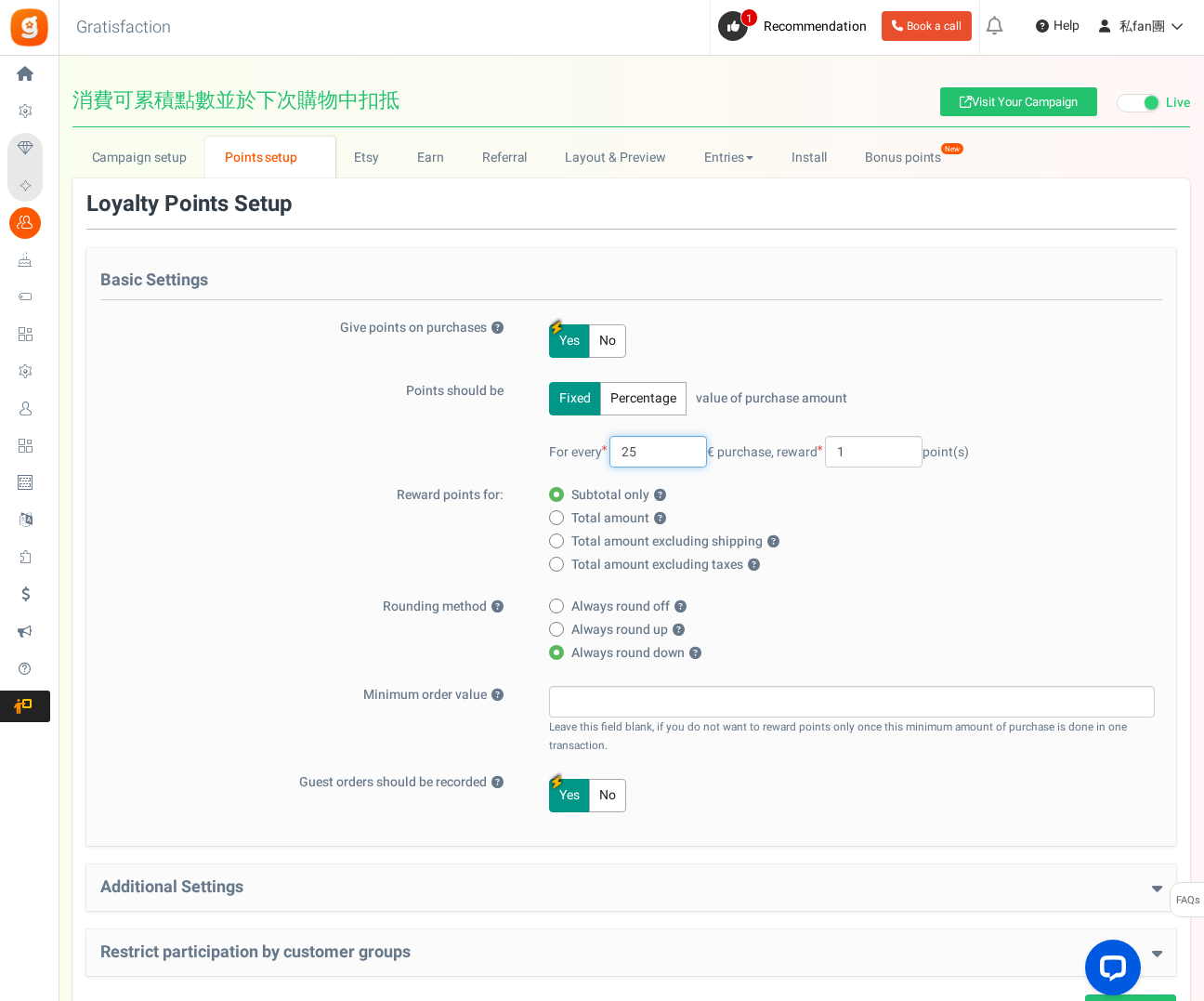click on "25" at bounding box center (658, 452) 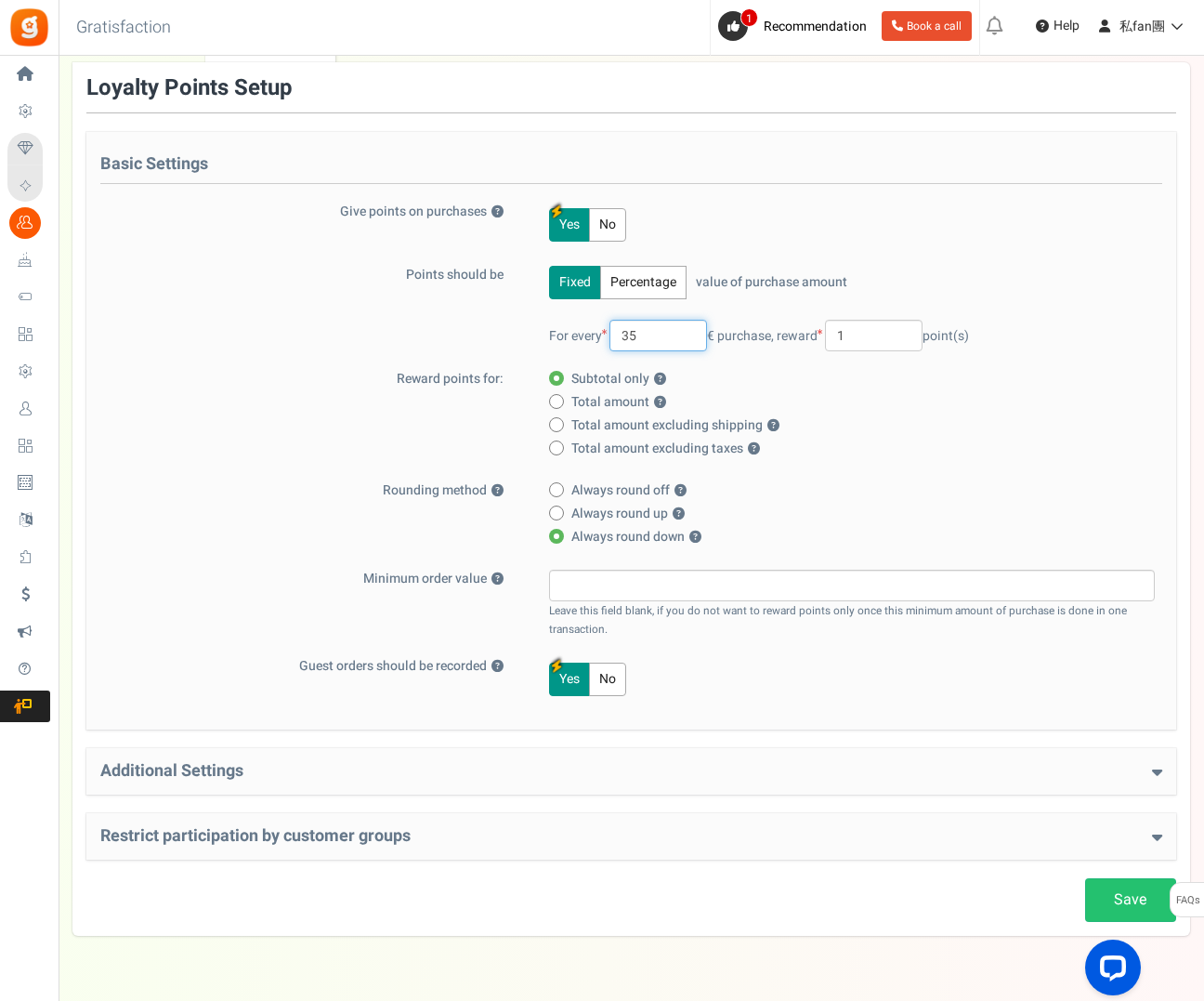 scroll, scrollTop: 164, scrollLeft: 0, axis: vertical 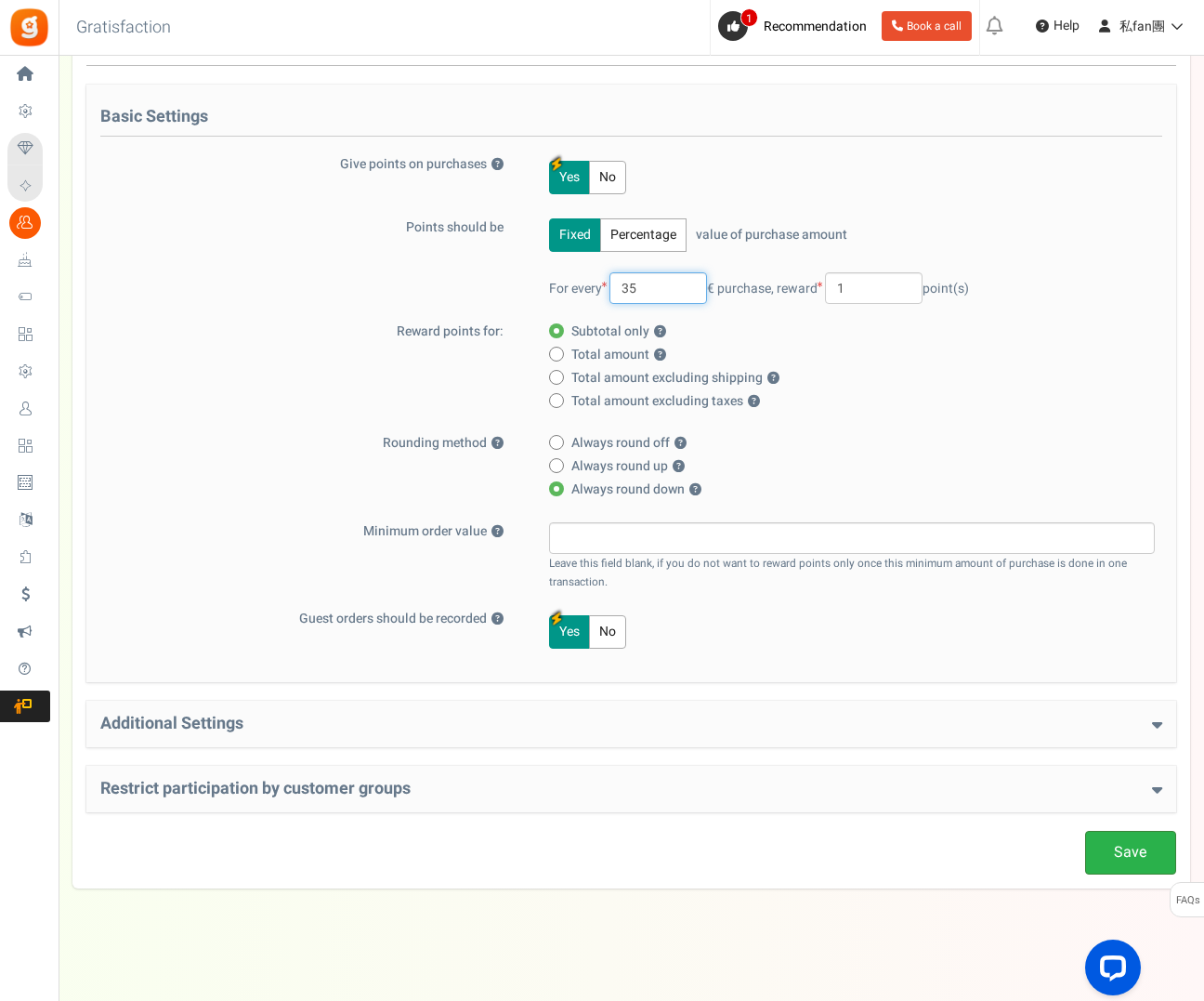 type on "35" 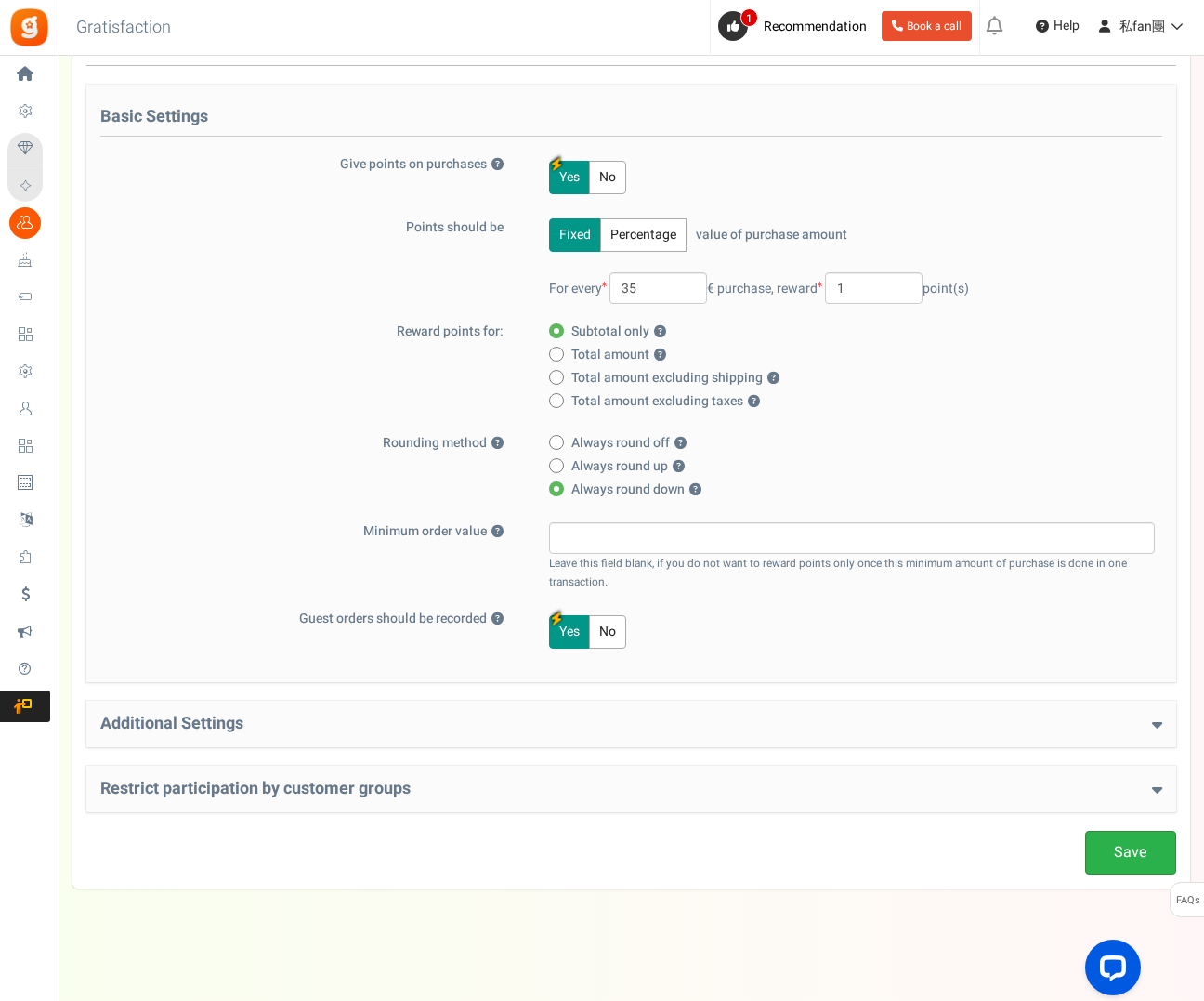 click on "Save" at bounding box center (1131, 852) 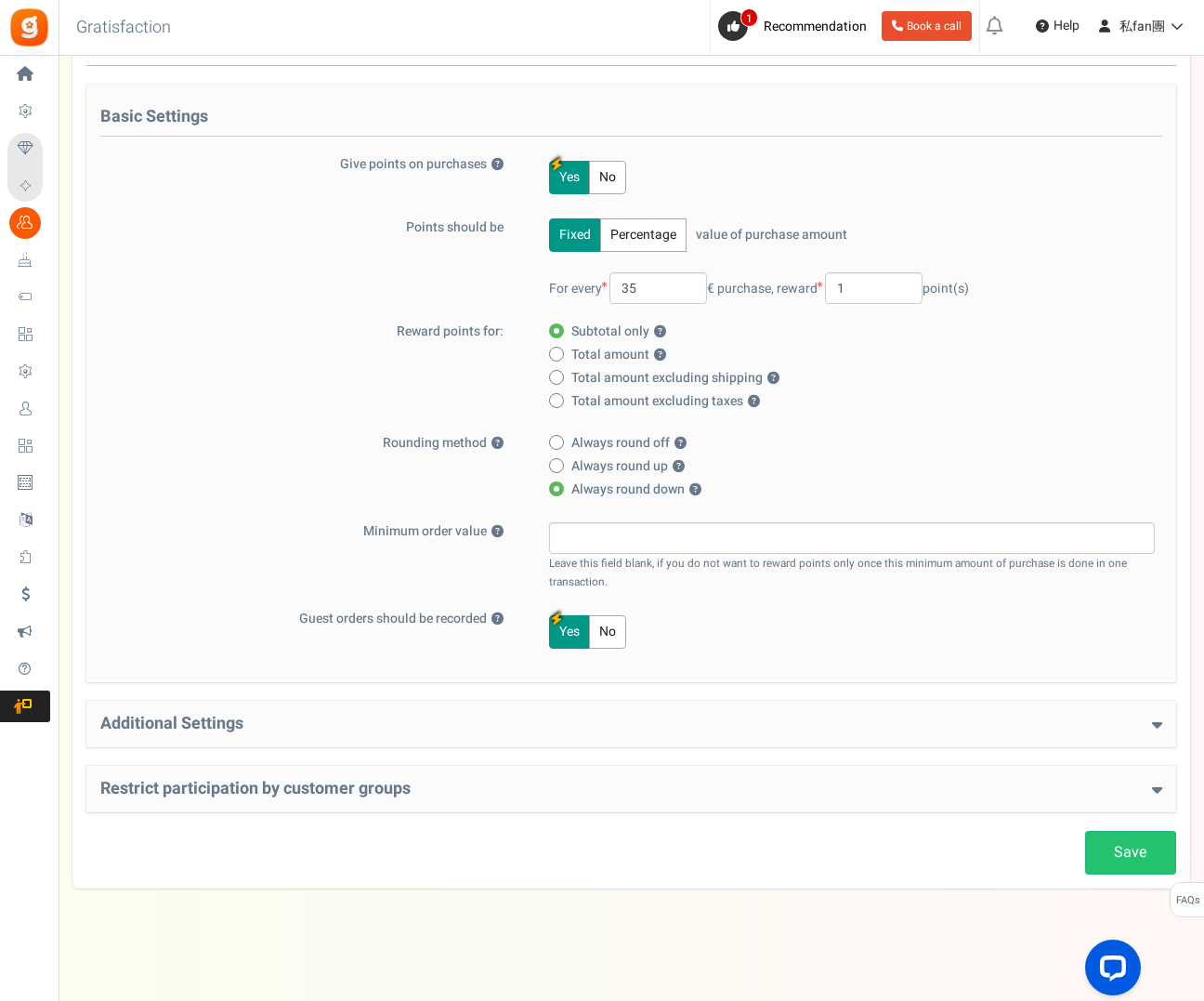 click at bounding box center [556, 377] 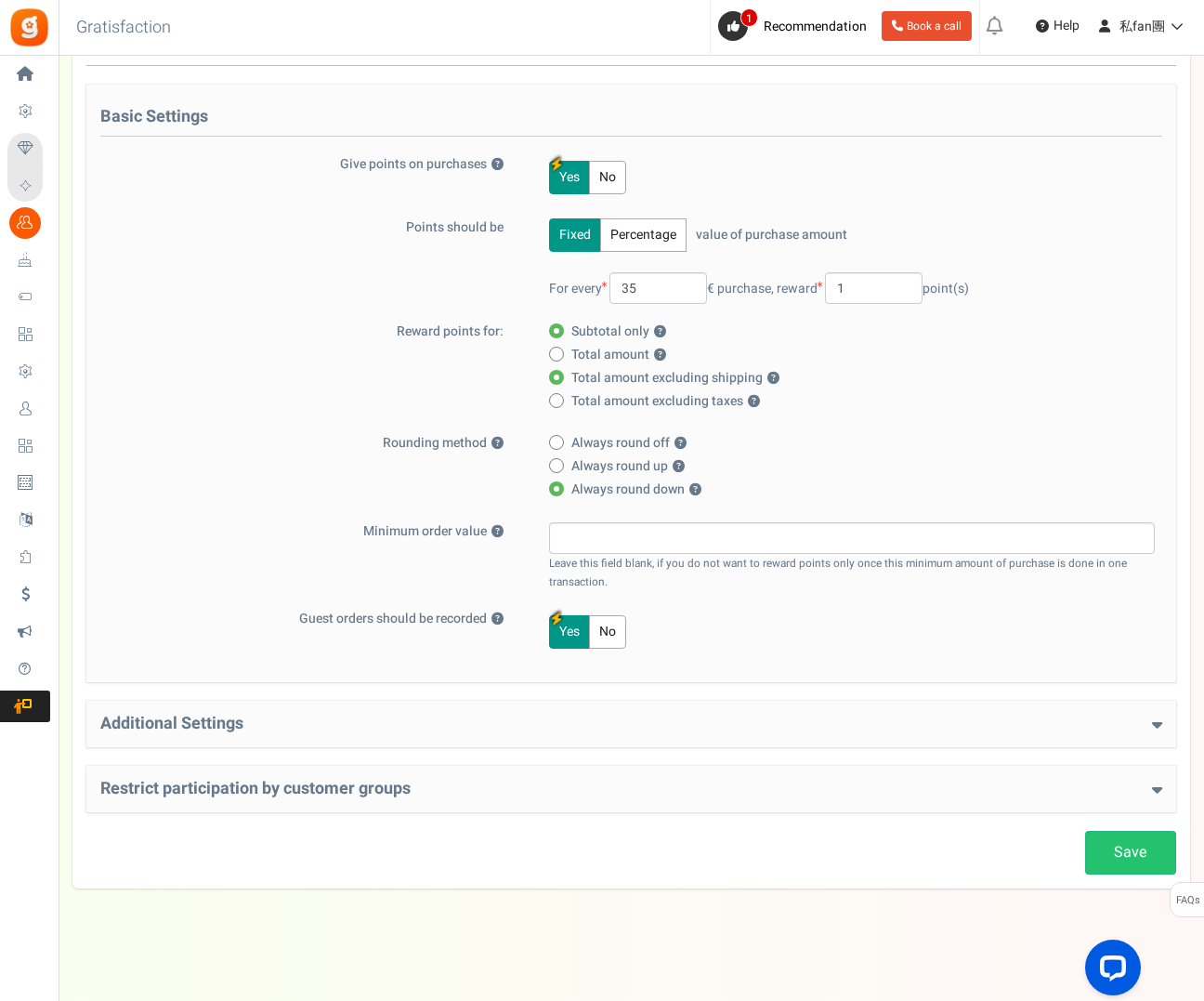 radio on "false" 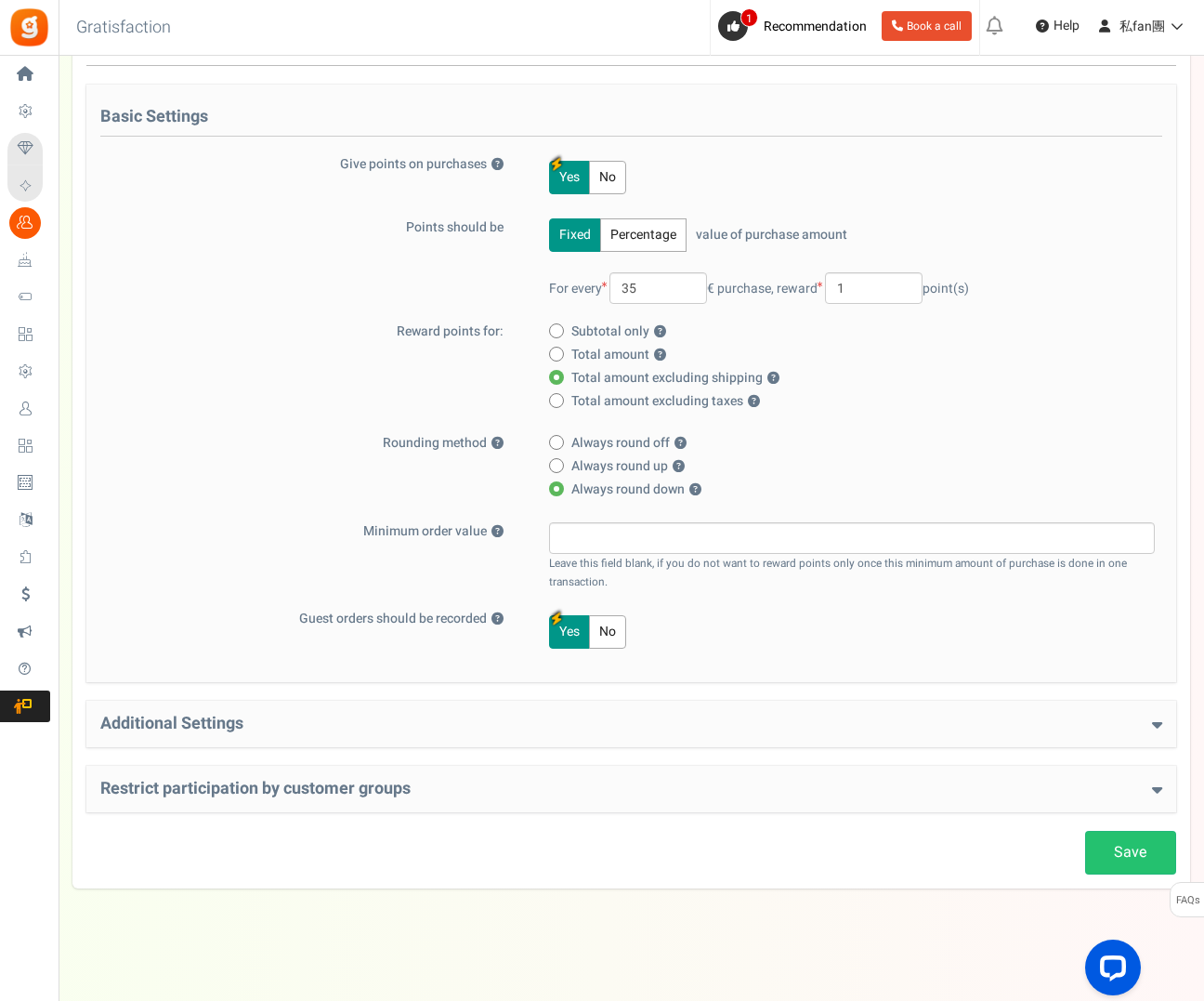 click at bounding box center [556, 401] 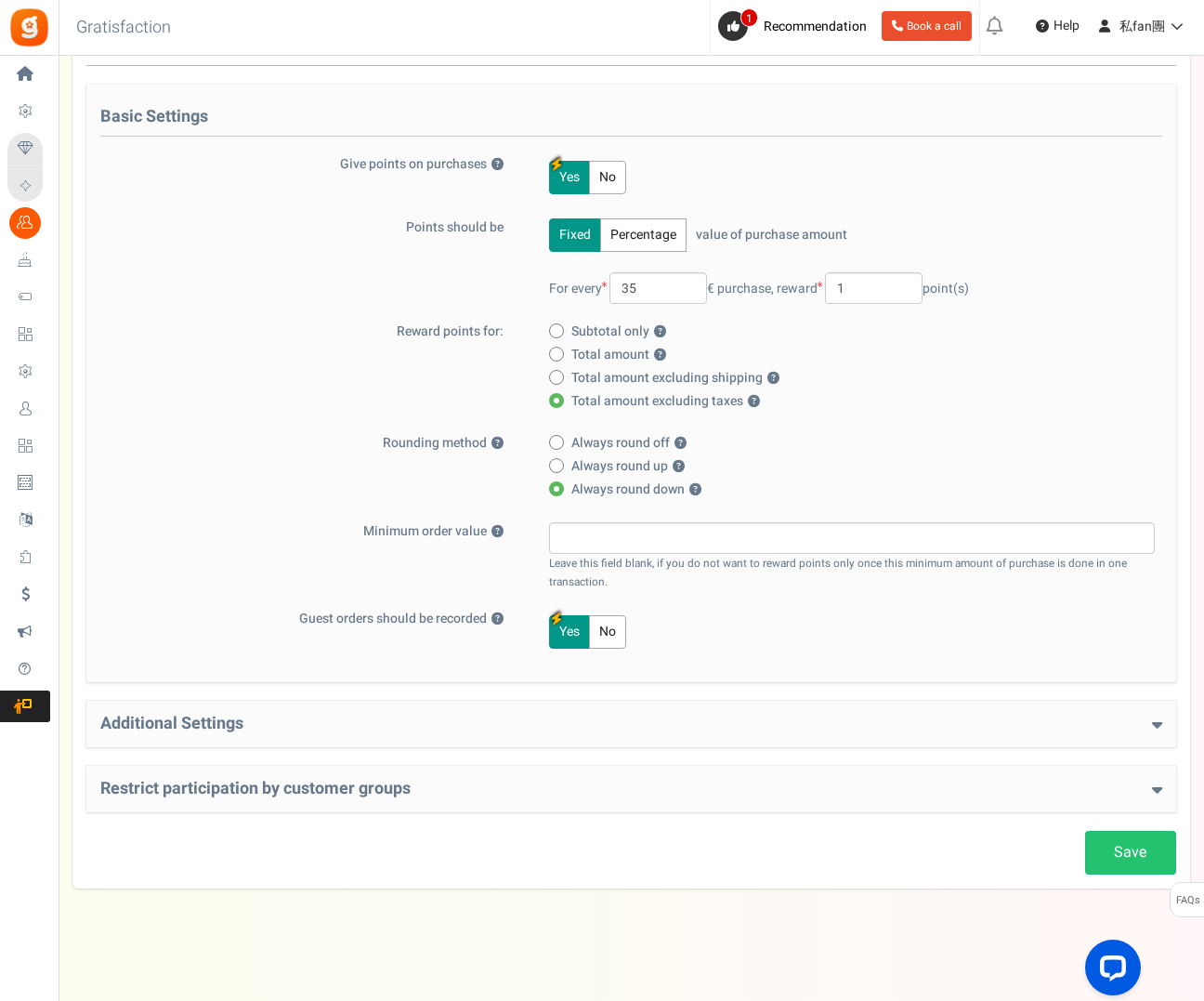 click at bounding box center [556, 377] 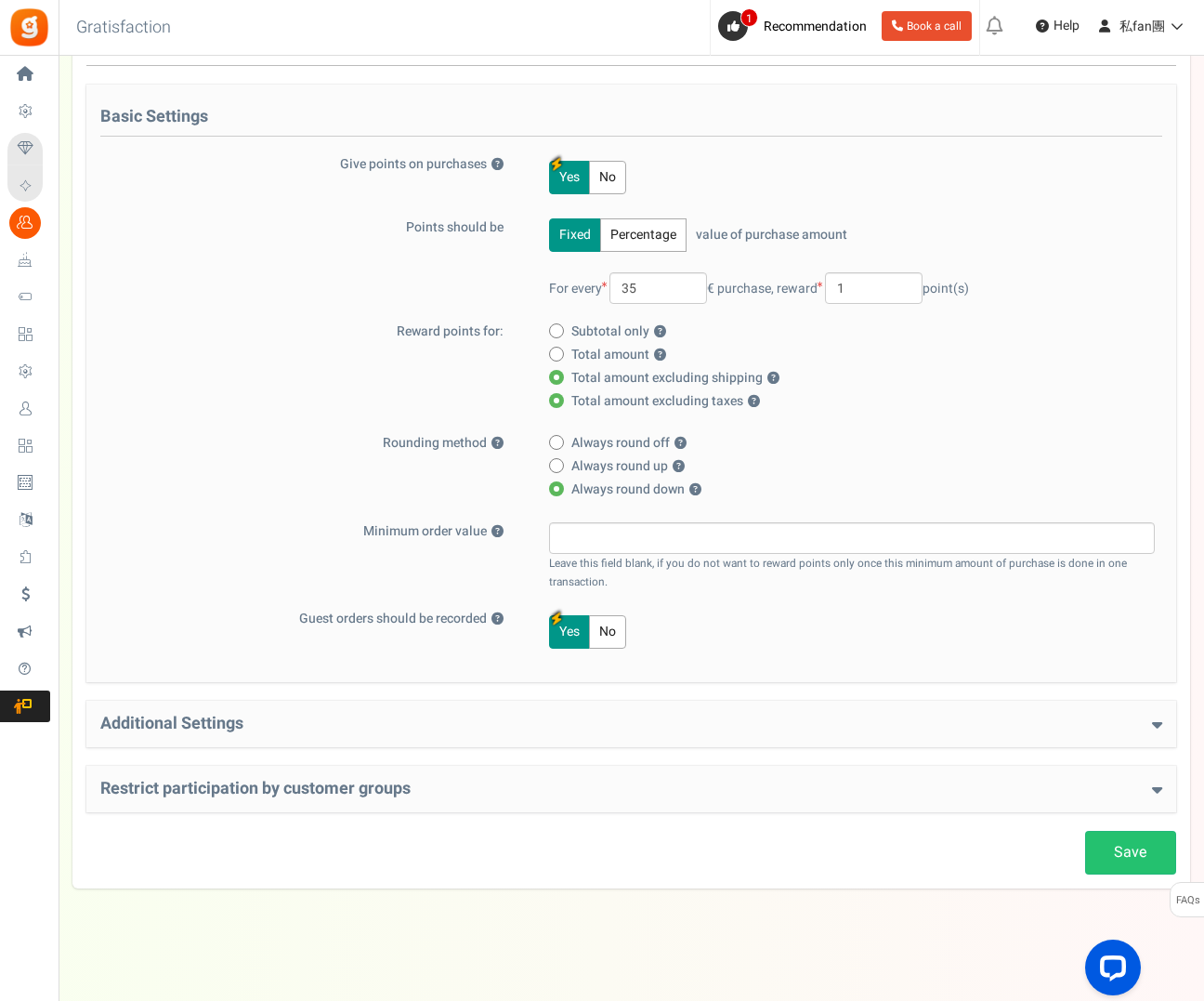 radio on "false" 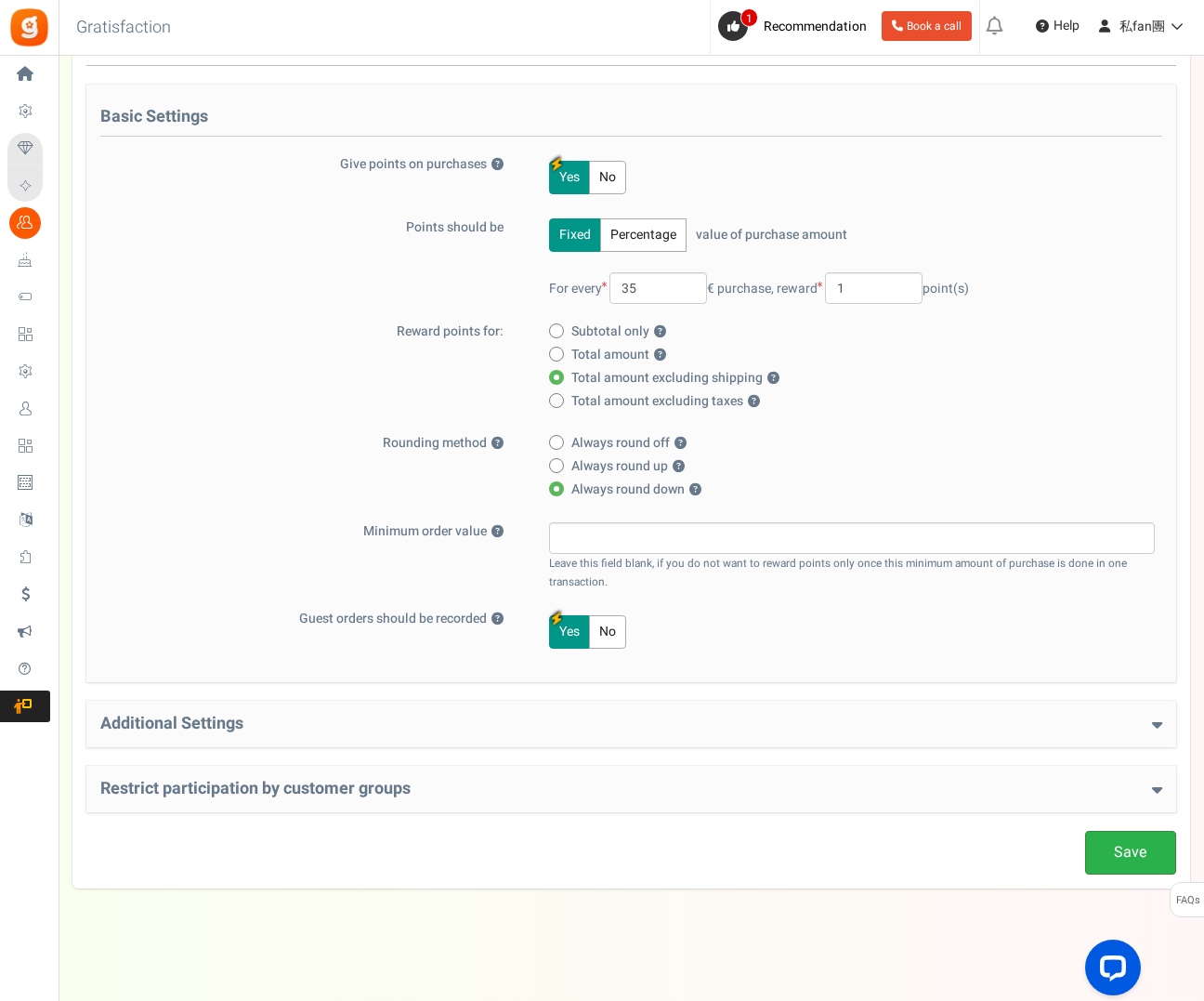 click on "Save" at bounding box center (1131, 852) 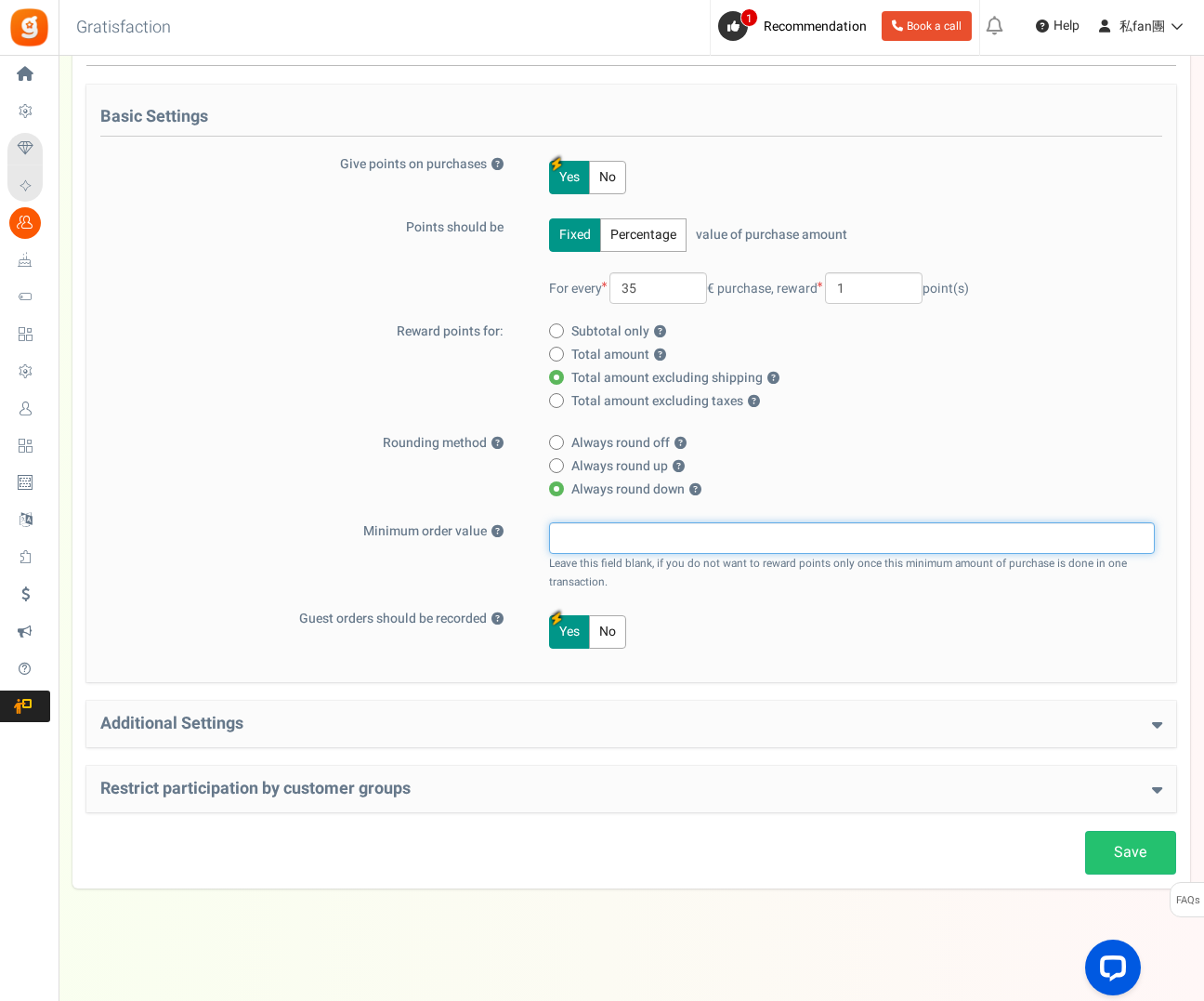 click at bounding box center (852, 538) 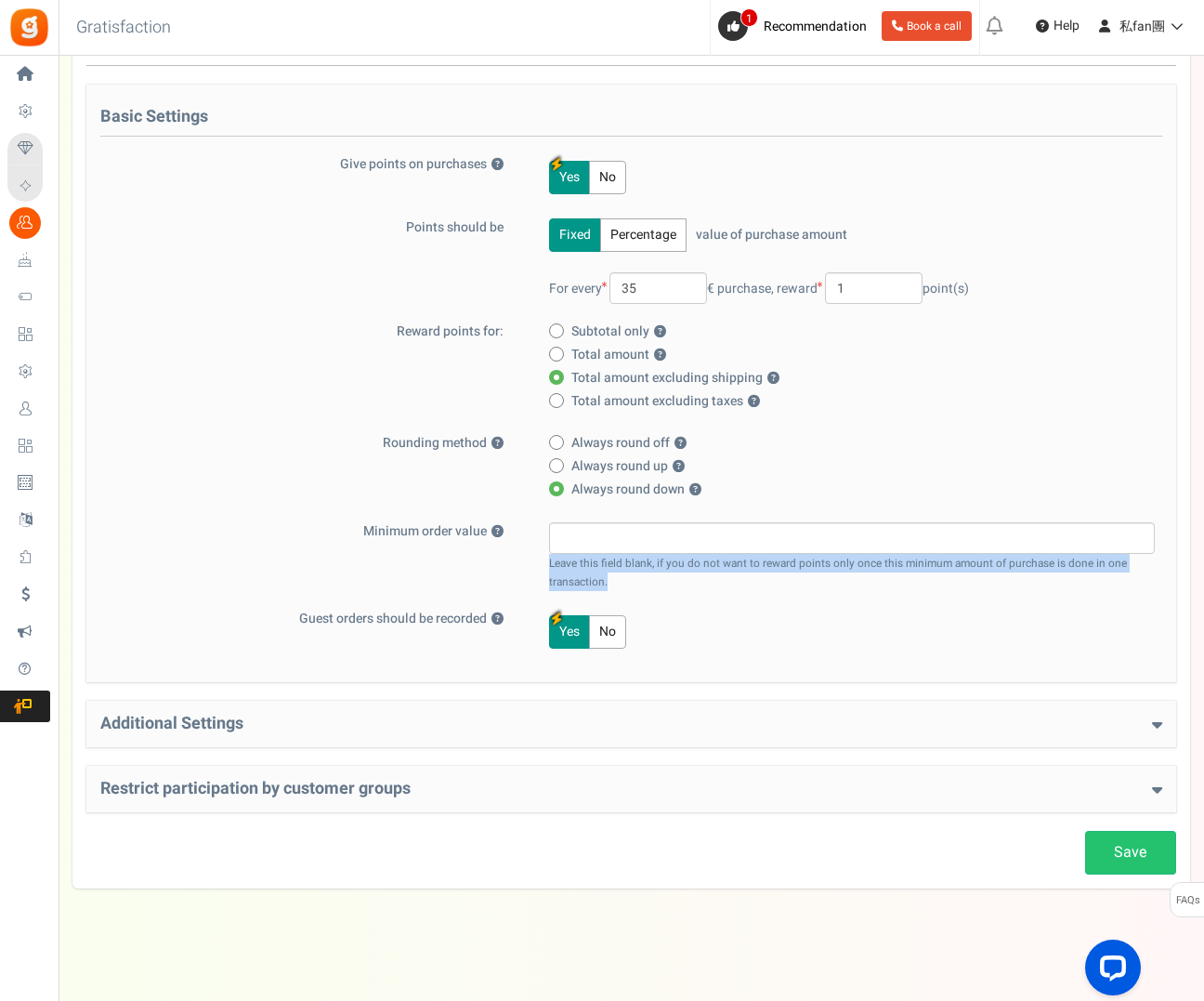 drag, startPoint x: 618, startPoint y: 579, endPoint x: 547, endPoint y: 565, distance: 72.36712 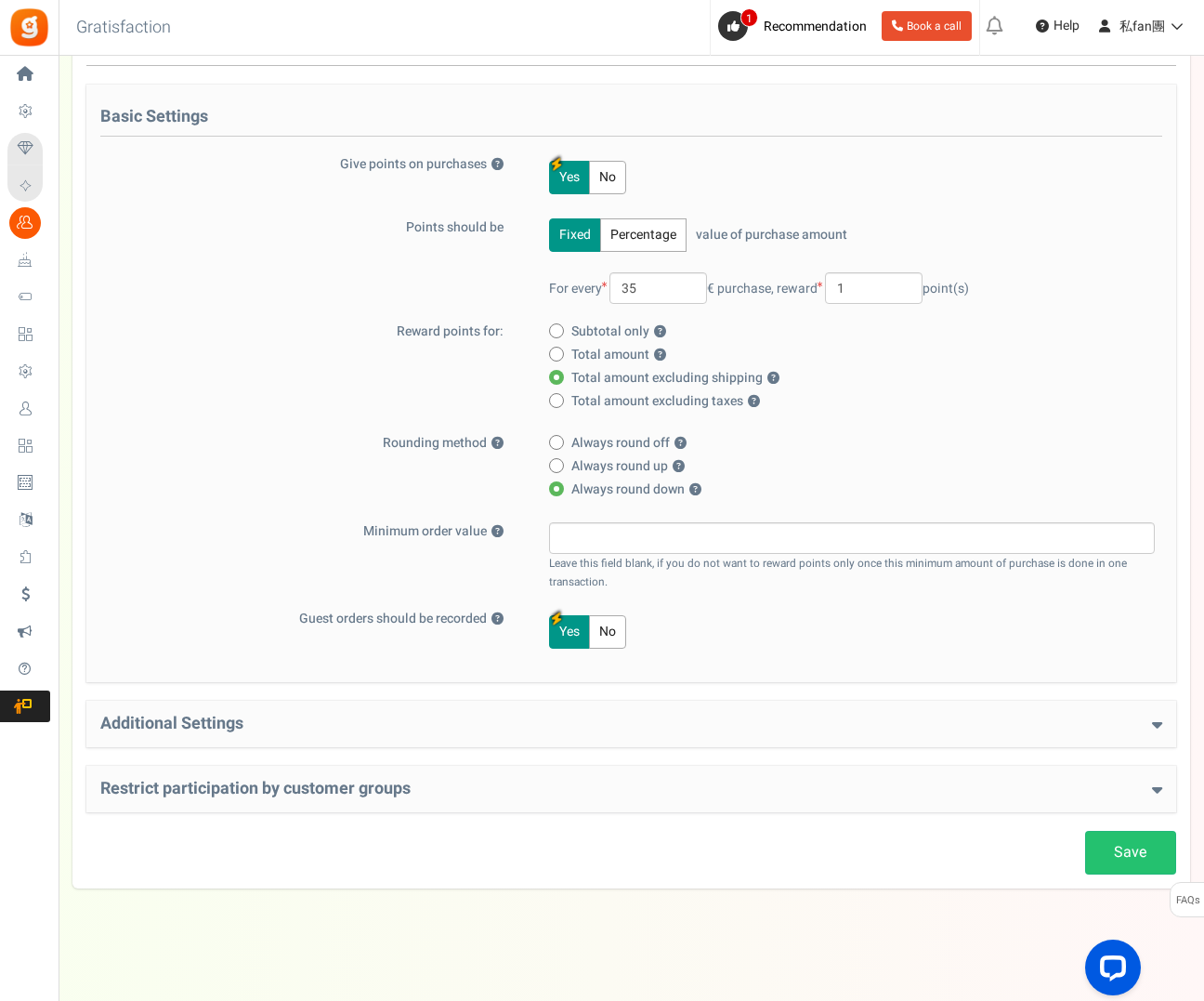 click on "Basic Settings
Give points on purchases
?
Yes
No
Points should be
Fixed
Percentage
value of purchase amount
100
%    of purchase amount.
For every
35
€ purchase,
reward
1
point(s)
Reward points for:
? ? ? ? Verify" at bounding box center (631, 383) 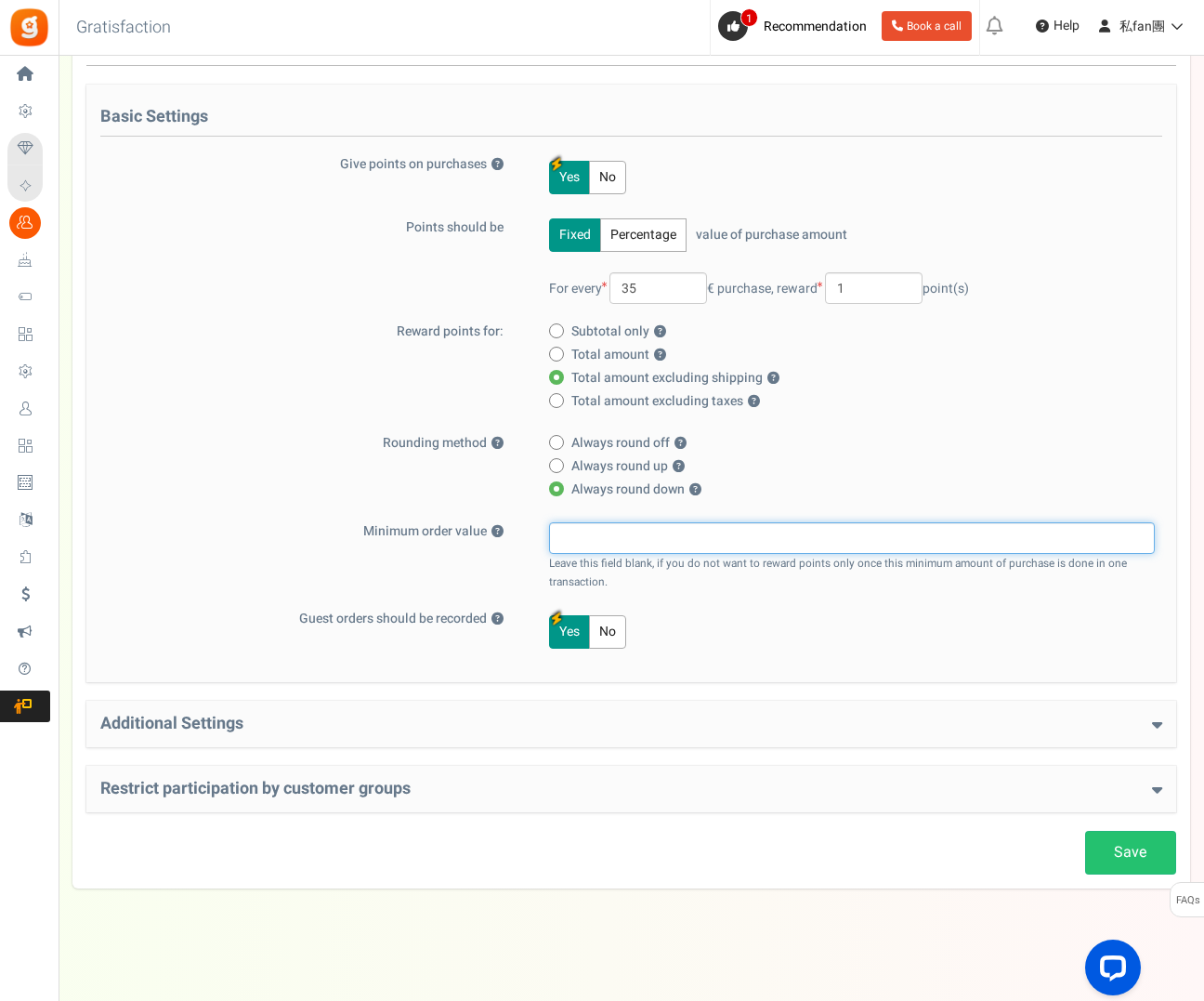 click at bounding box center (852, 538) 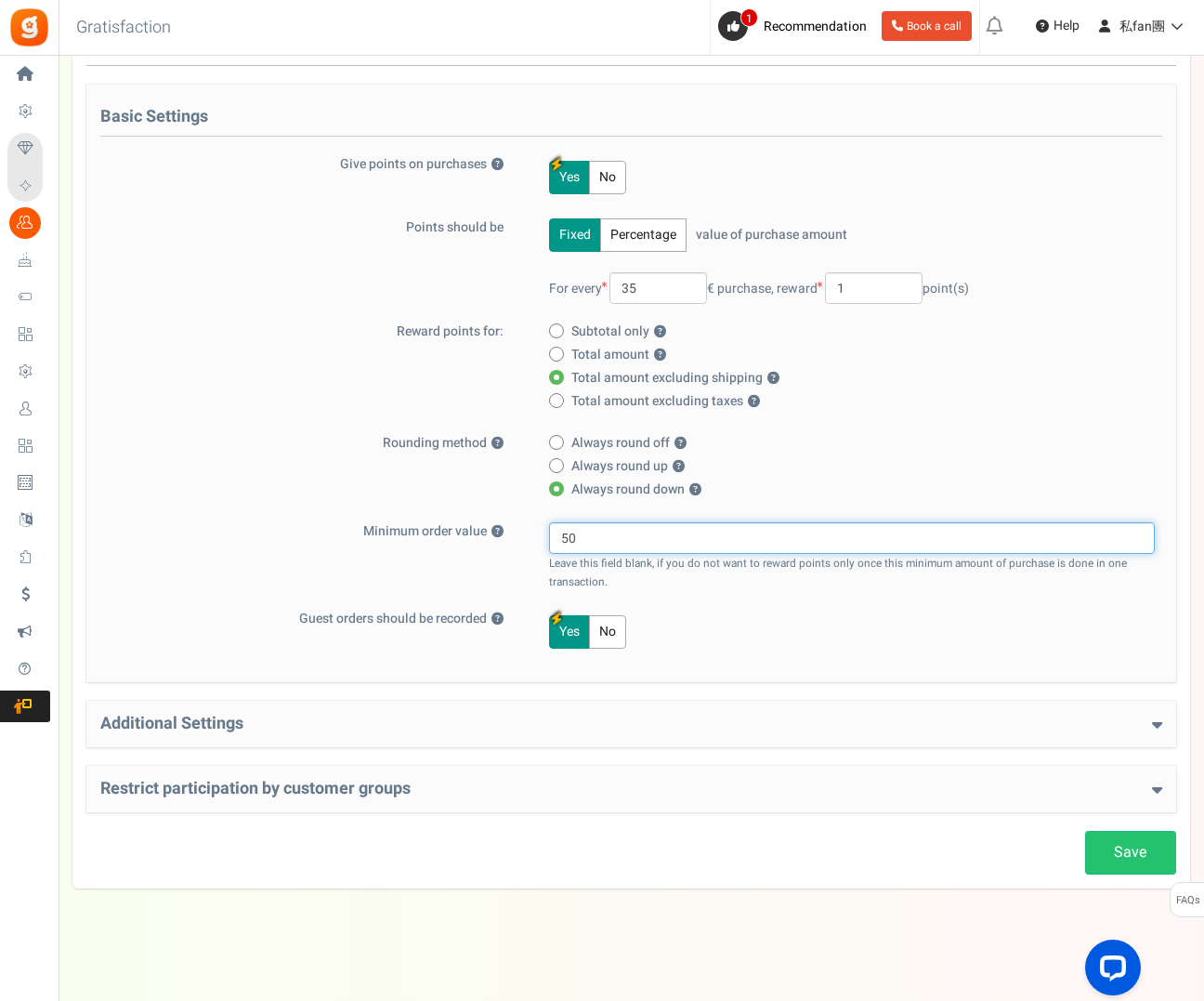type on "50" 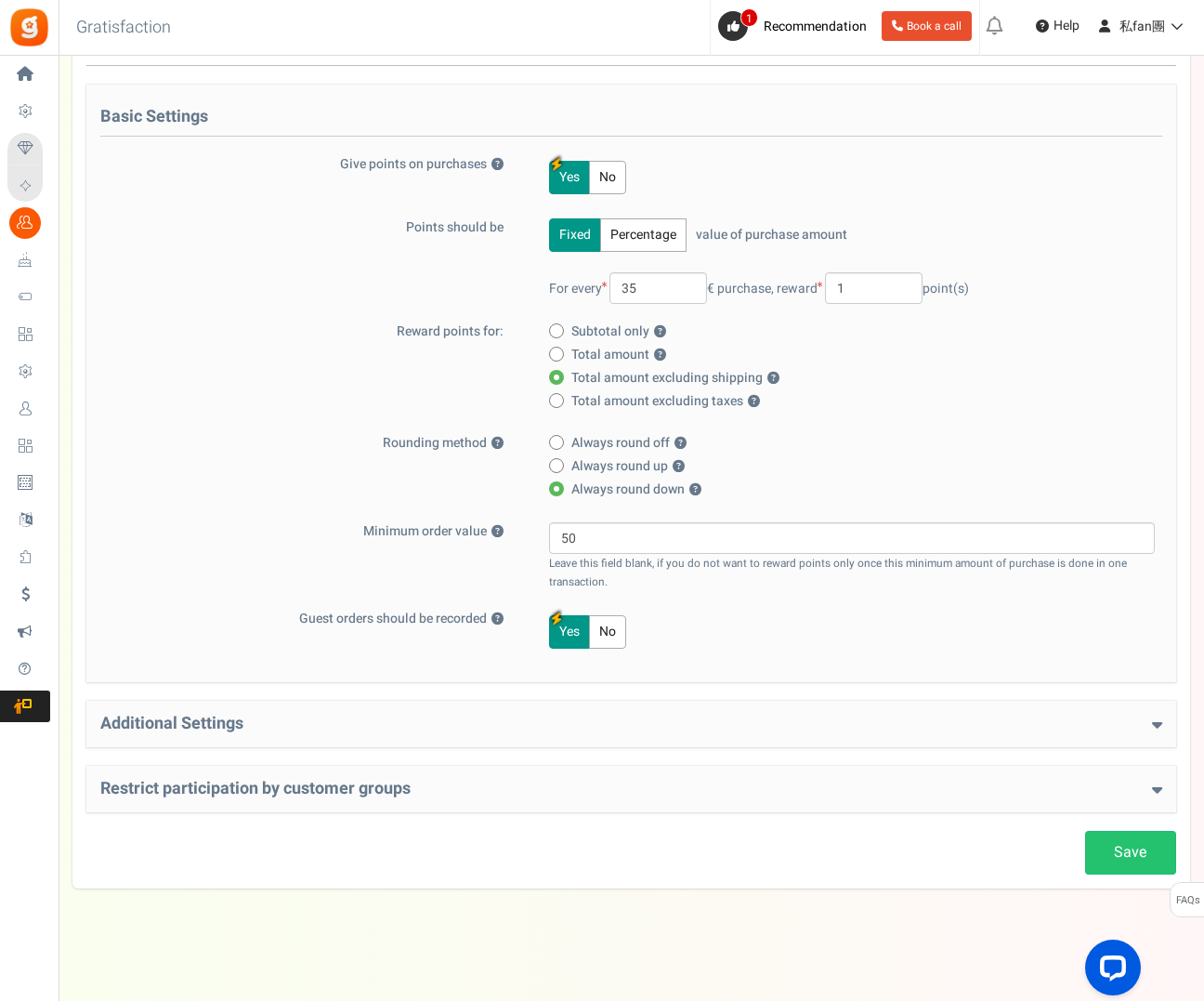 click on "Yes
No" at bounding box center (841, 632) 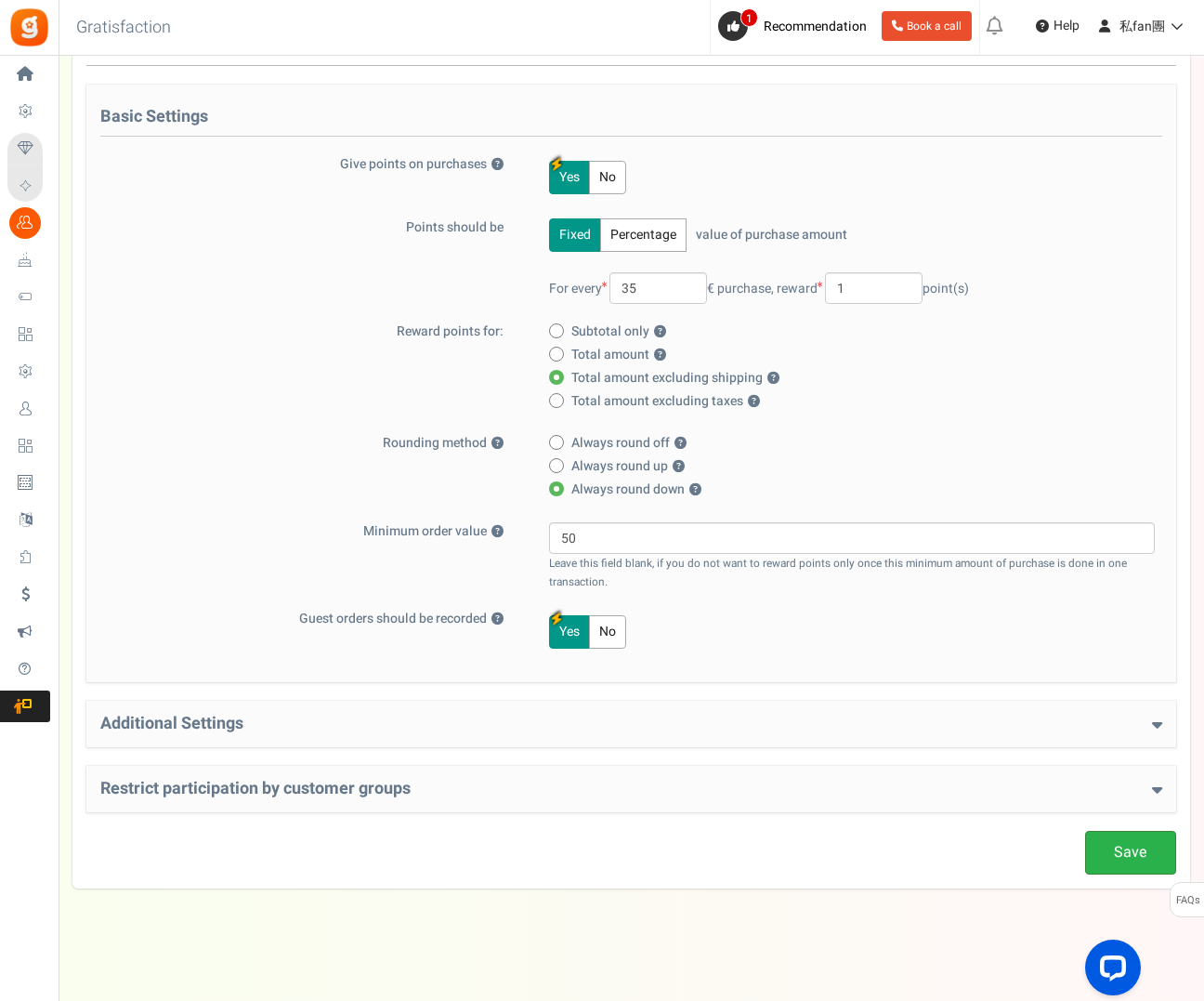click on "Save" at bounding box center [1131, 852] 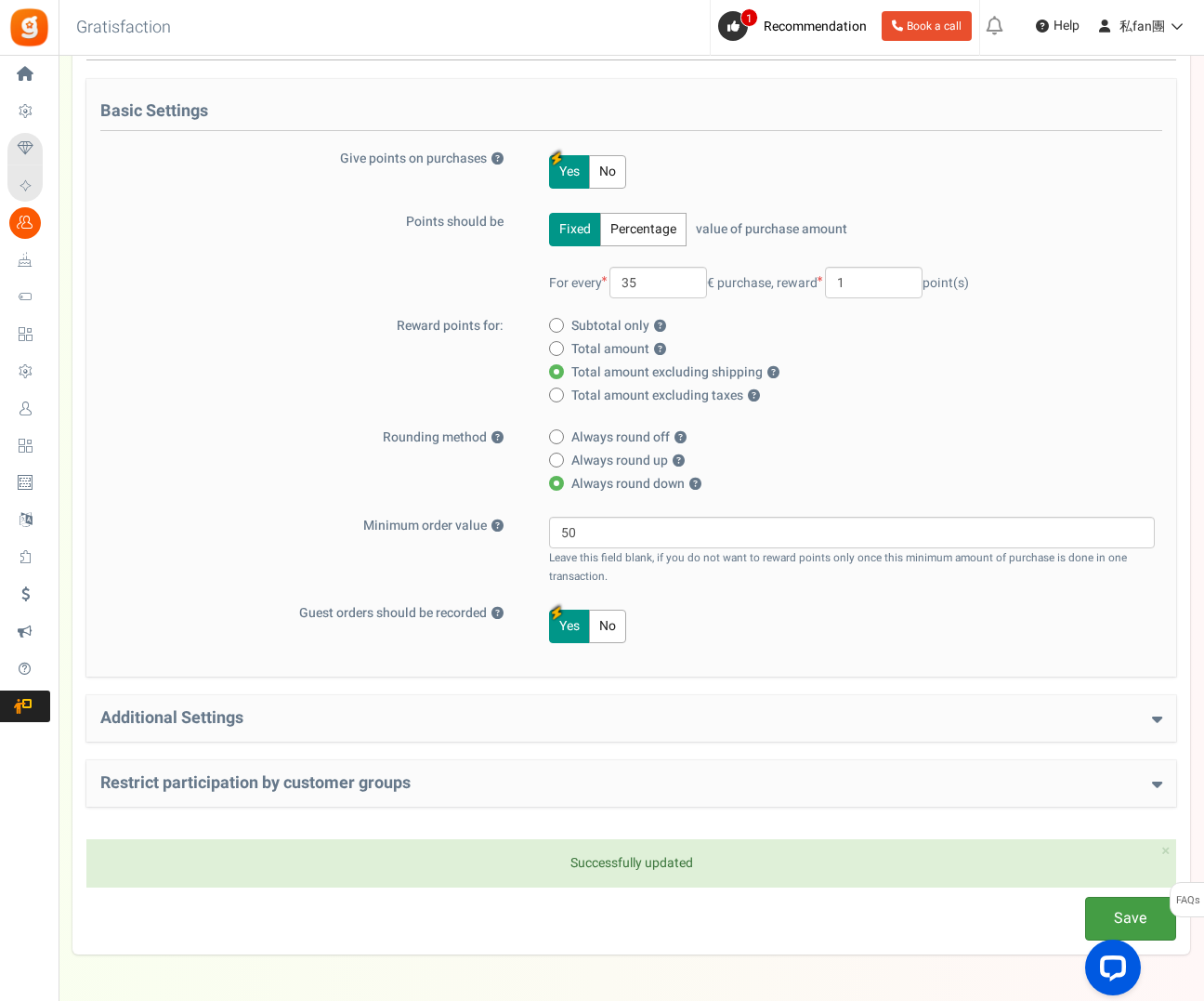 scroll, scrollTop: 235, scrollLeft: 0, axis: vertical 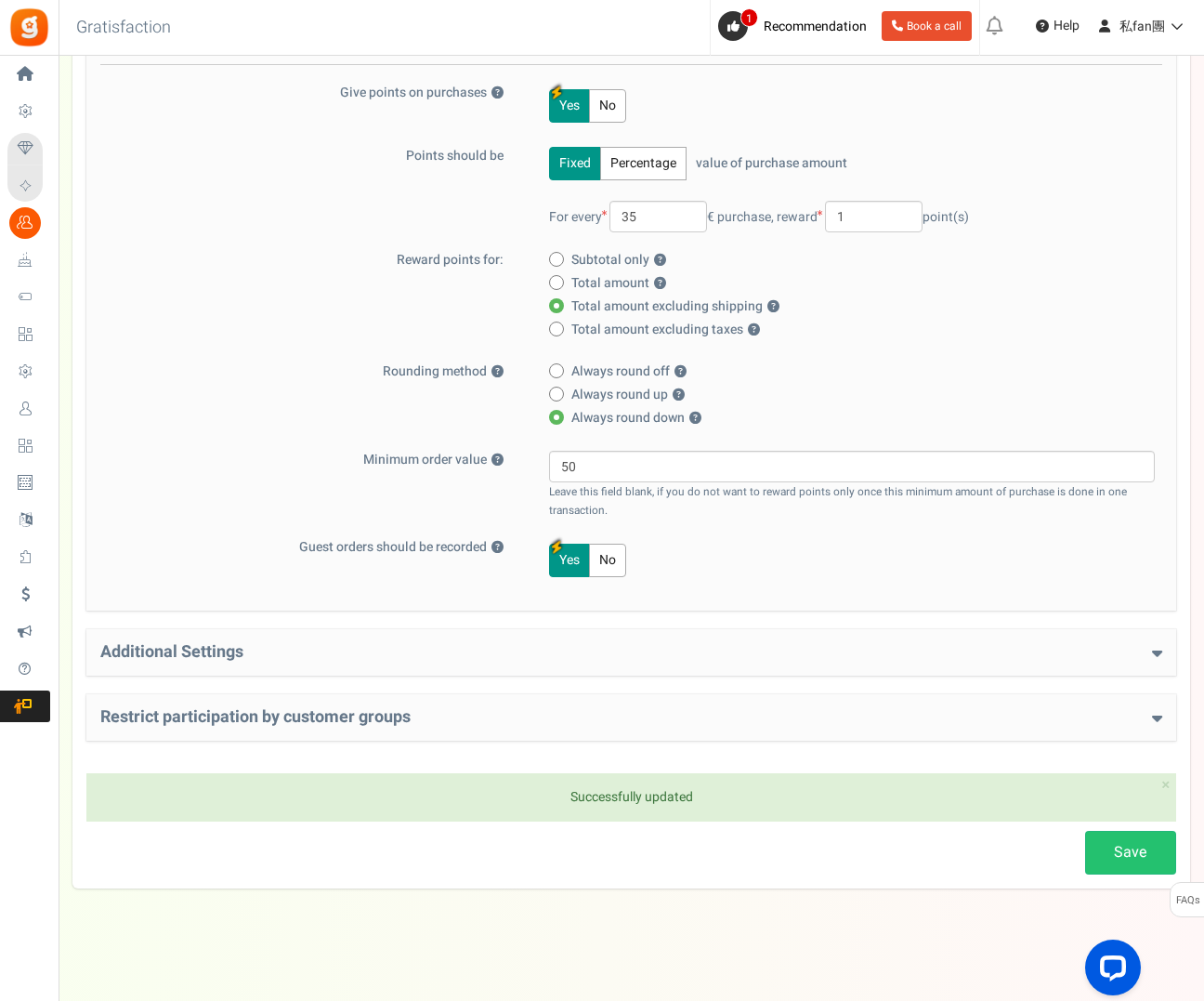 click on "Additional Settings
Welcome Bonus
?
Yes
No
Enter Welcome Points
3
Welcome Note
登入註冊
Terms and Conditions URL
Signin URL
[URL][DOMAIN_NAME]" at bounding box center [631, 652] 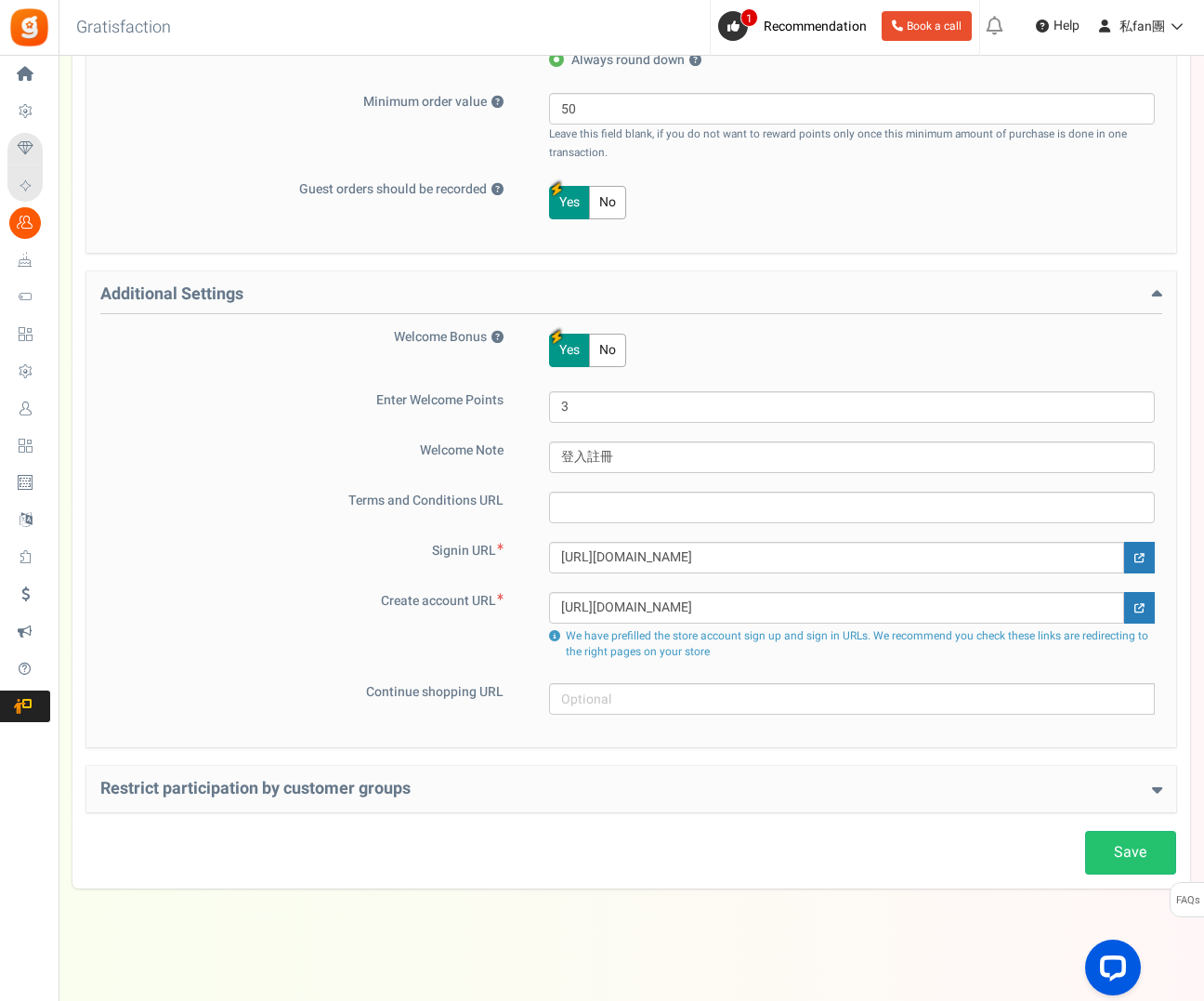 scroll, scrollTop: 593, scrollLeft: 0, axis: vertical 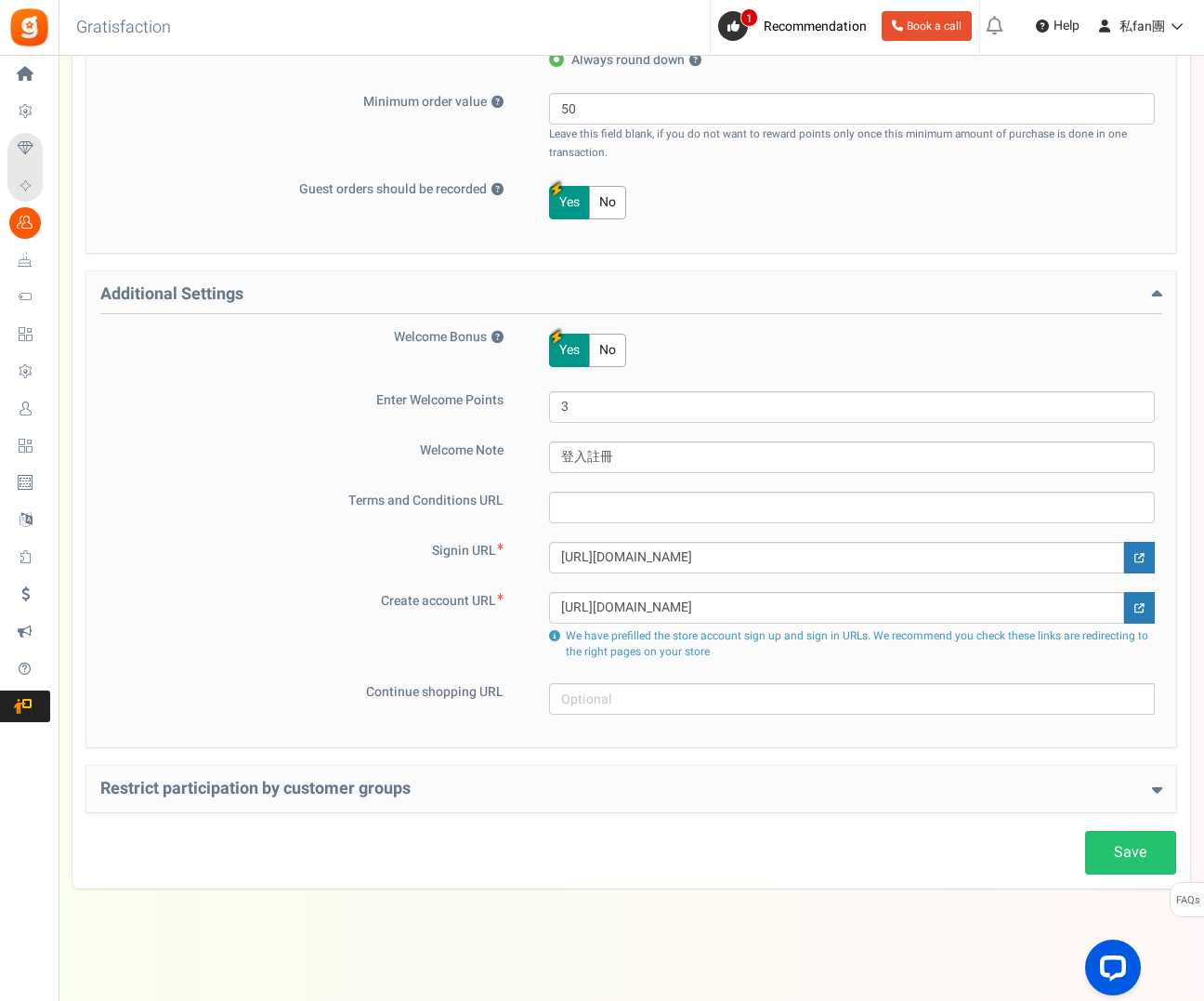 click at bounding box center [1157, 789] 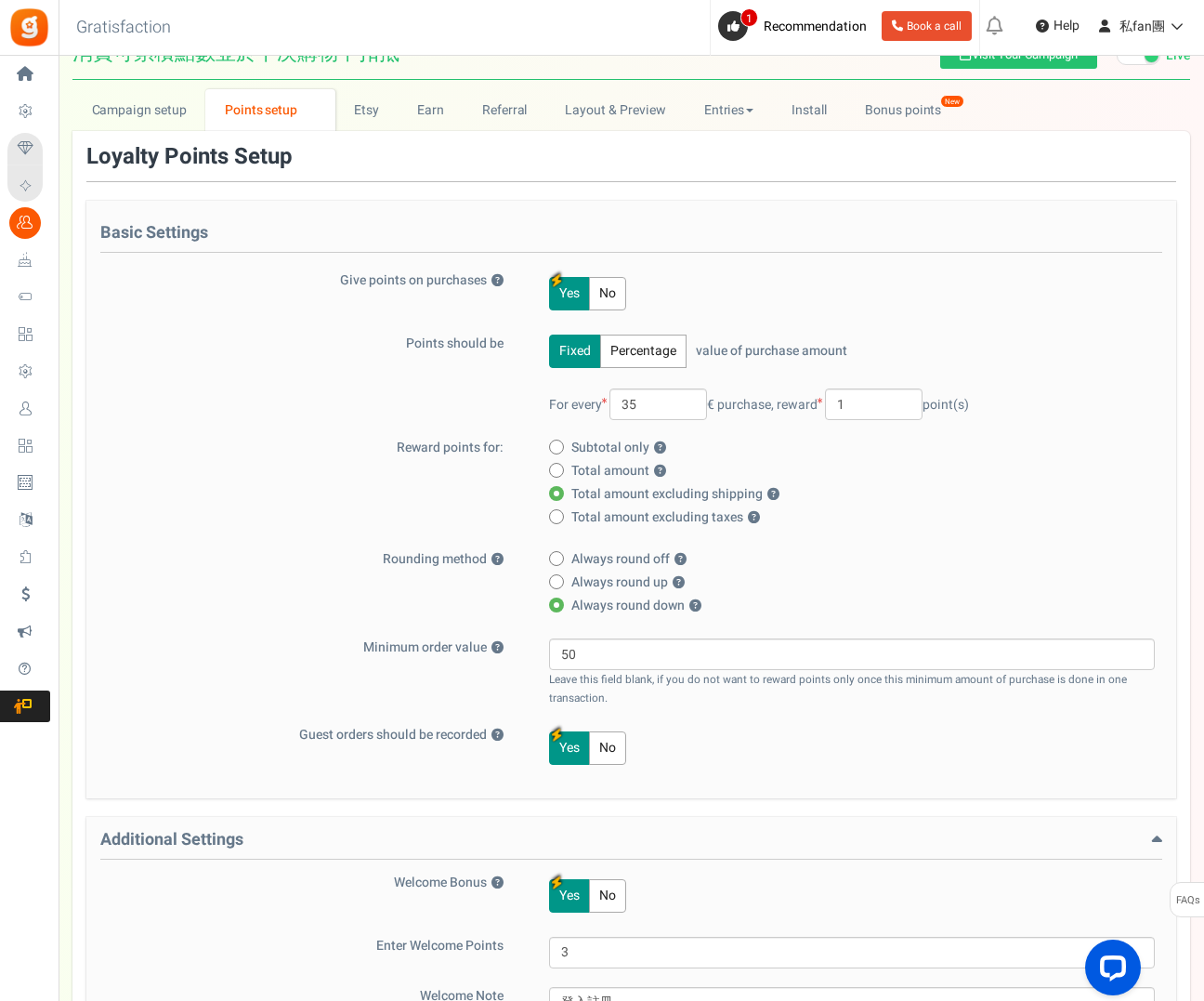 scroll, scrollTop: 0, scrollLeft: 0, axis: both 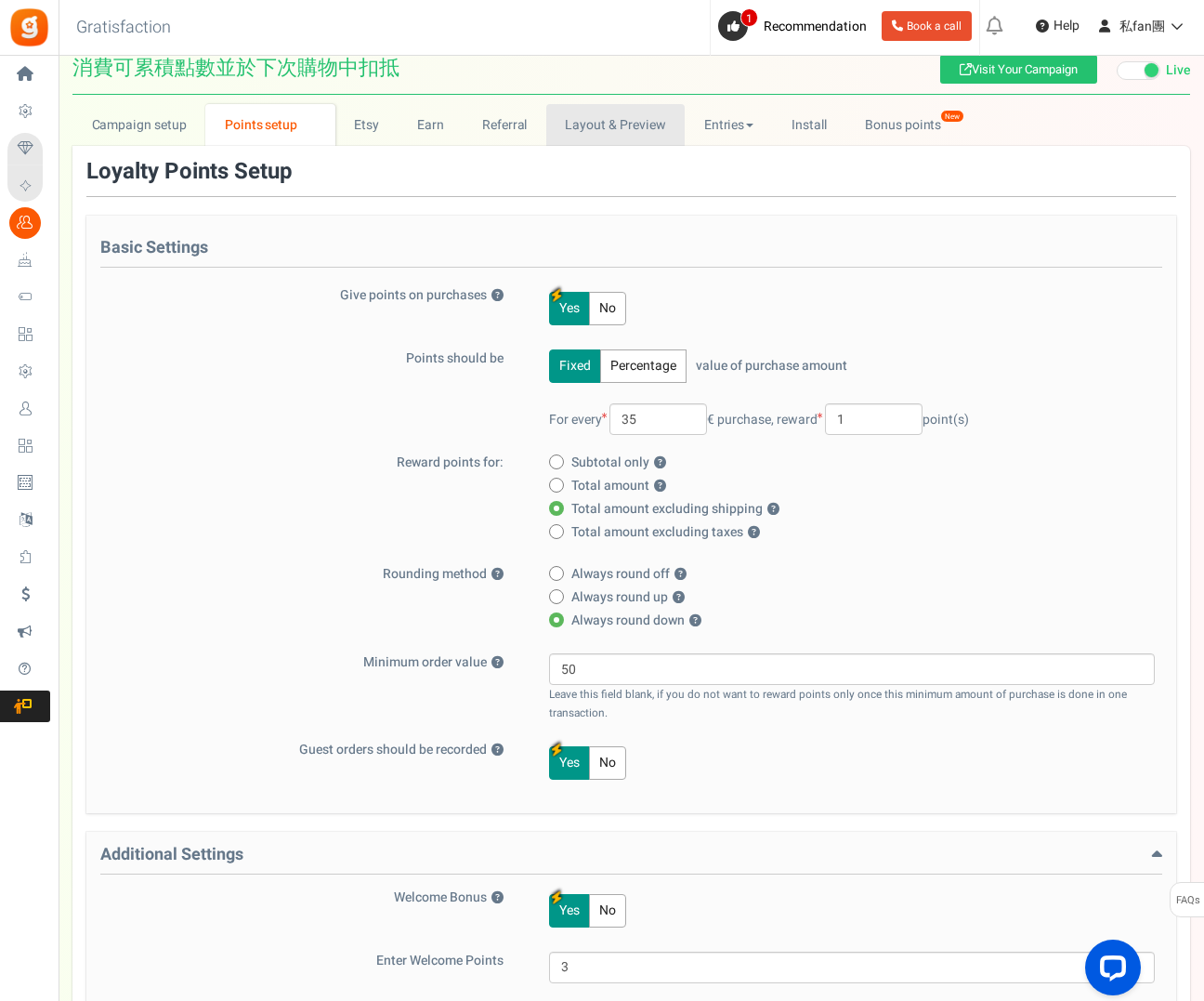 click on "Layout & Preview" at bounding box center [615, 125] 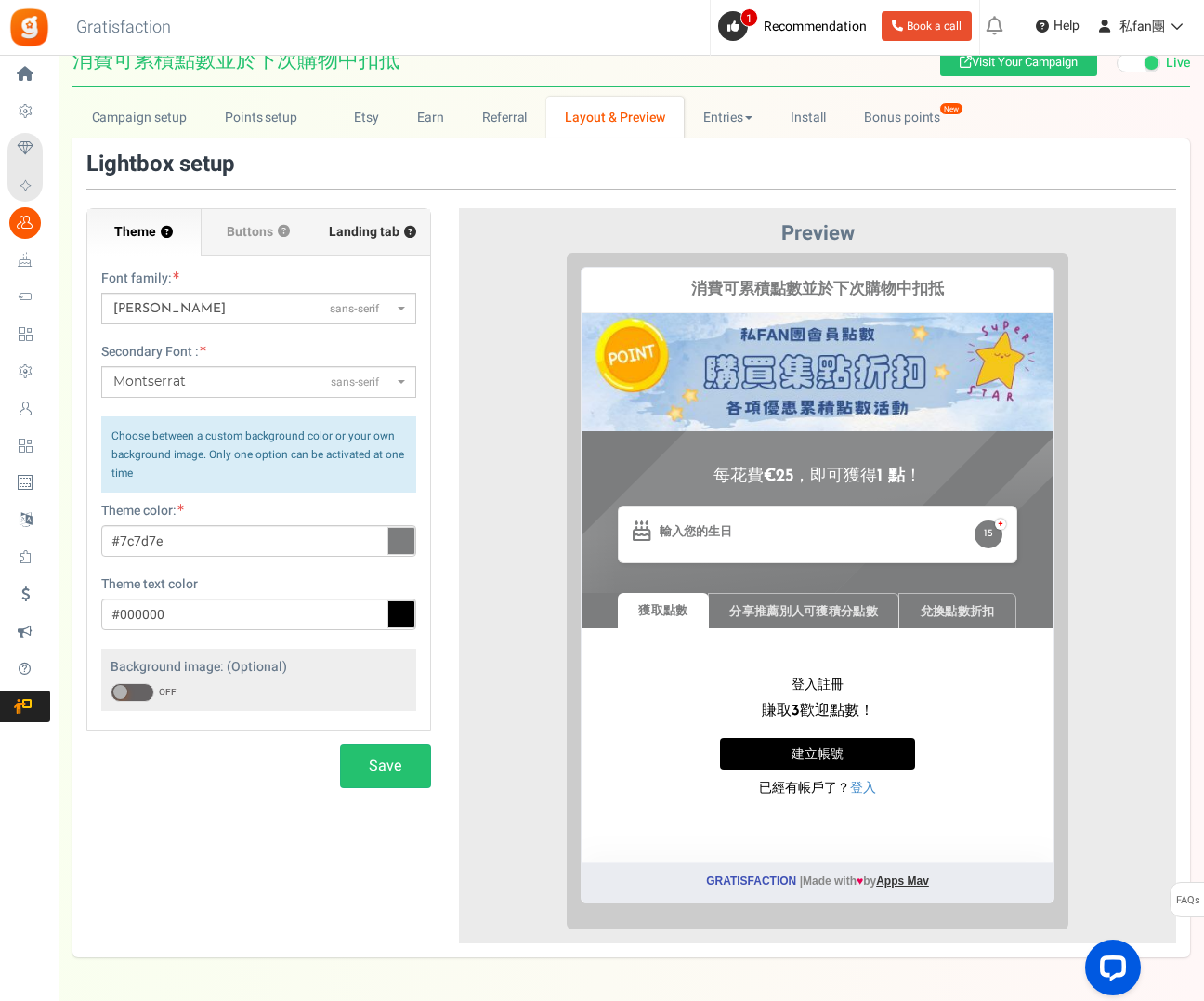 scroll, scrollTop: 41, scrollLeft: 0, axis: vertical 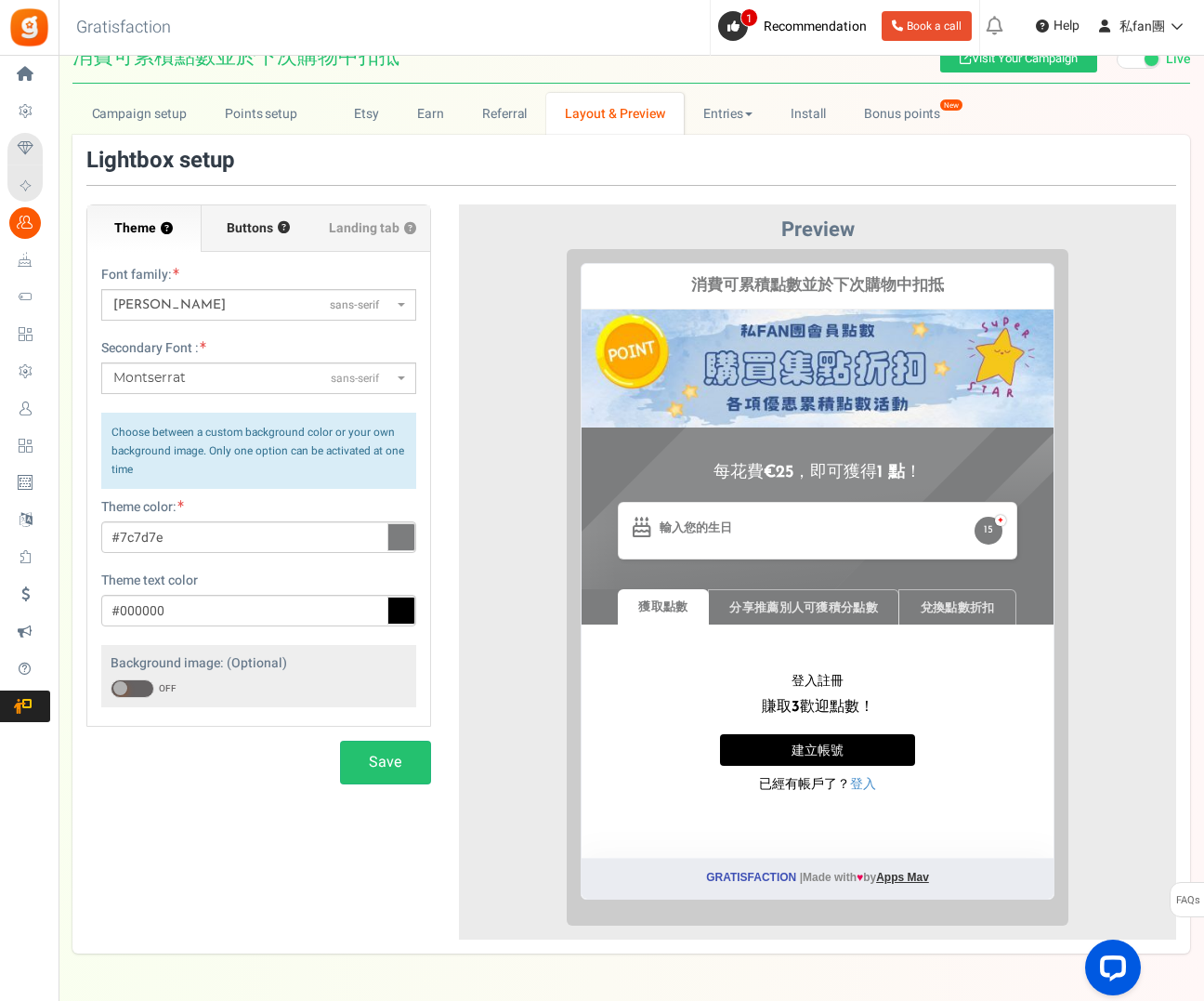 click on "Buttons" at bounding box center [250, 229] 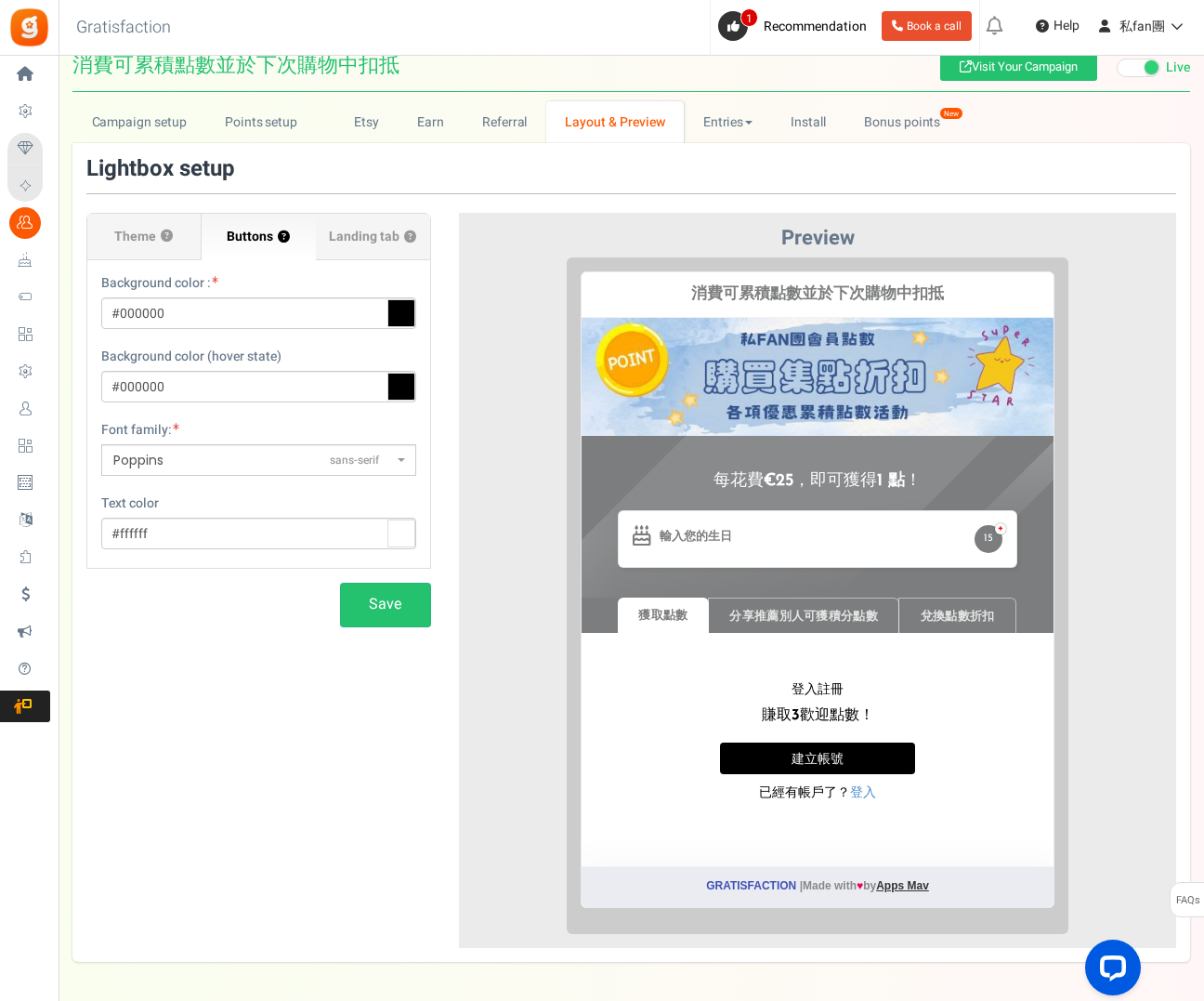 scroll, scrollTop: 36, scrollLeft: 0, axis: vertical 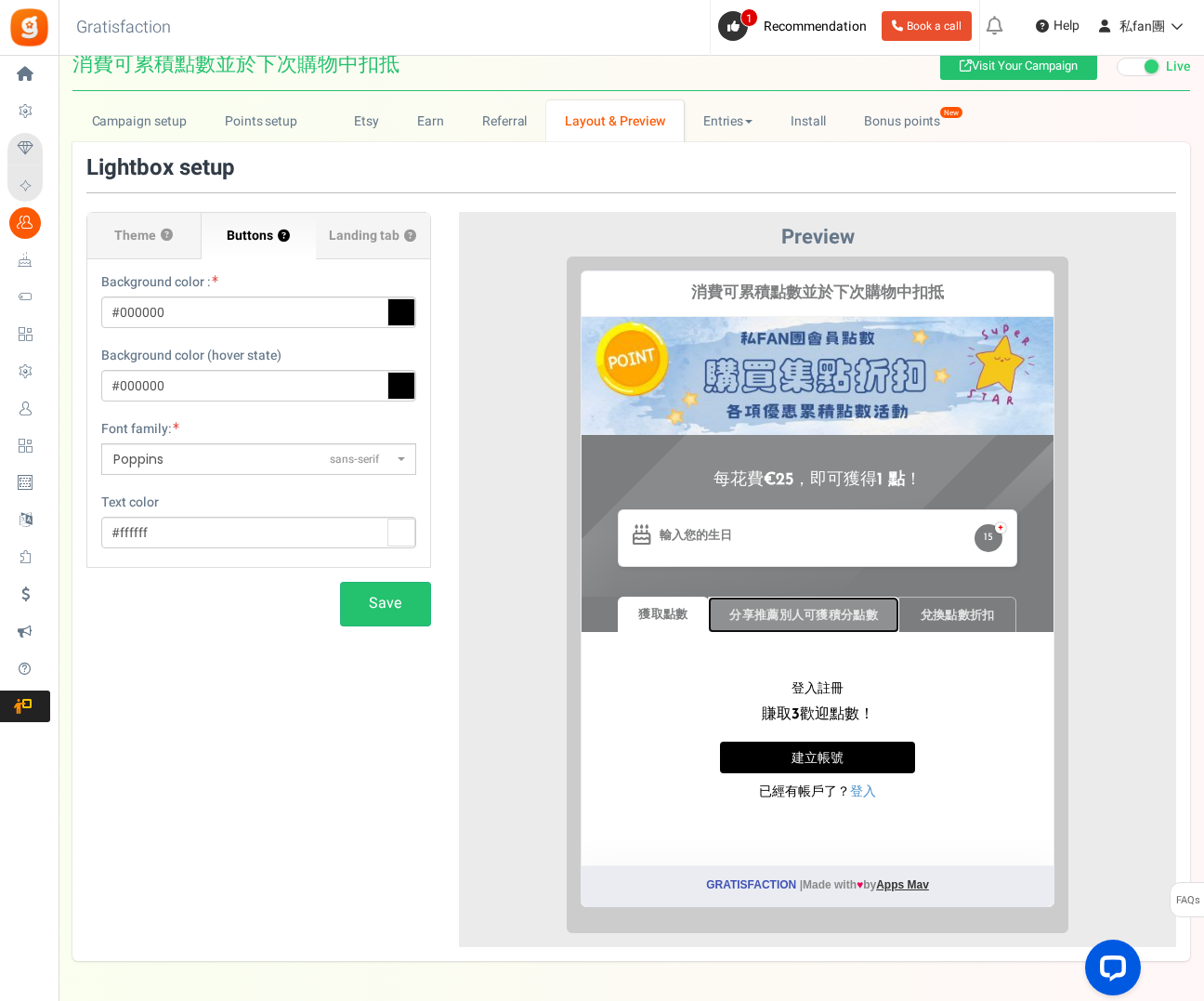 click on "分享推薦別人可獲積分點數" at bounding box center (790, 599) 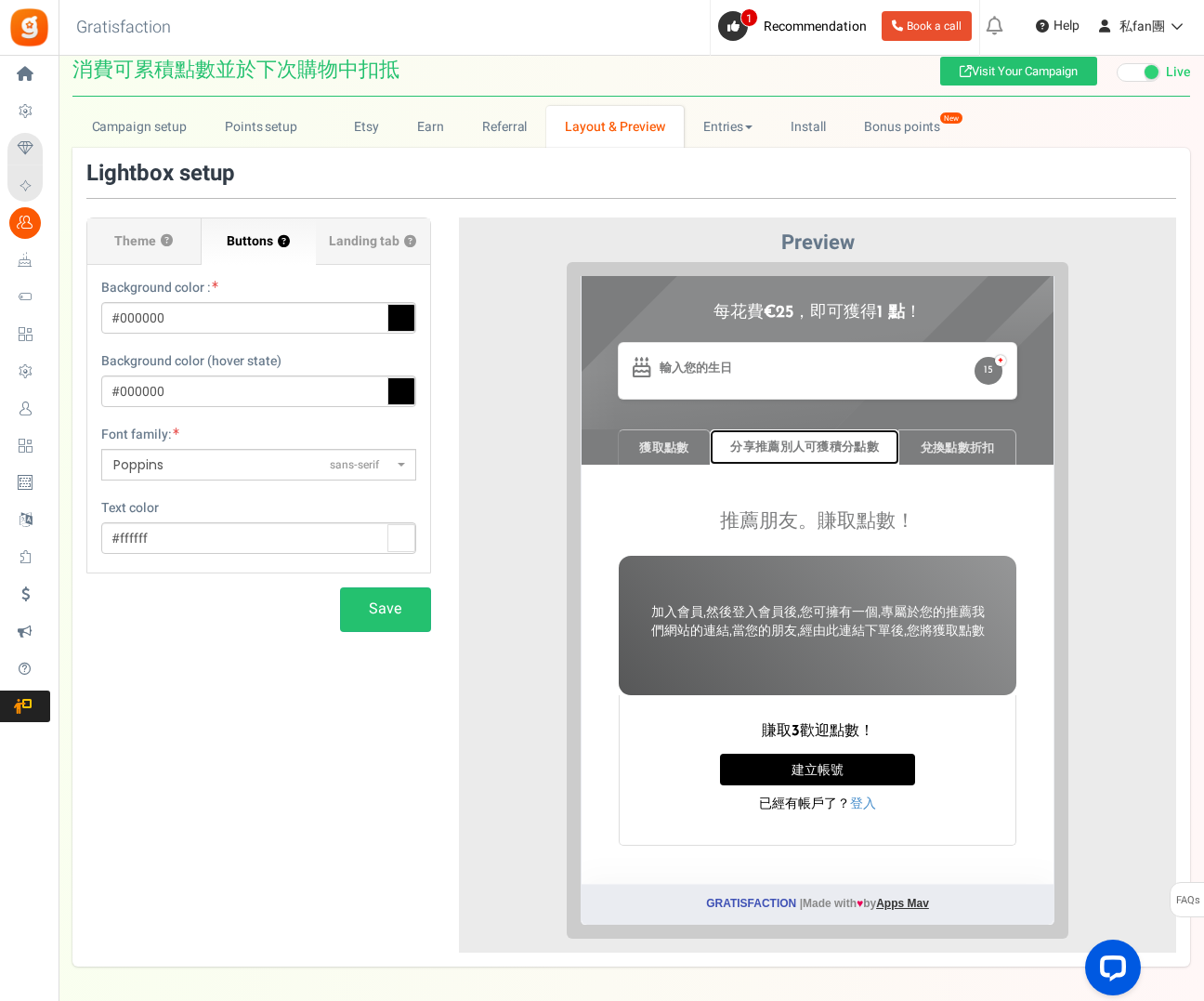 scroll, scrollTop: 168, scrollLeft: 0, axis: vertical 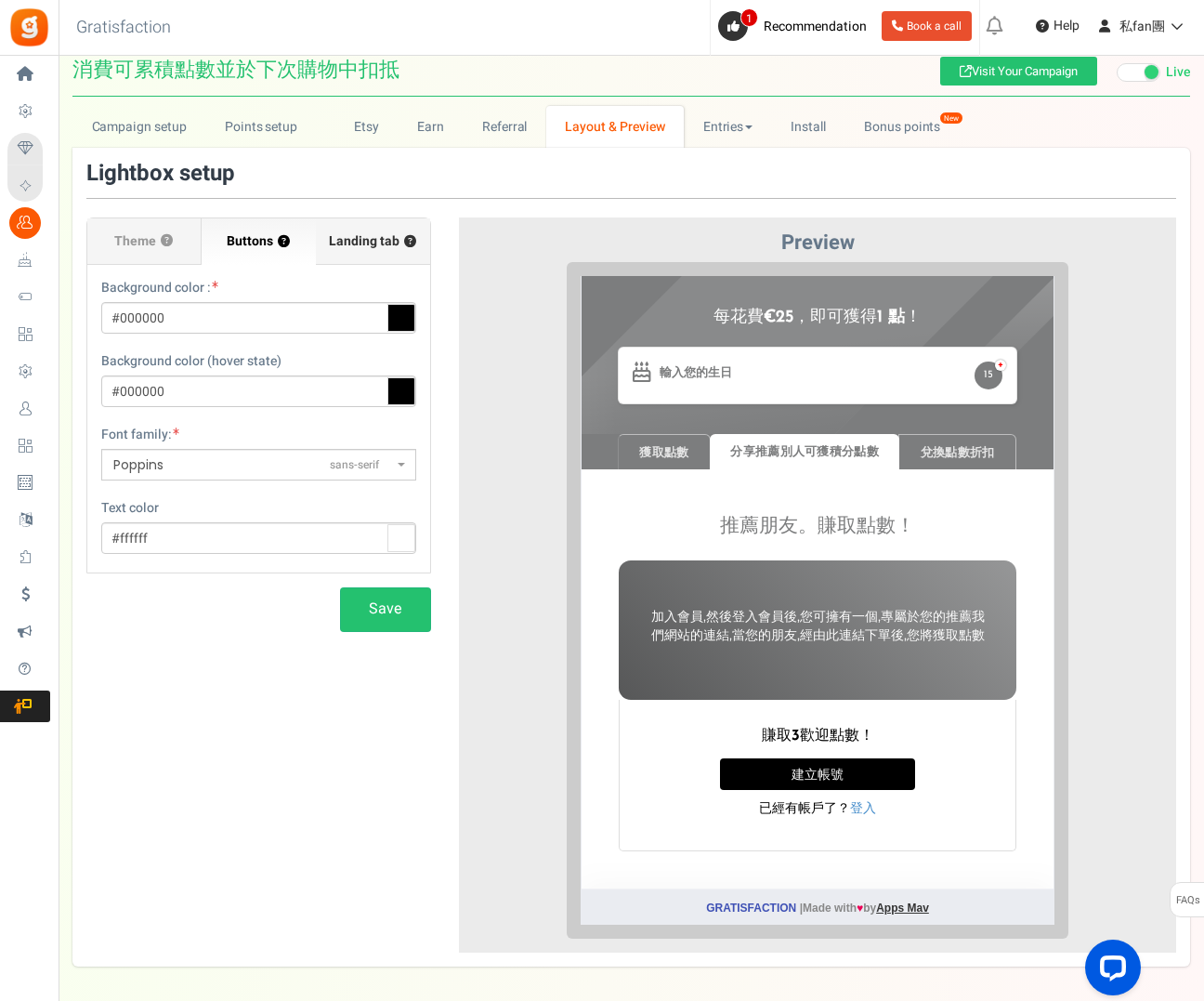 click on "Landing tab  ?" at bounding box center (373, 242) 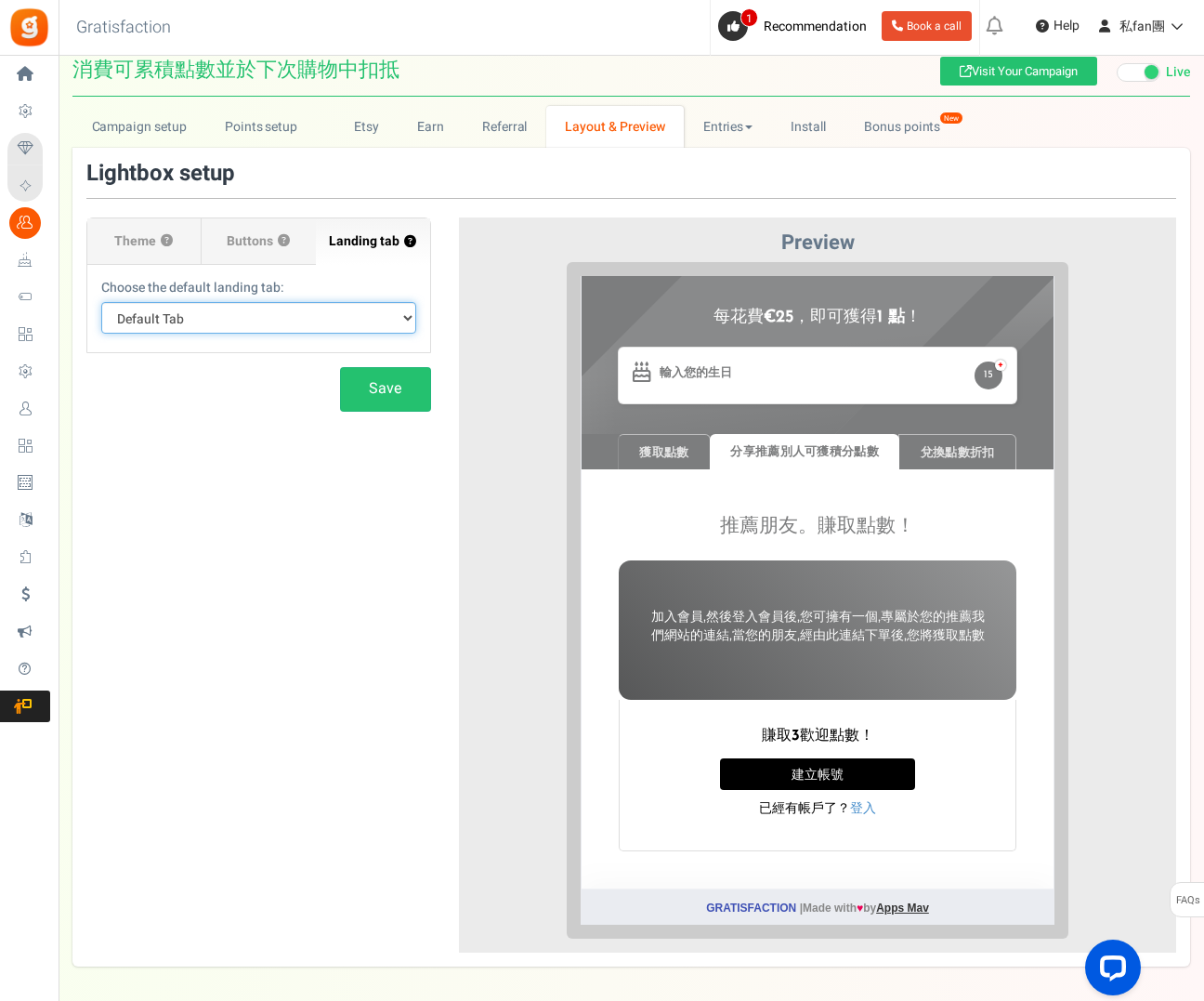 click on "Default Tab
赚取 转诊 索赔" at bounding box center (258, 318) 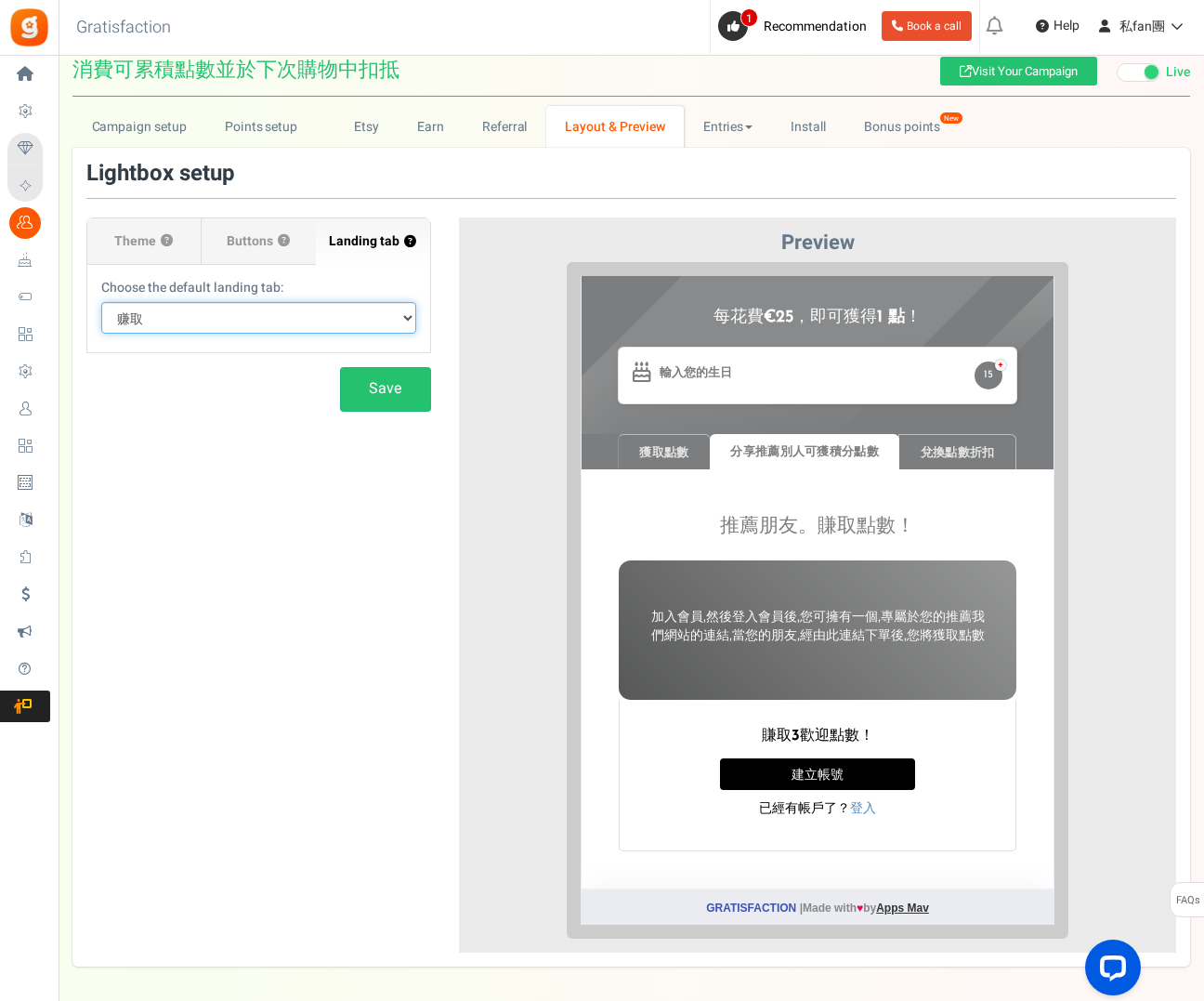 scroll, scrollTop: 0, scrollLeft: 0, axis: both 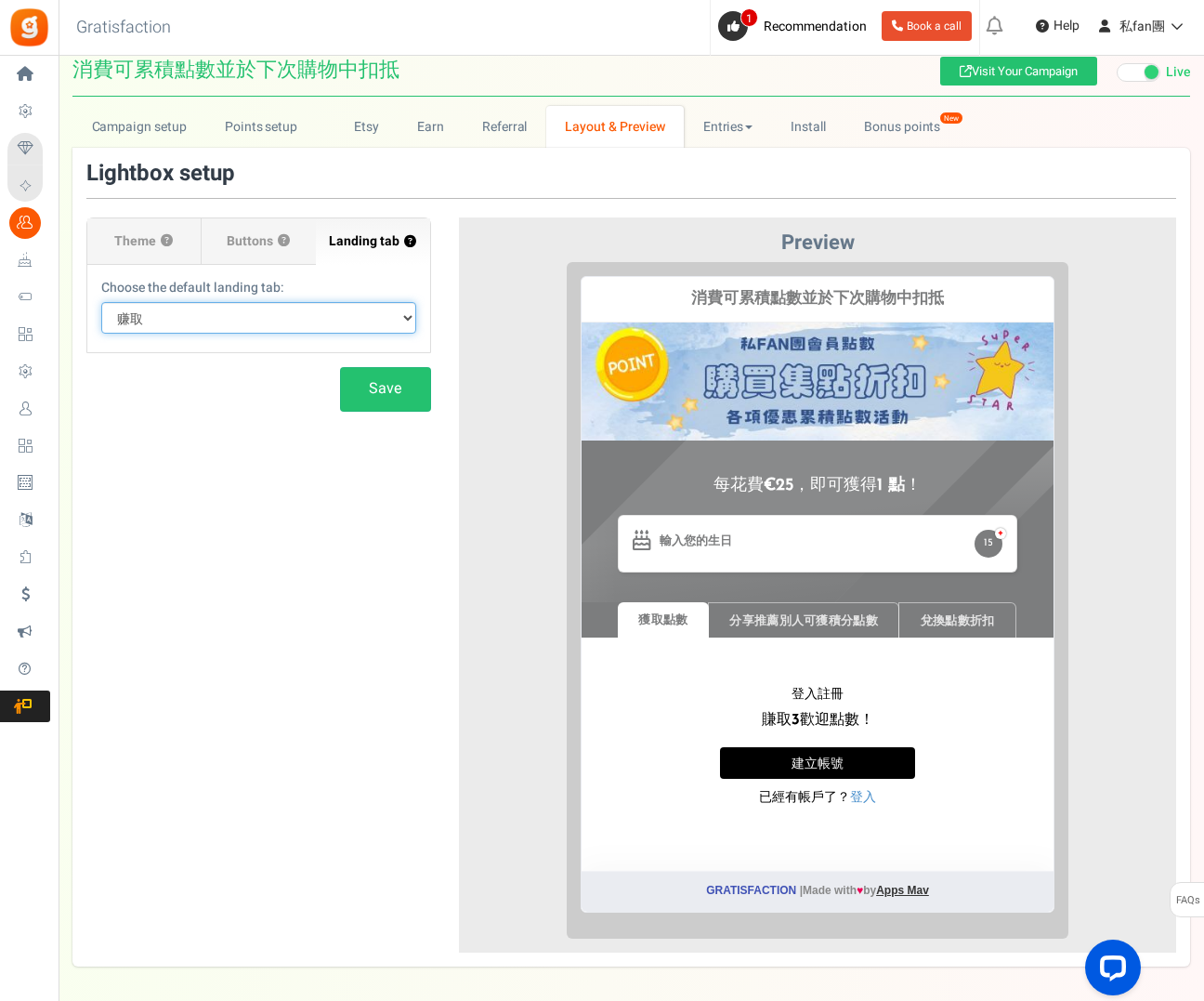 click on "Default Tab
赚取 转诊 索赔" at bounding box center [258, 318] 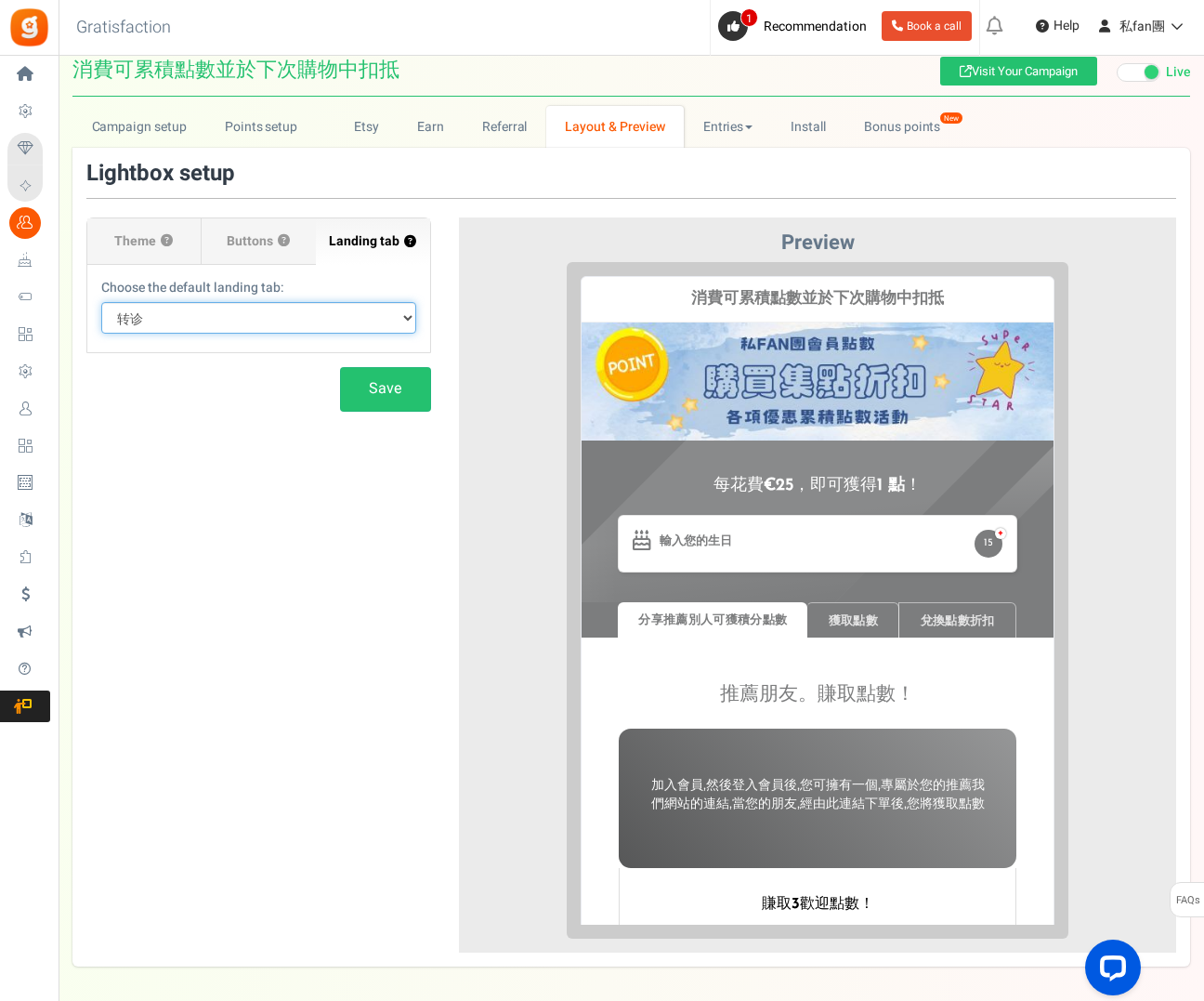 click on "Default Tab
赚取 转诊 索赔" at bounding box center [258, 318] 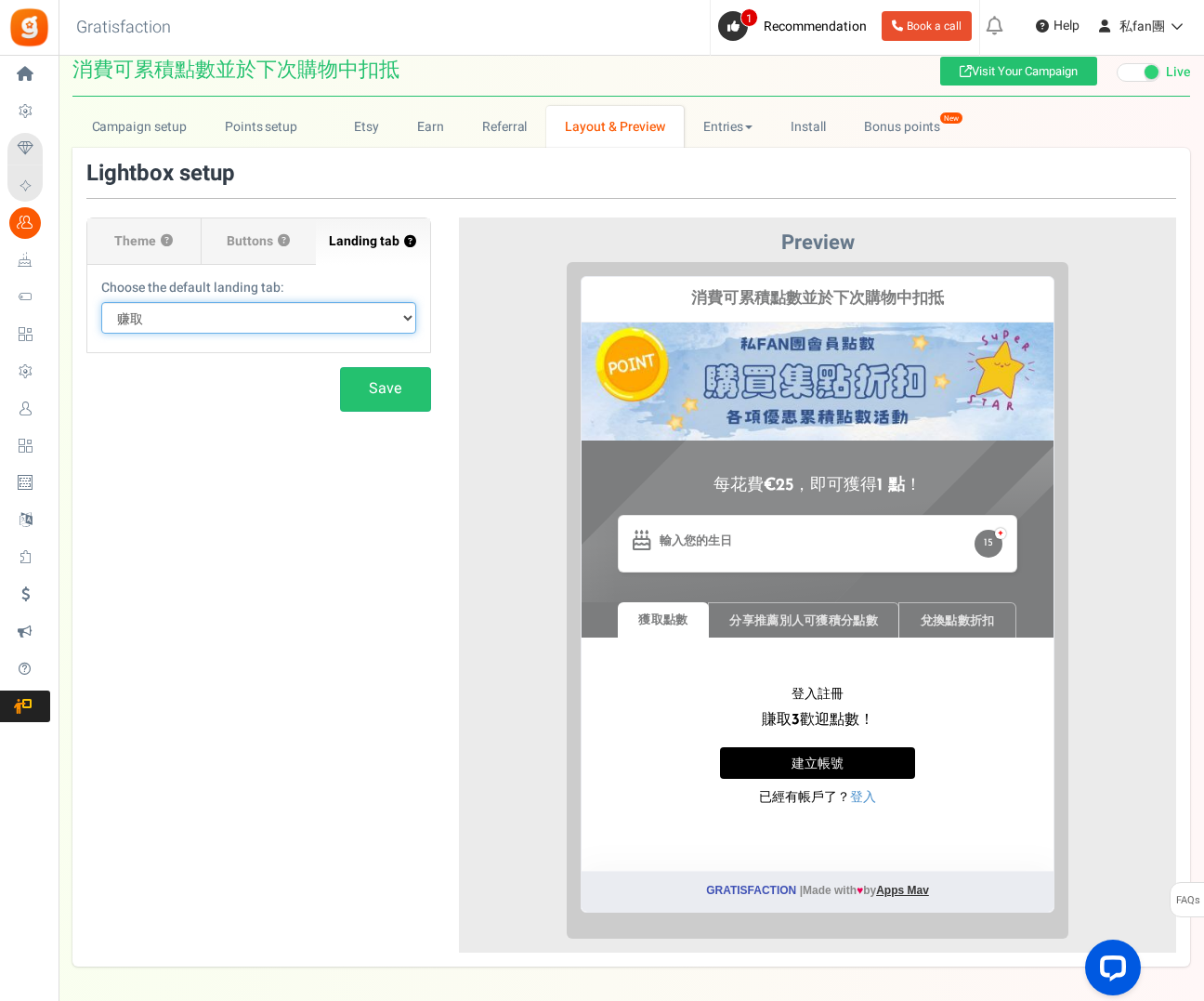 click on "Default Tab
赚取 转诊 索赔" at bounding box center (258, 318) 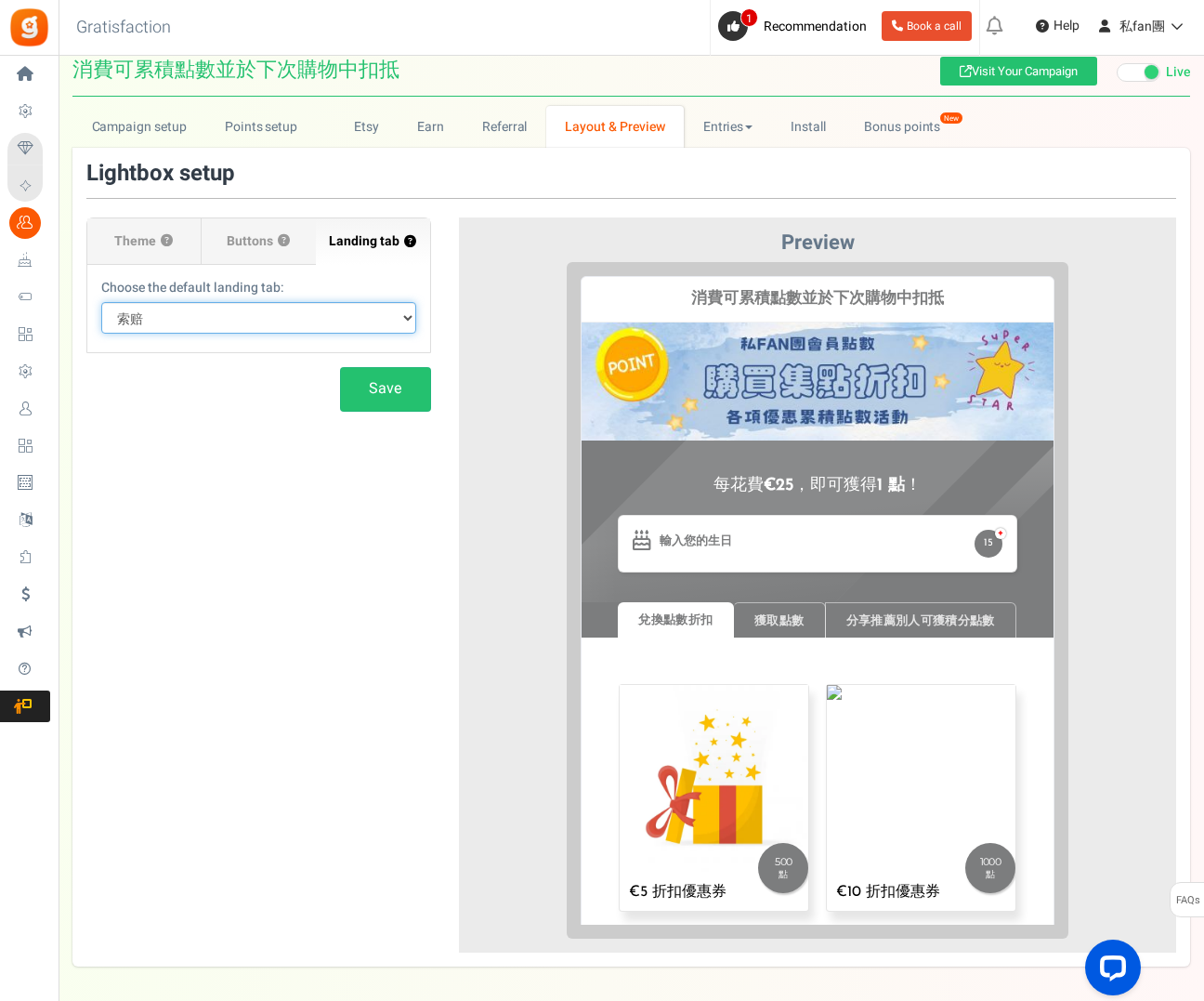 click on "Default Tab
赚取 转诊 索赔" at bounding box center (258, 318) 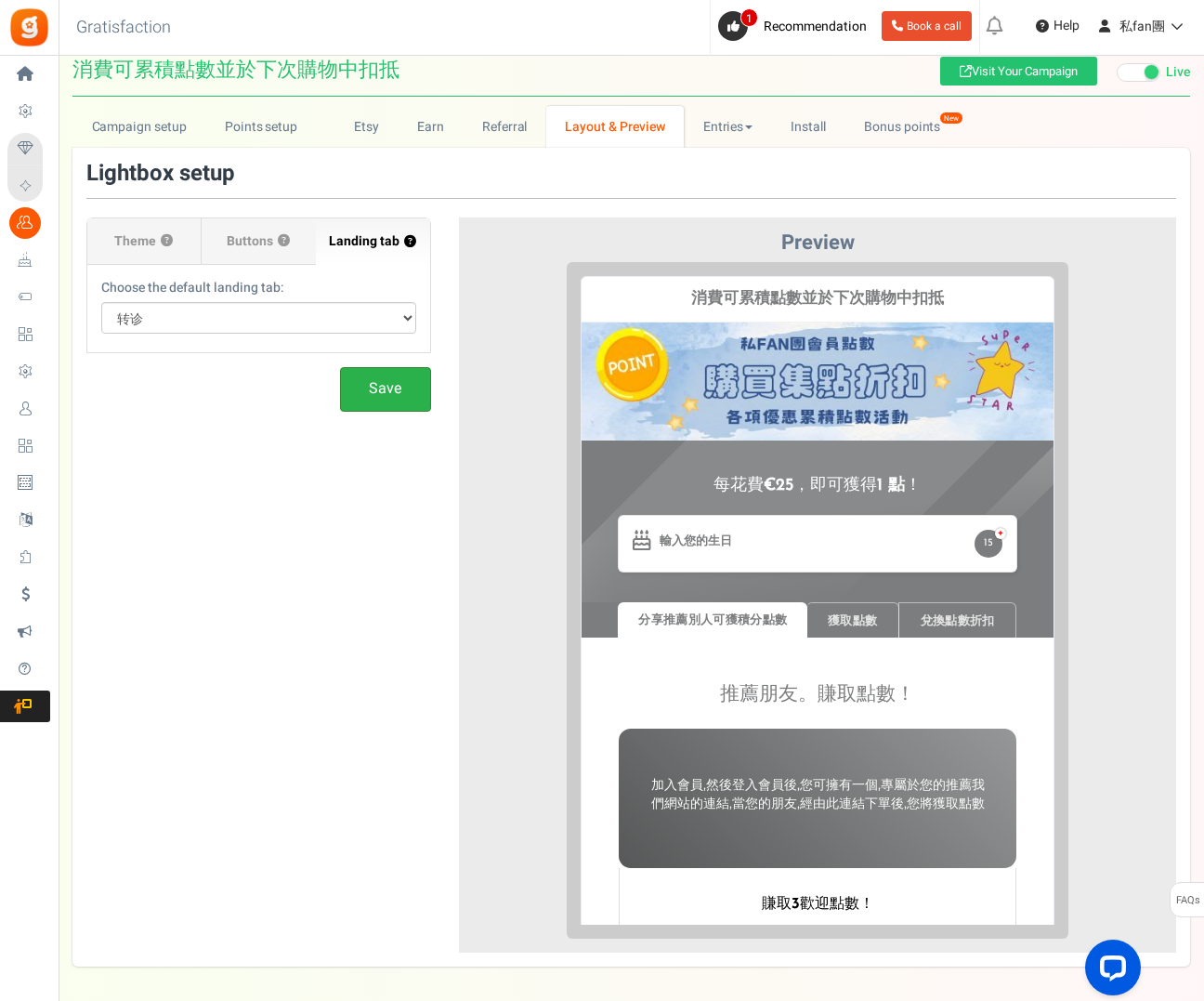 click on "Save" at bounding box center [386, 389] 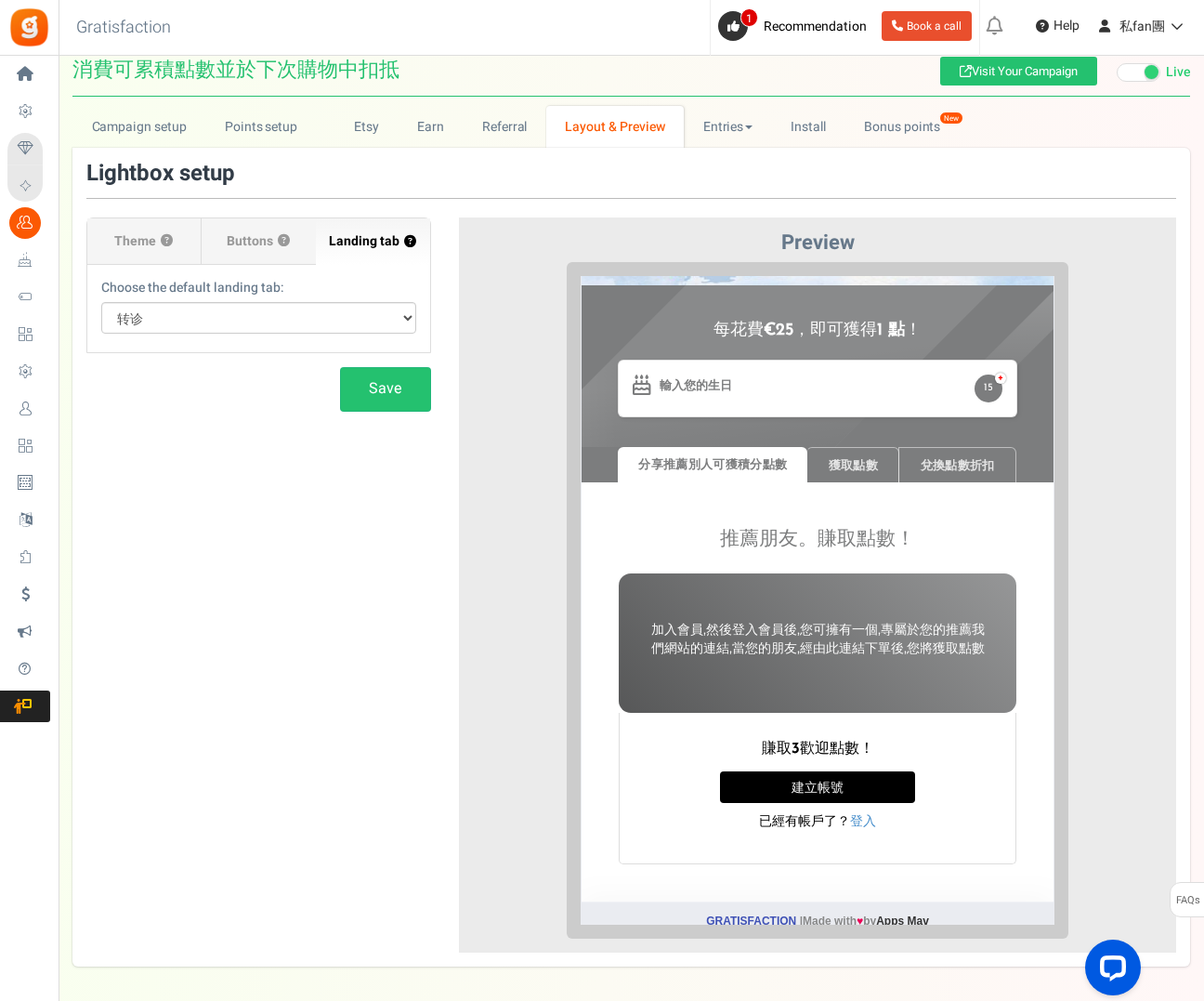 scroll, scrollTop: 173, scrollLeft: 0, axis: vertical 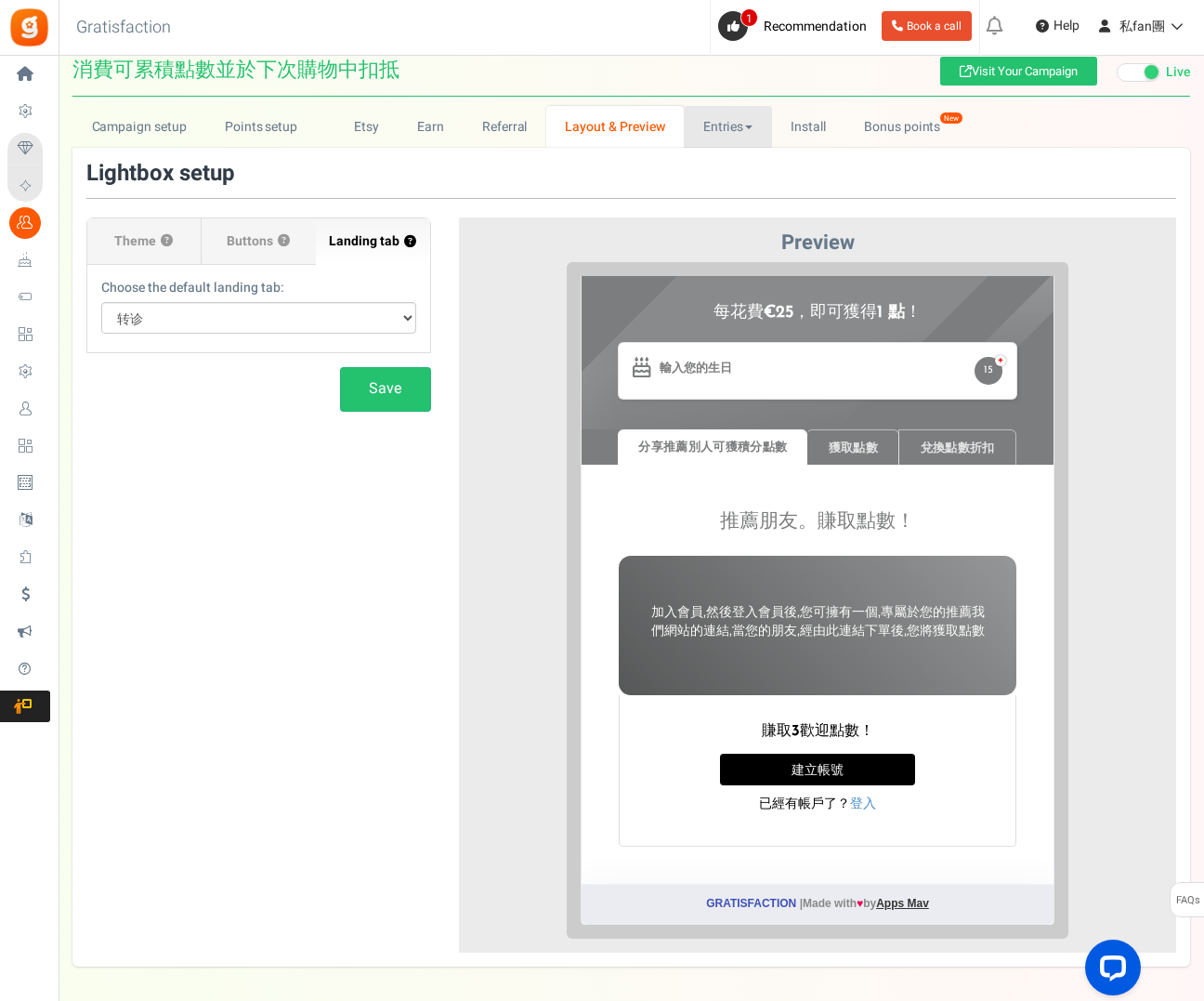 click on "Entries" at bounding box center [727, 126] 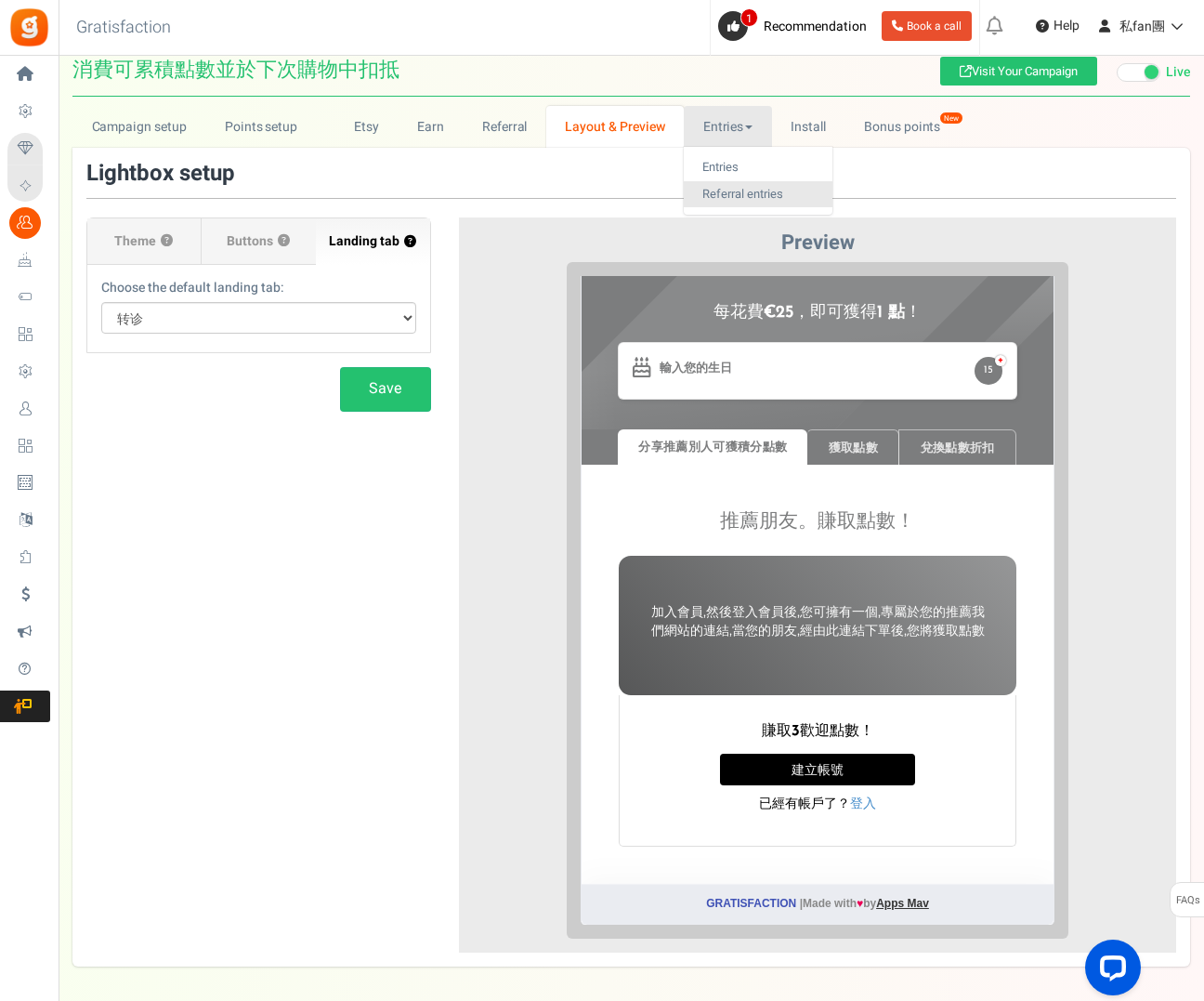 click on "Referral entries" at bounding box center [758, 194] 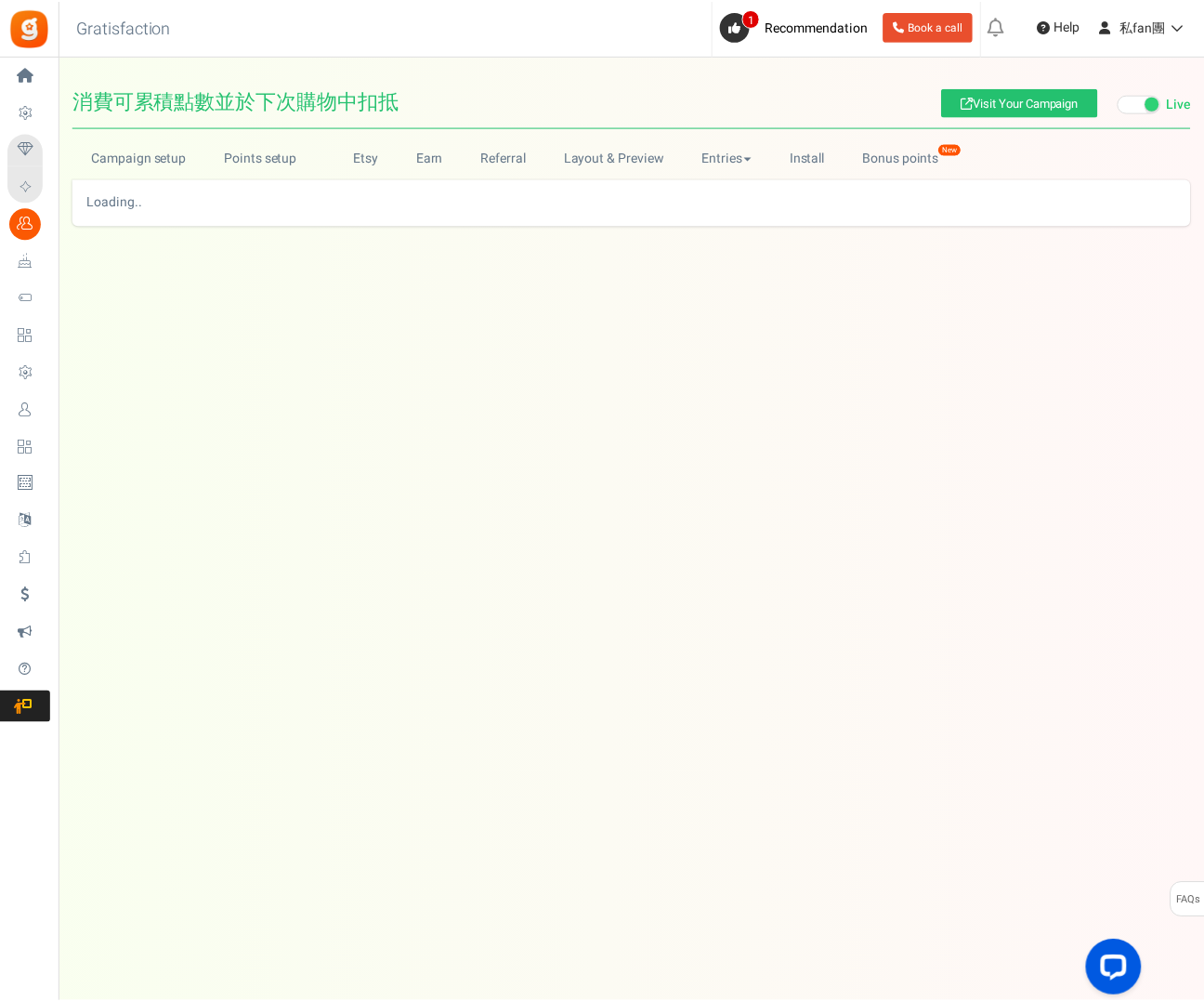 scroll, scrollTop: 0, scrollLeft: 0, axis: both 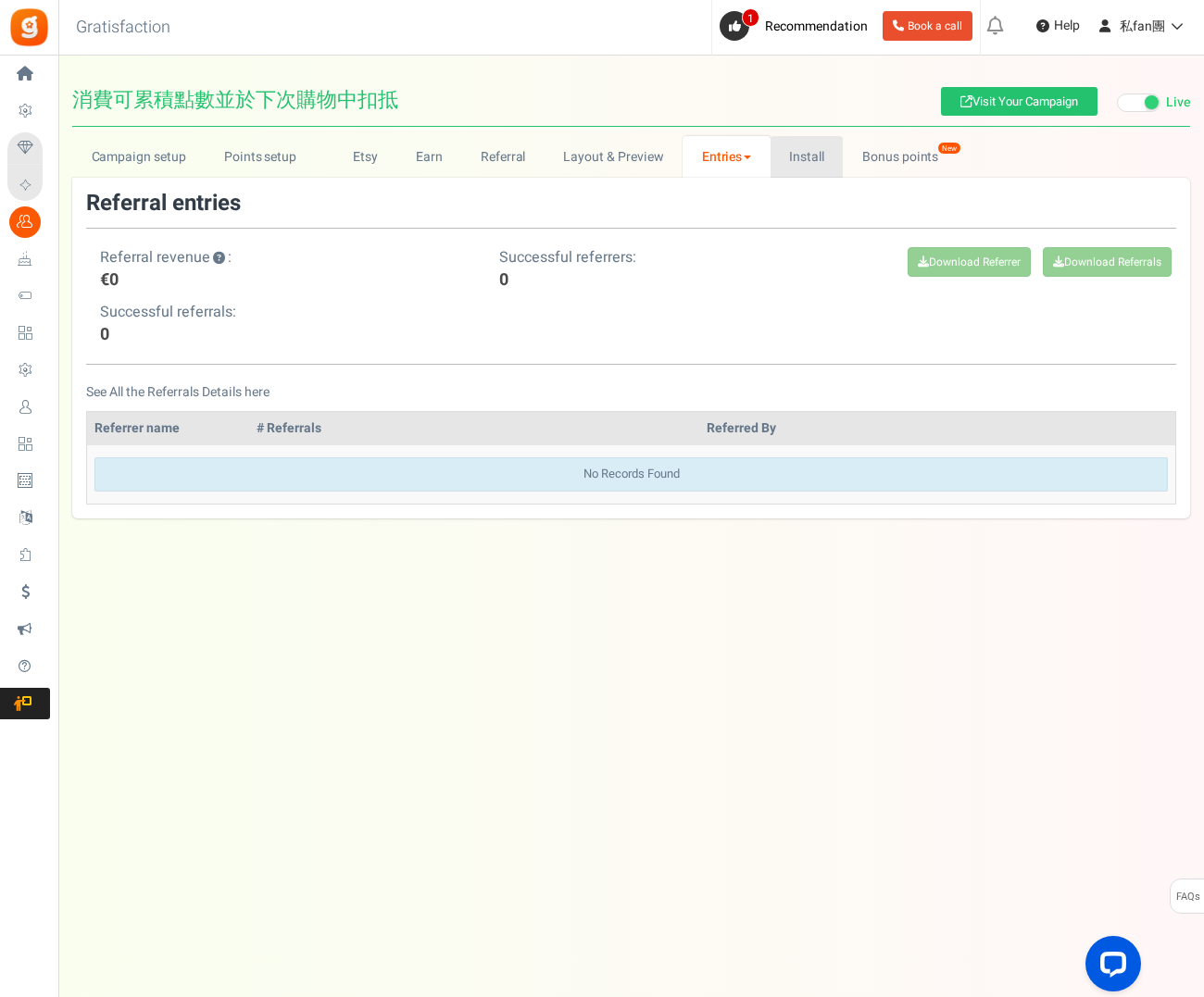 click on "Install" at bounding box center [807, 156] 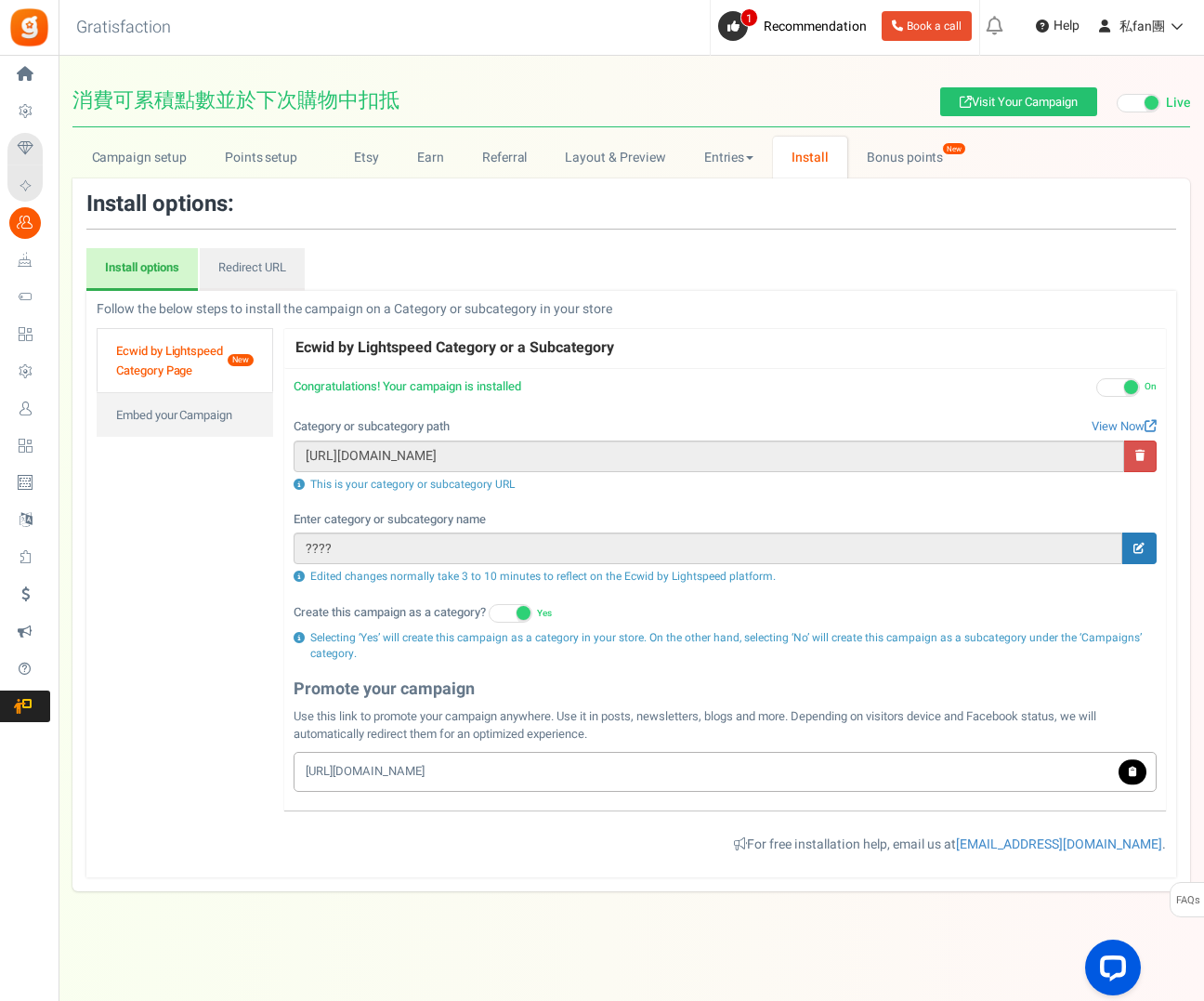 click on "[URL][DOMAIN_NAME]" at bounding box center [725, 771] 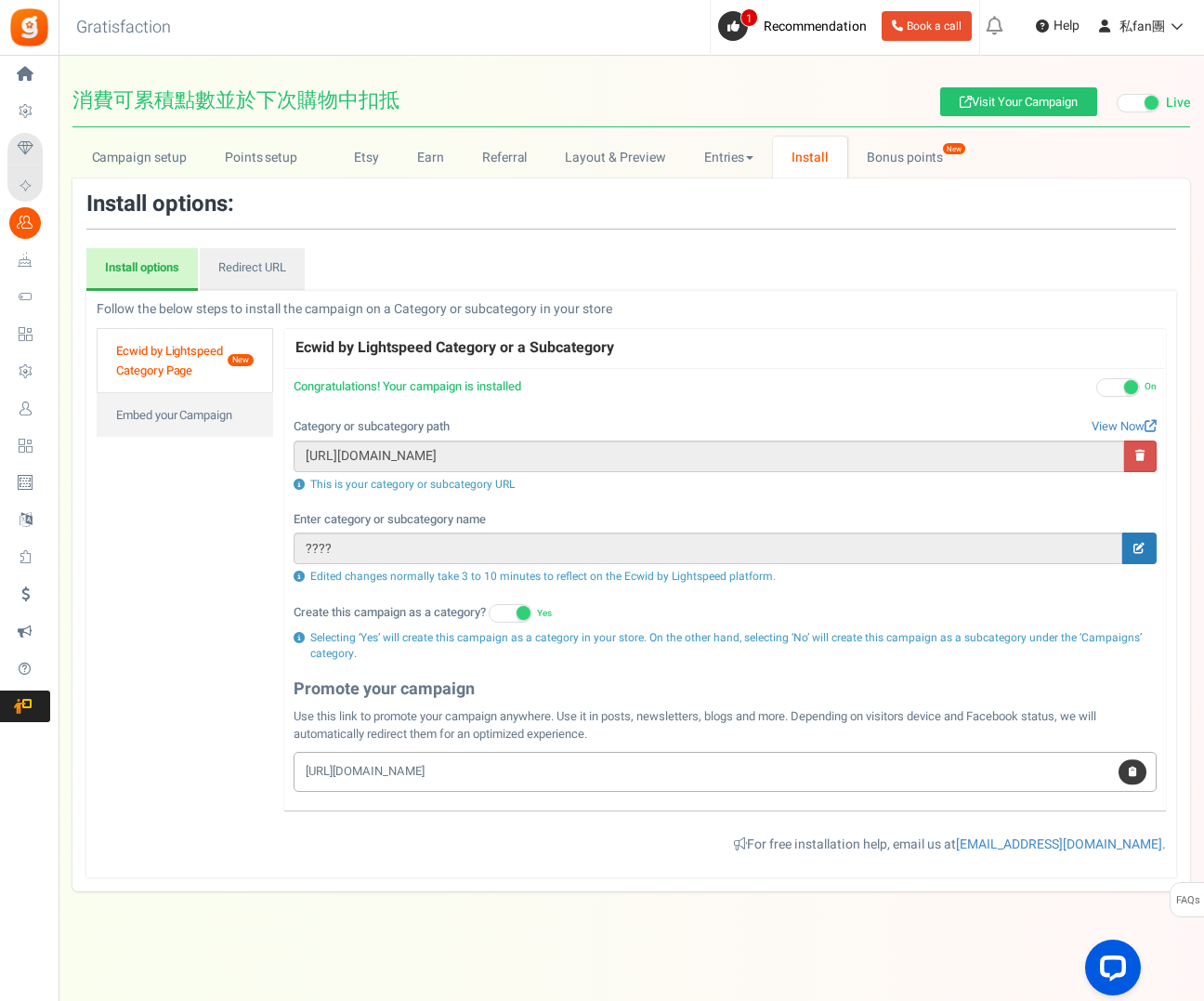 click at bounding box center (1132, 772) 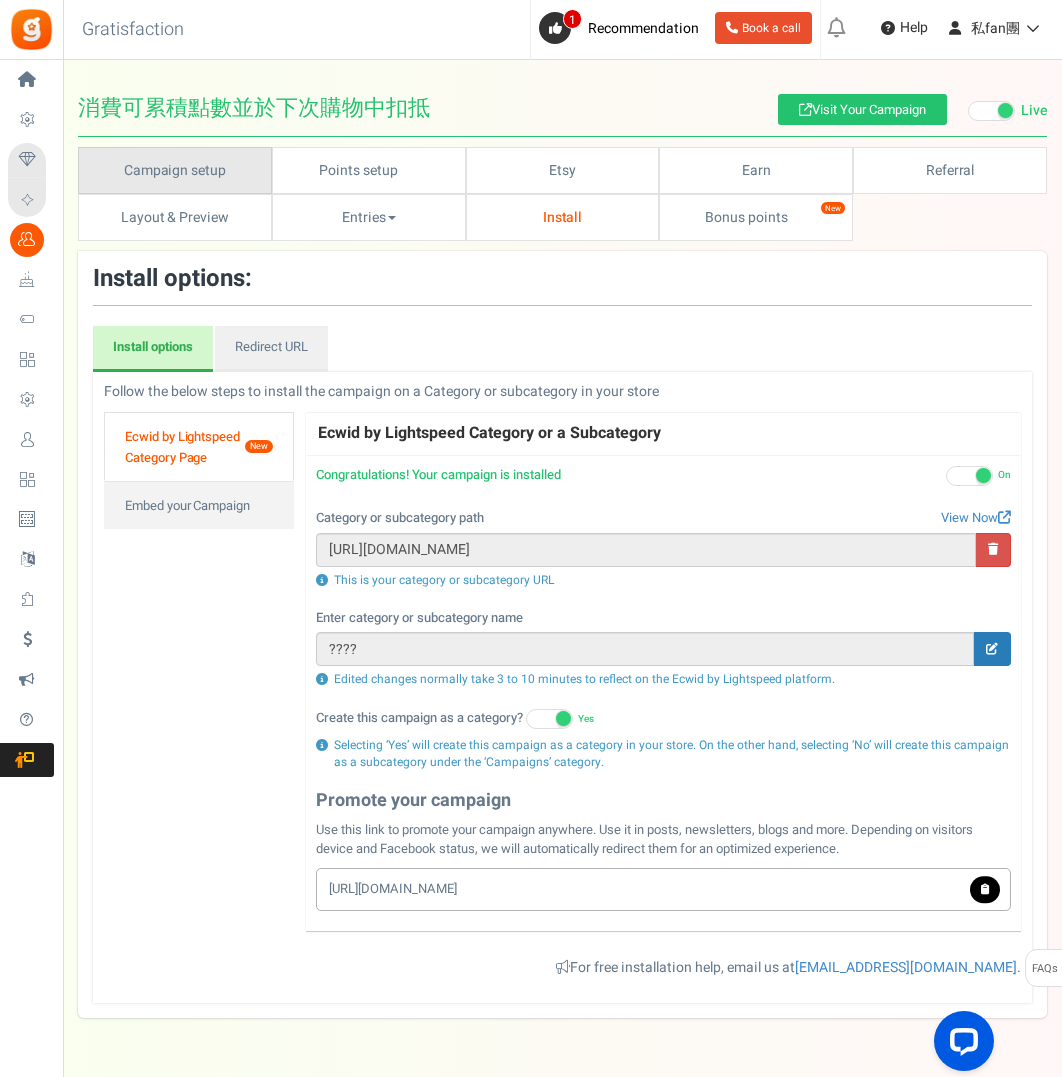 click on "Campaign setup" at bounding box center (175, 170) 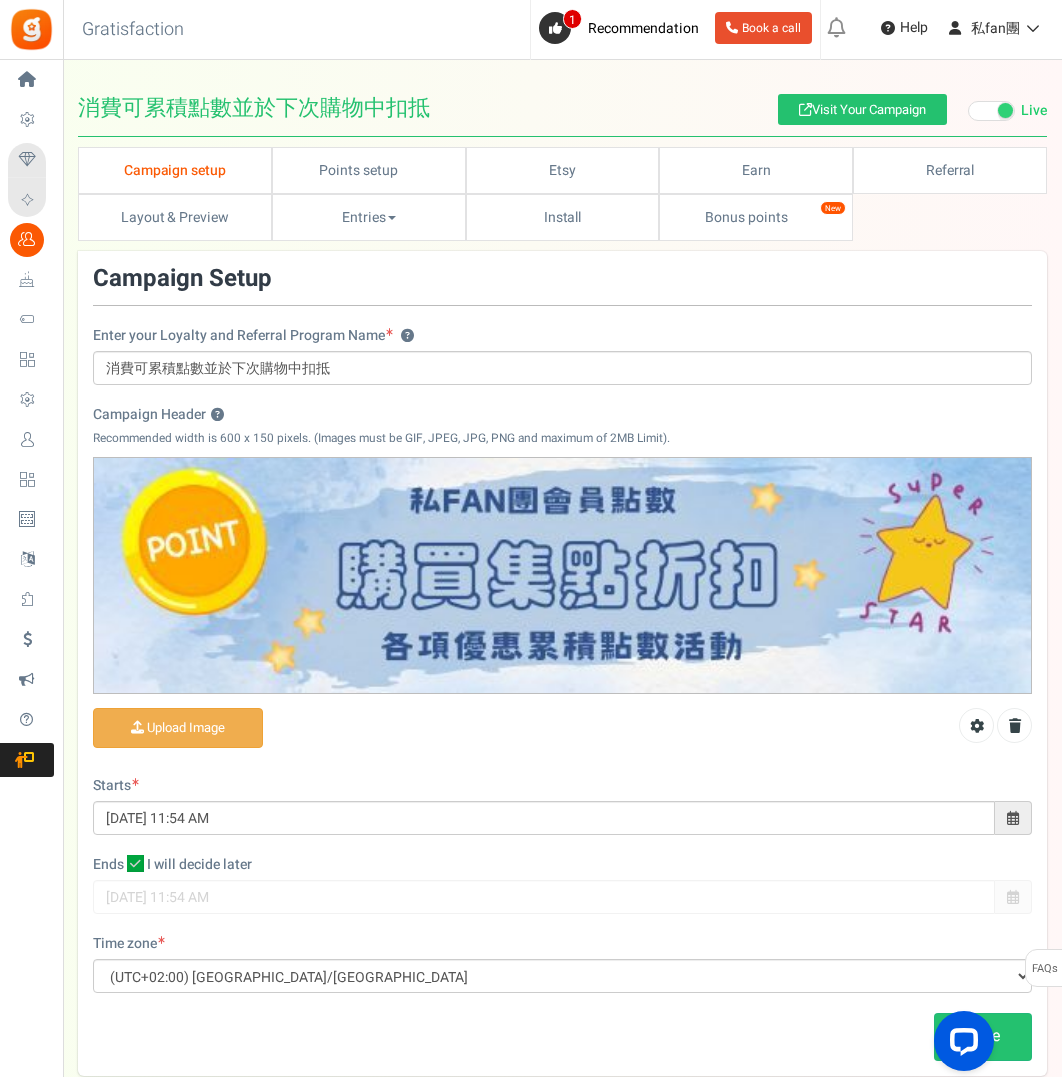 scroll, scrollTop: 119, scrollLeft: 0, axis: vertical 